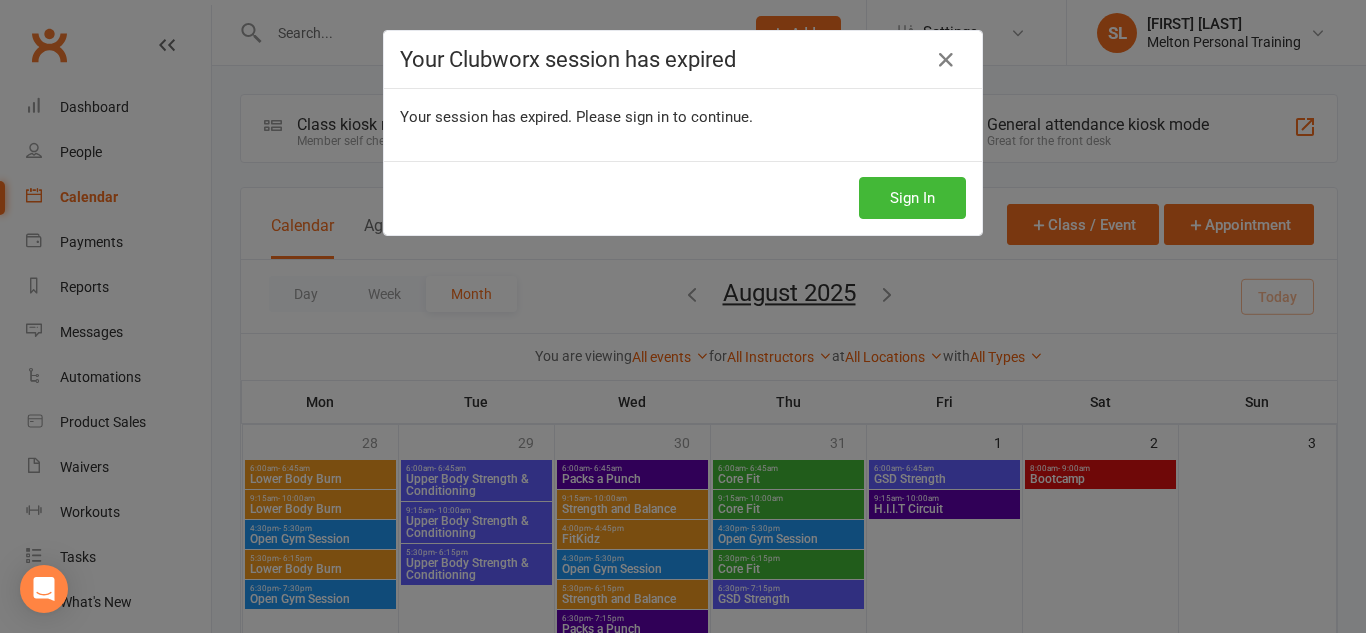 scroll, scrollTop: 320, scrollLeft: 0, axis: vertical 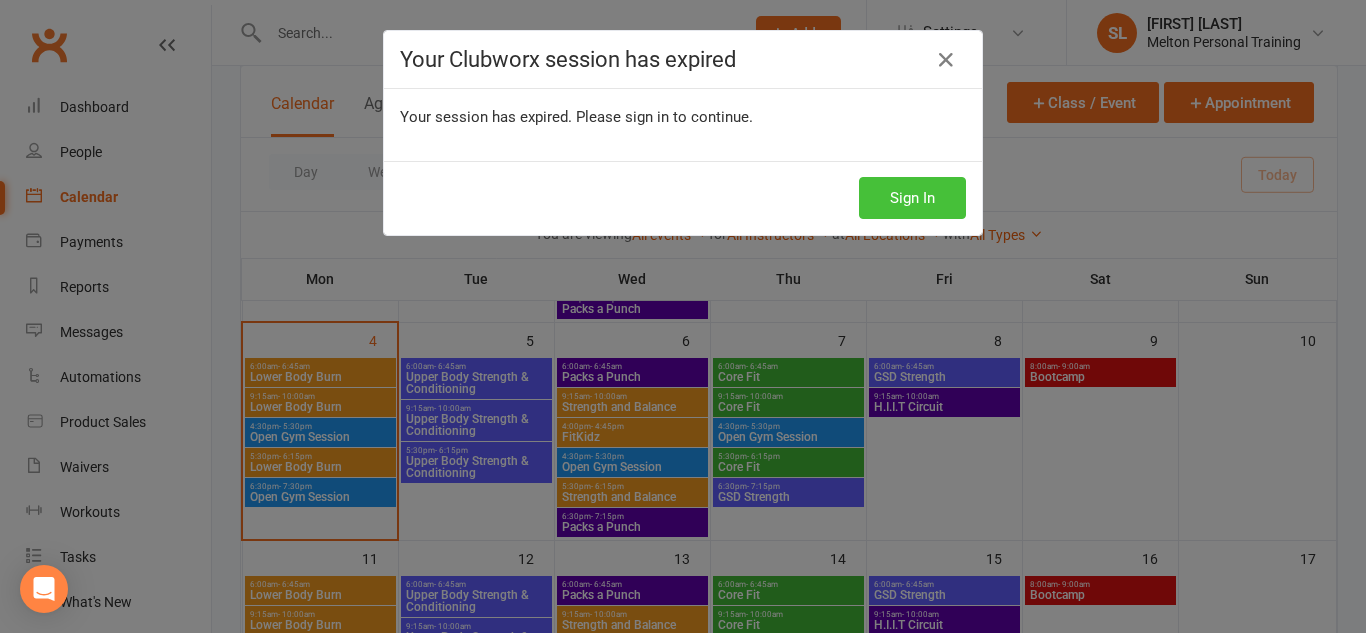 click on "Sign In" at bounding box center (912, 198) 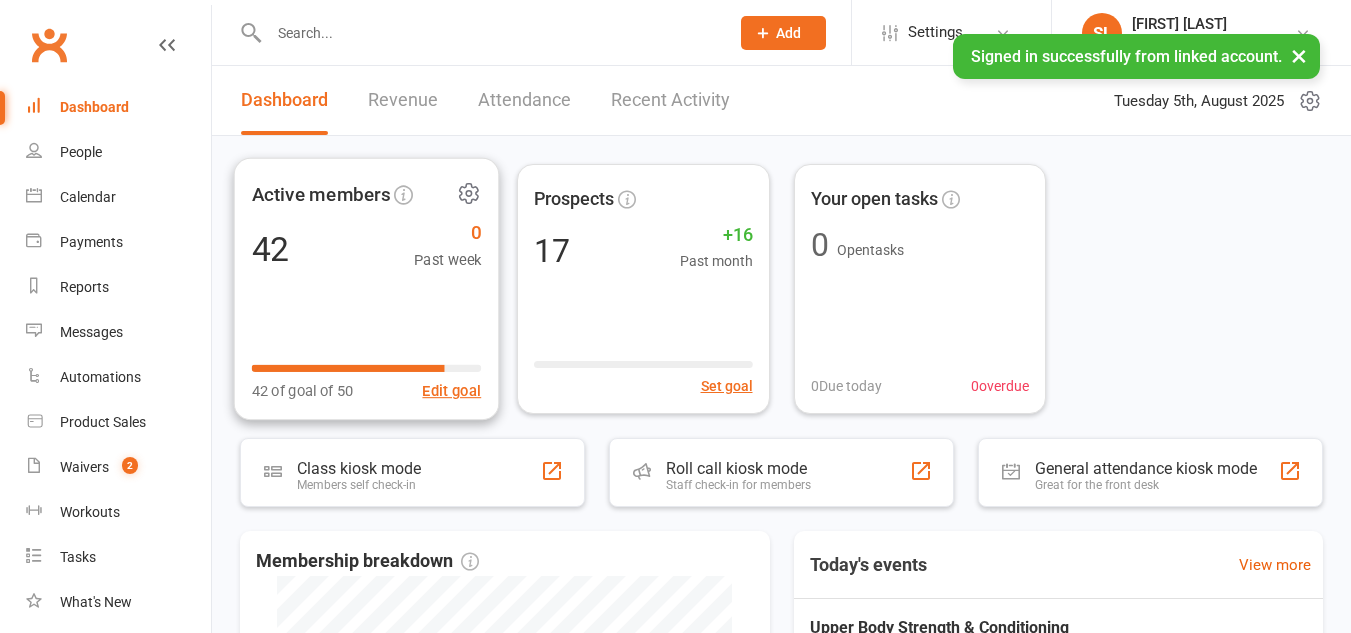 scroll, scrollTop: 0, scrollLeft: 0, axis: both 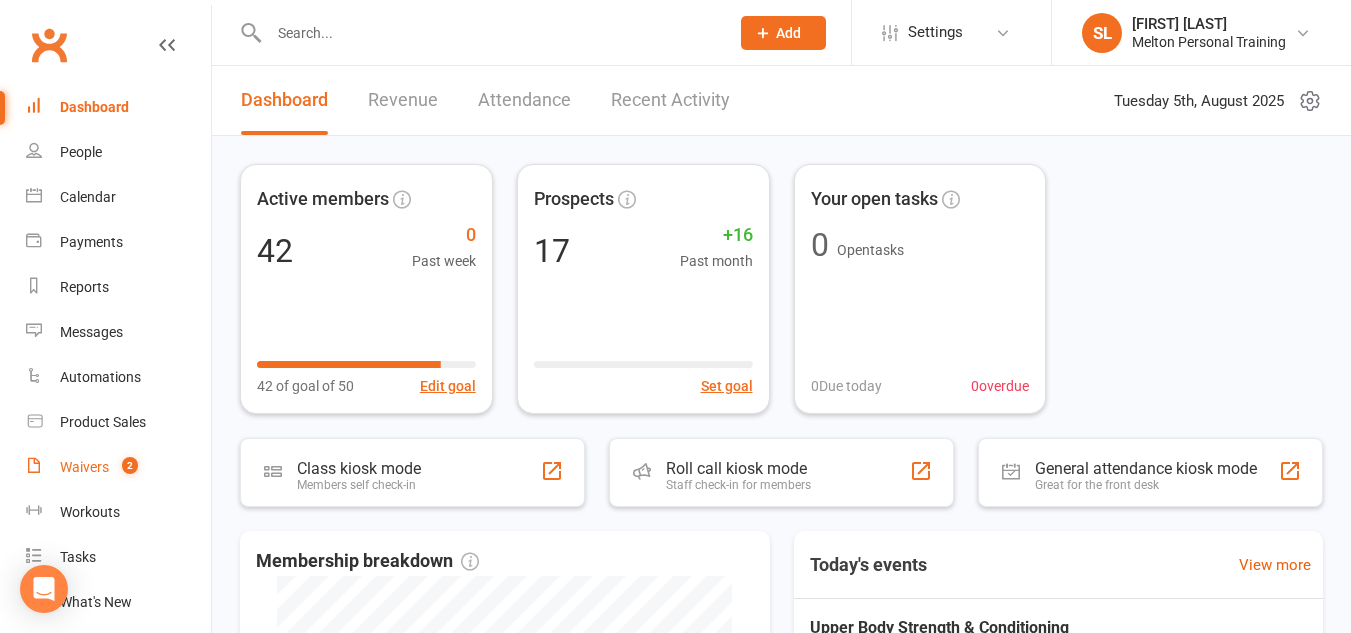 click on "Waivers" at bounding box center [84, 467] 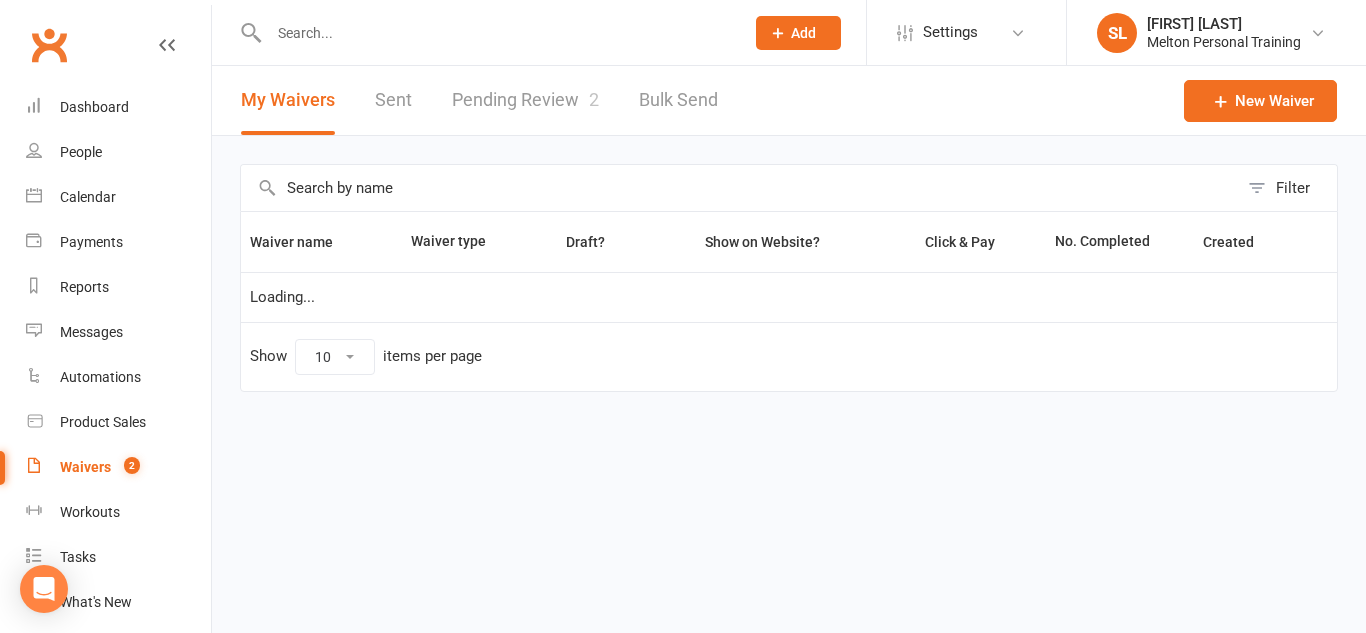 select on "100" 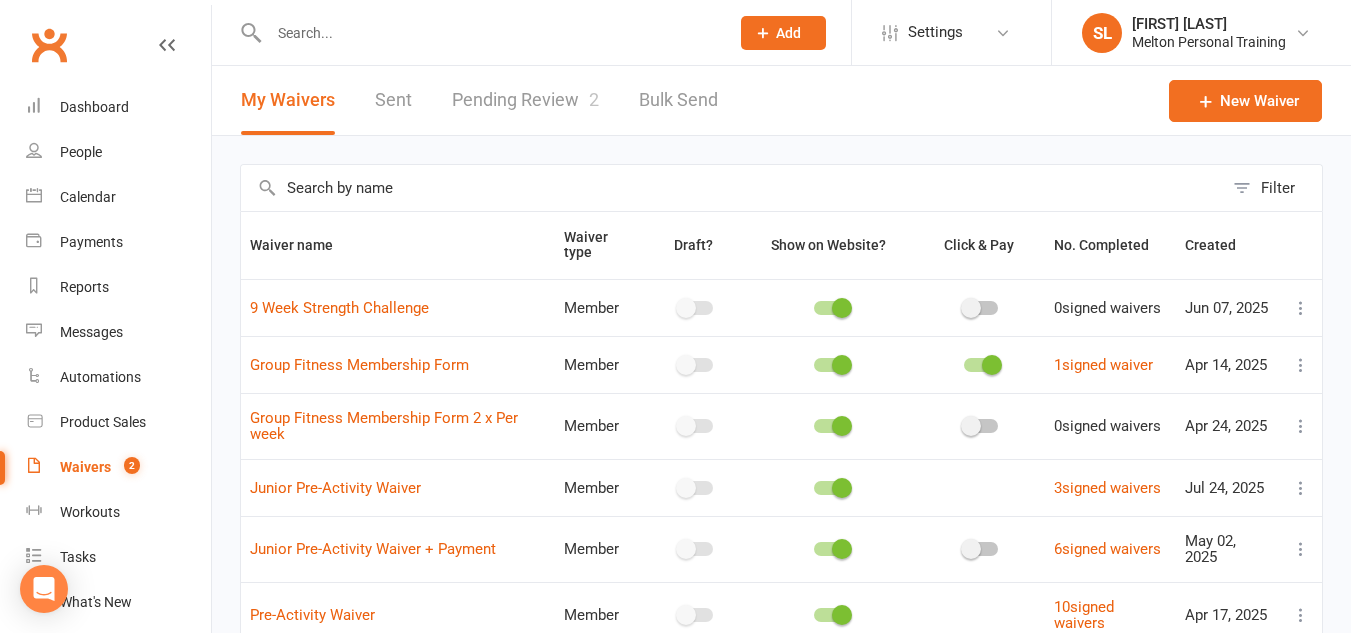 click on "Pending Review 2" at bounding box center [525, 100] 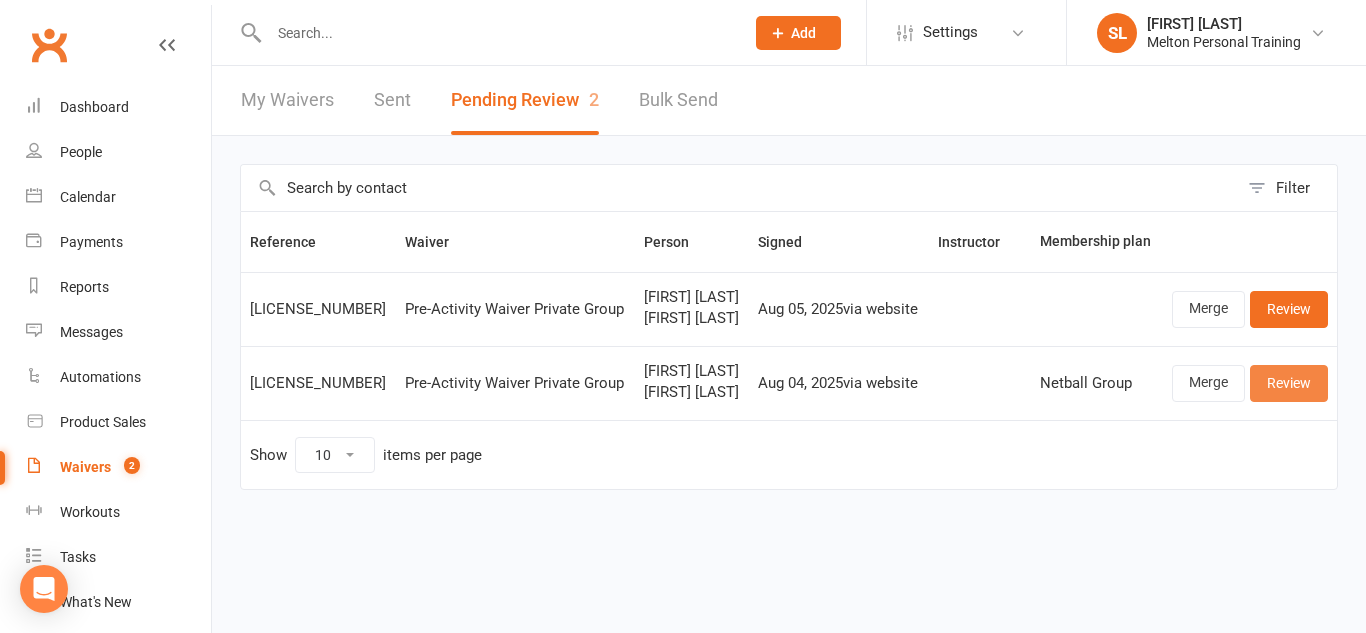 click on "Review" at bounding box center (1289, 383) 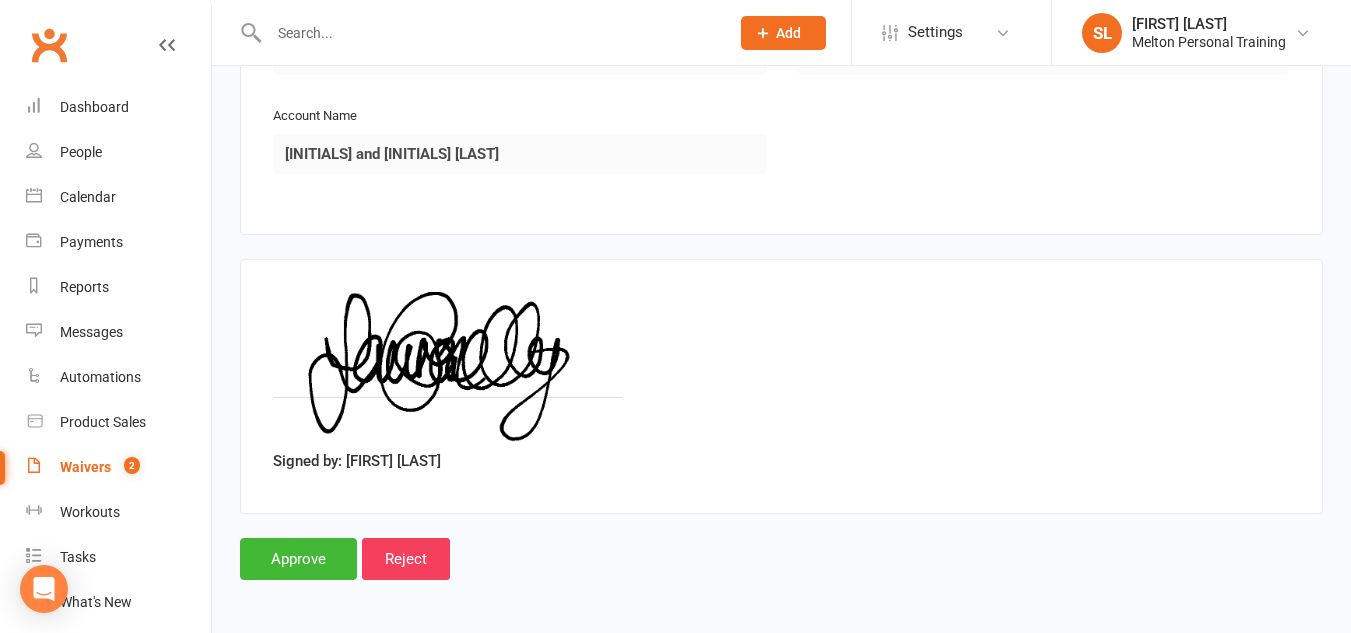 scroll, scrollTop: 4856, scrollLeft: 0, axis: vertical 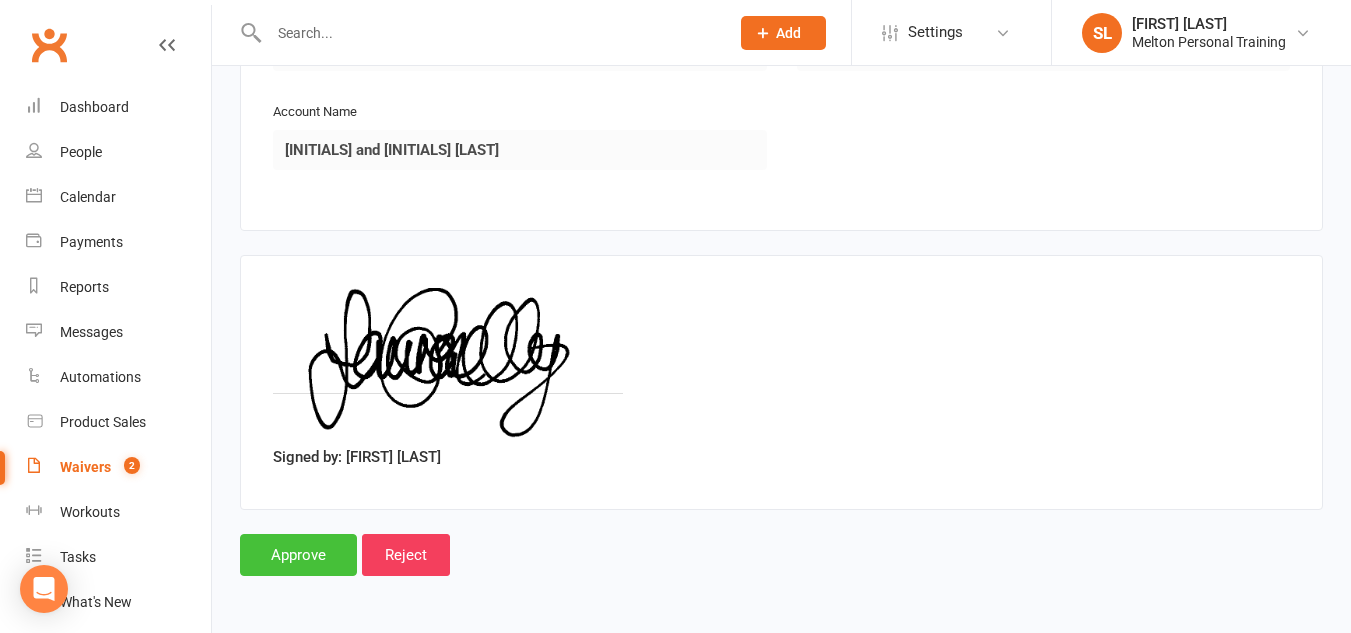 click on "Approve" at bounding box center [298, 555] 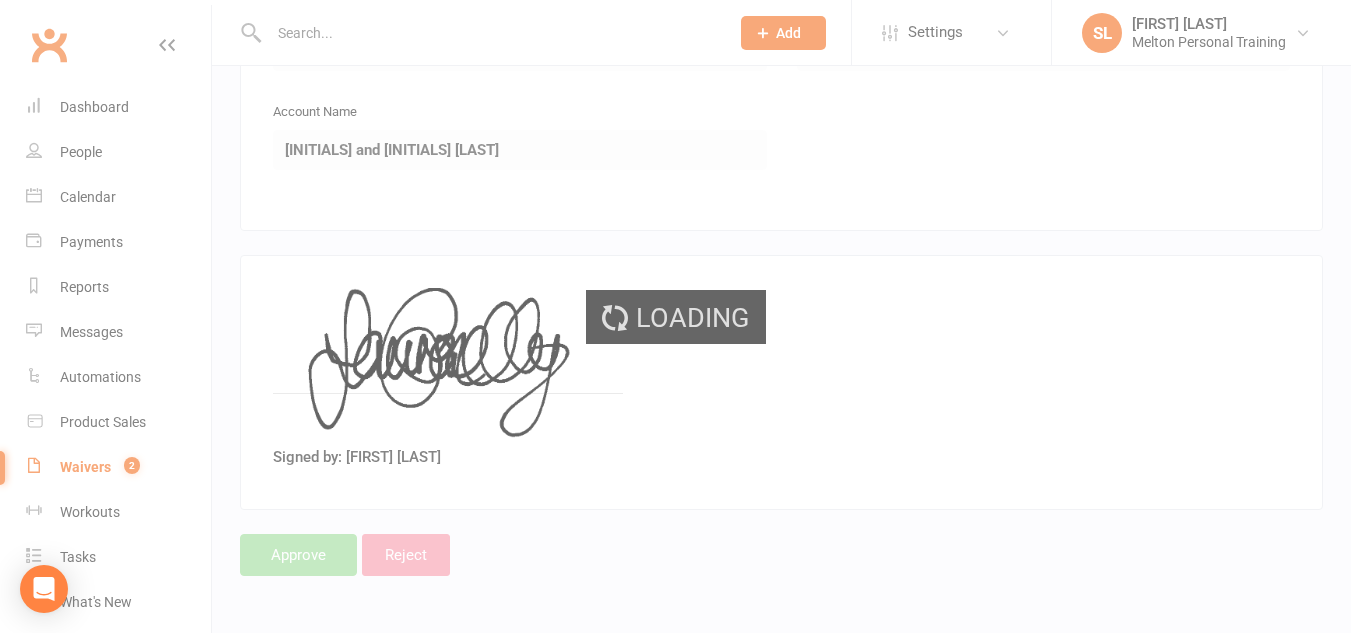scroll, scrollTop: 0, scrollLeft: 0, axis: both 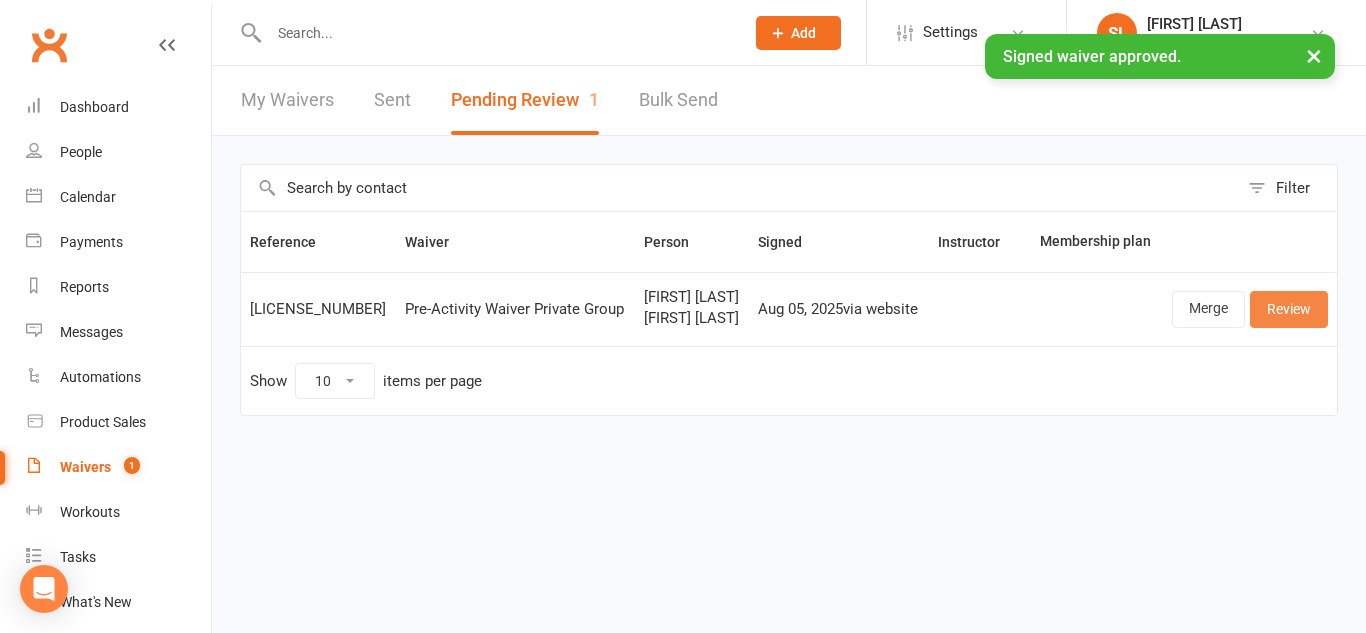 click on "Review" at bounding box center [1289, 309] 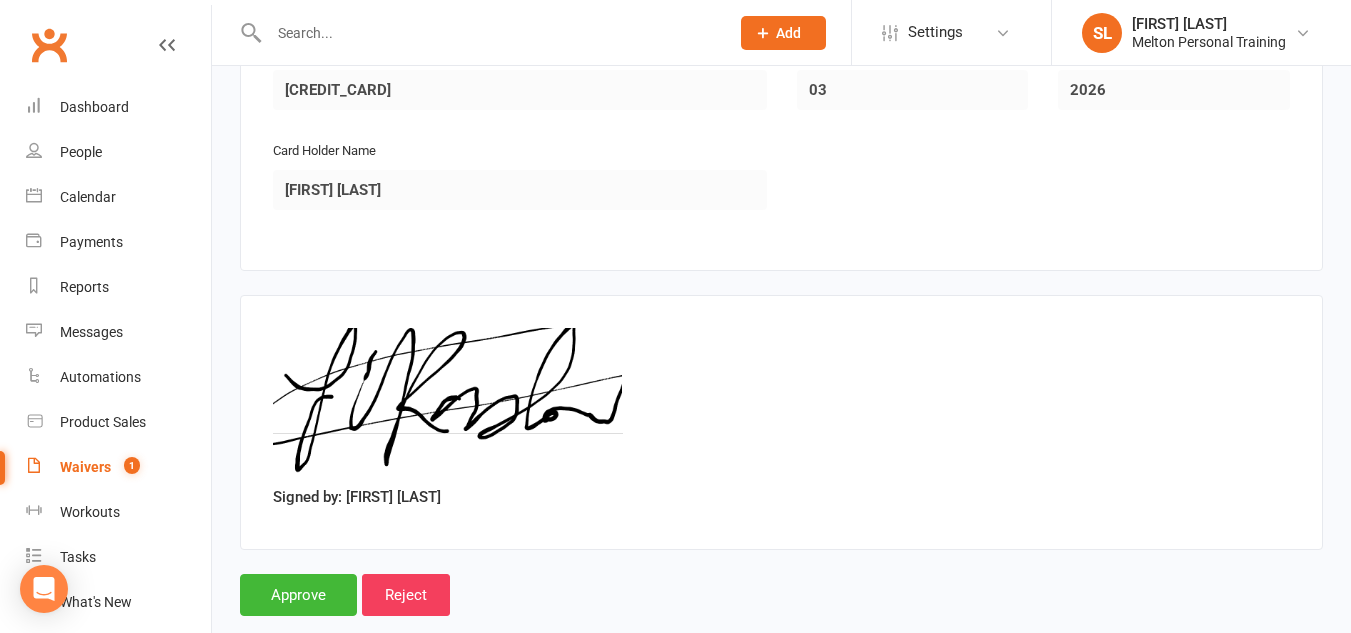 scroll, scrollTop: 4685, scrollLeft: 0, axis: vertical 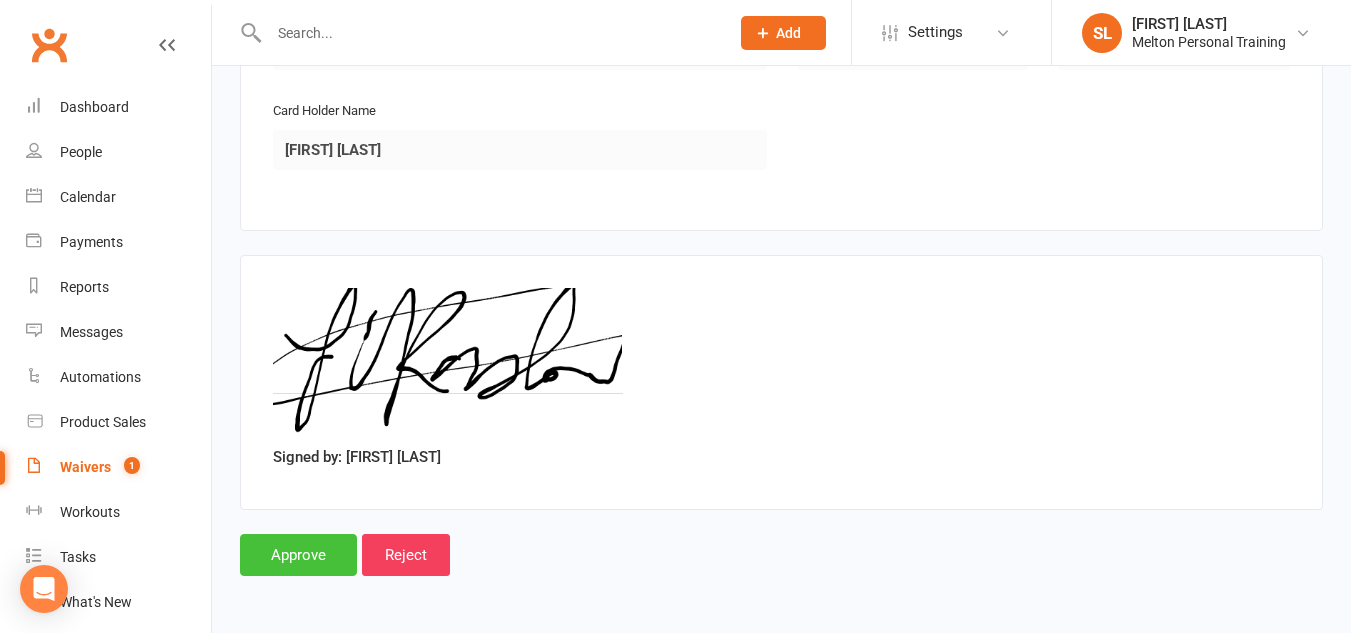 click on "Approve" at bounding box center [298, 555] 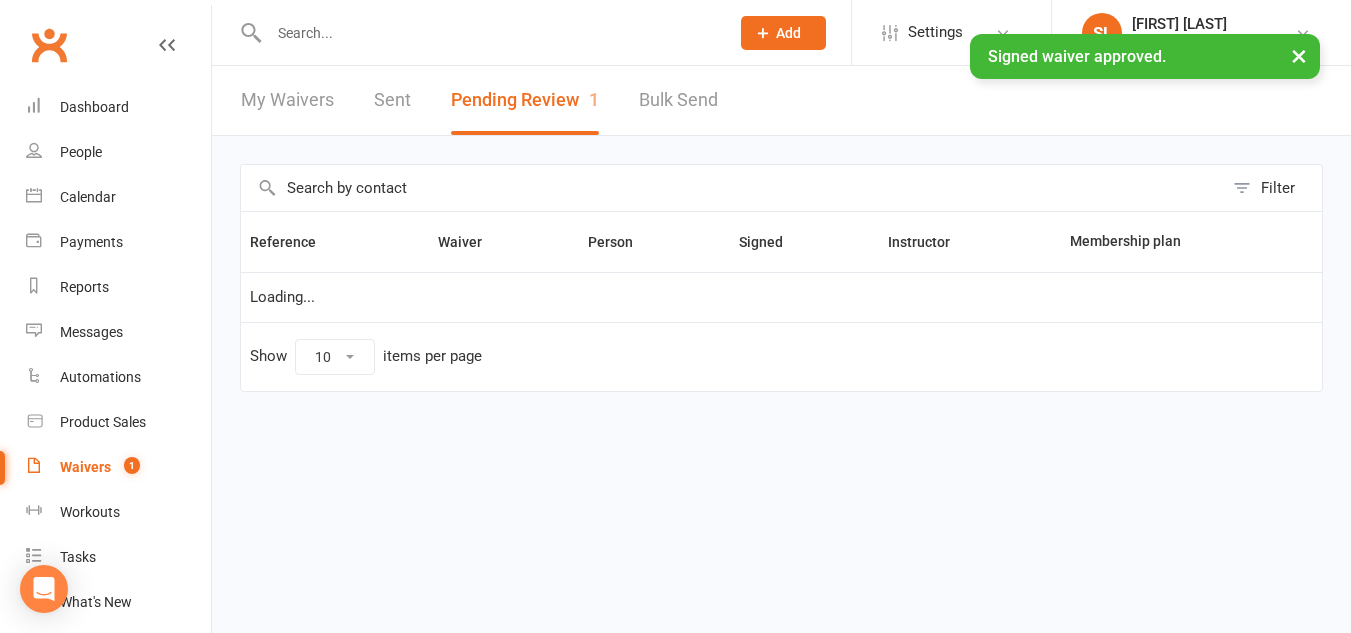 scroll, scrollTop: 0, scrollLeft: 0, axis: both 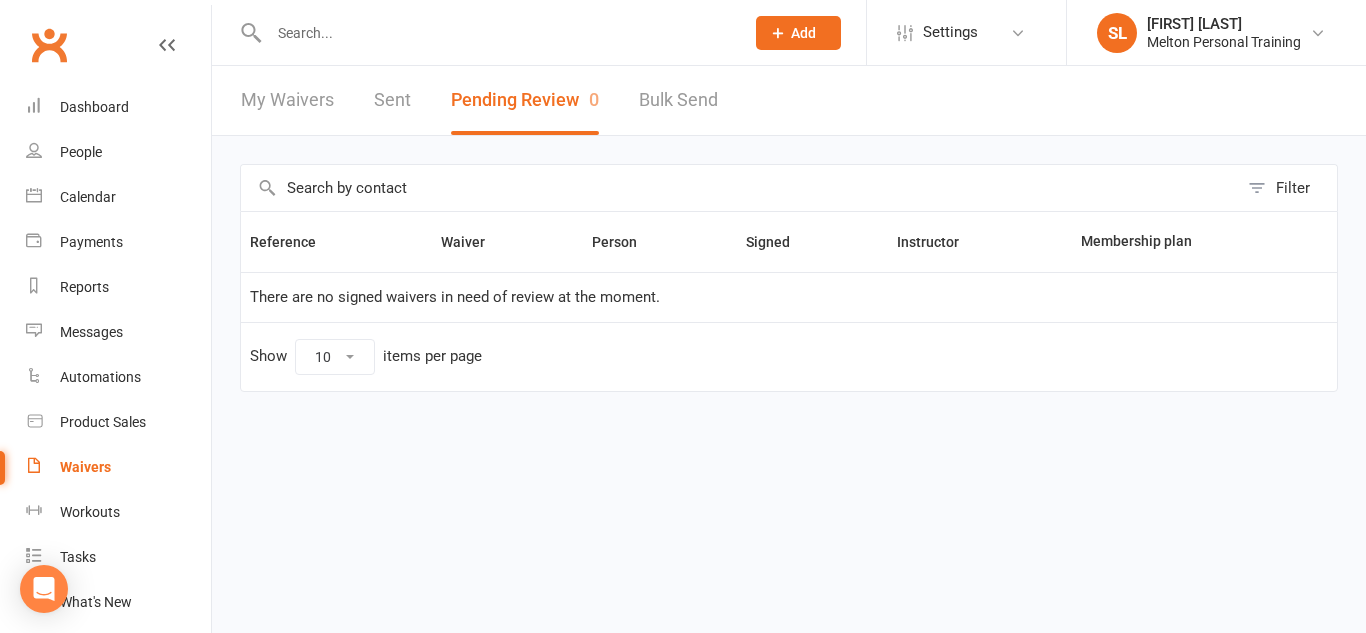 click on "Add" 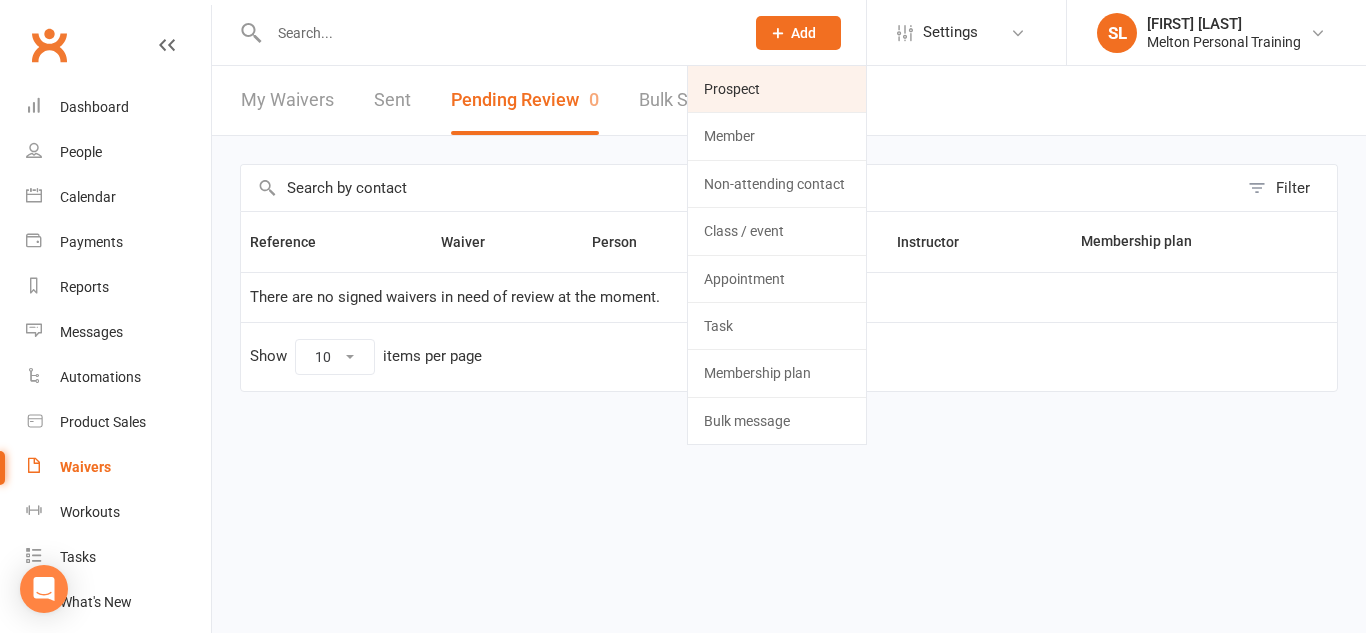 click on "Prospect" 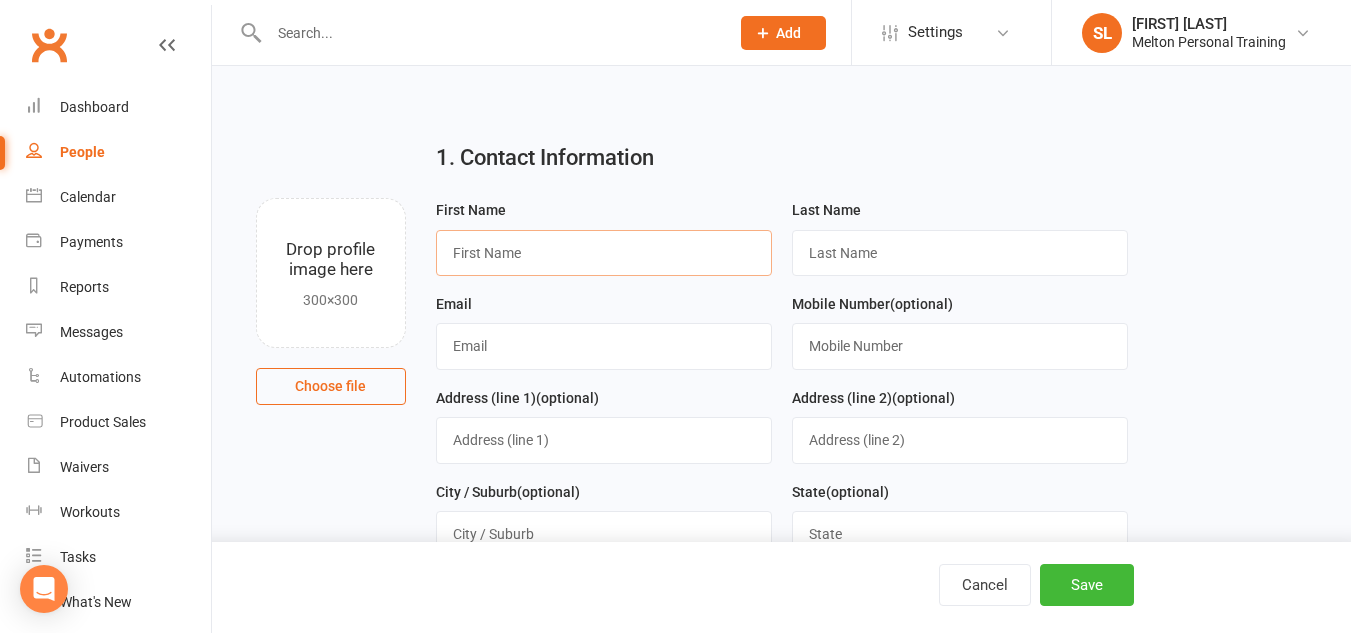 click at bounding box center [604, 253] 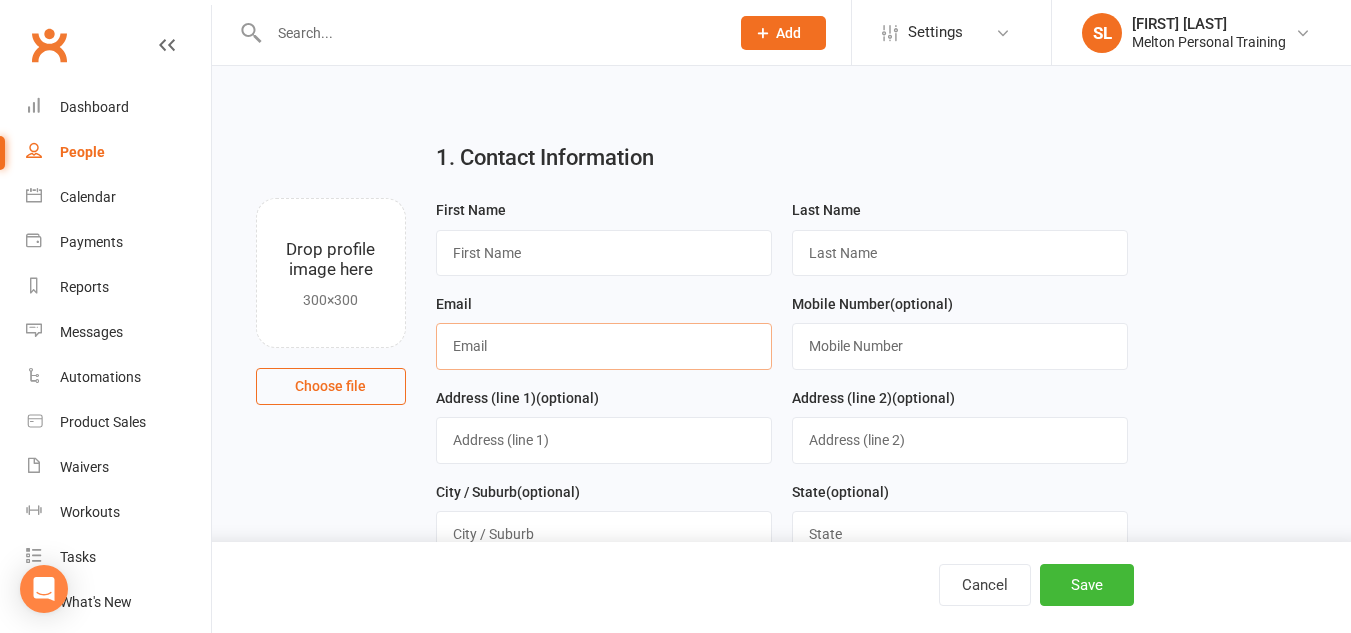 click at bounding box center (604, 346) 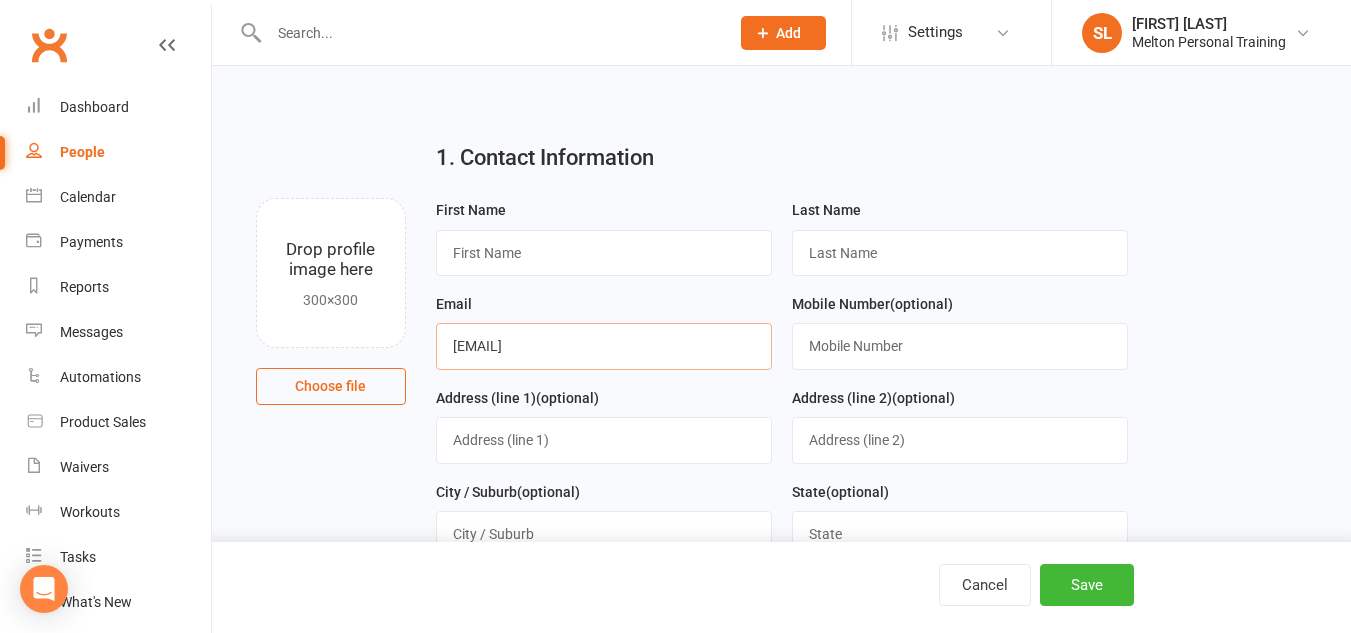type on "[EMAIL]" 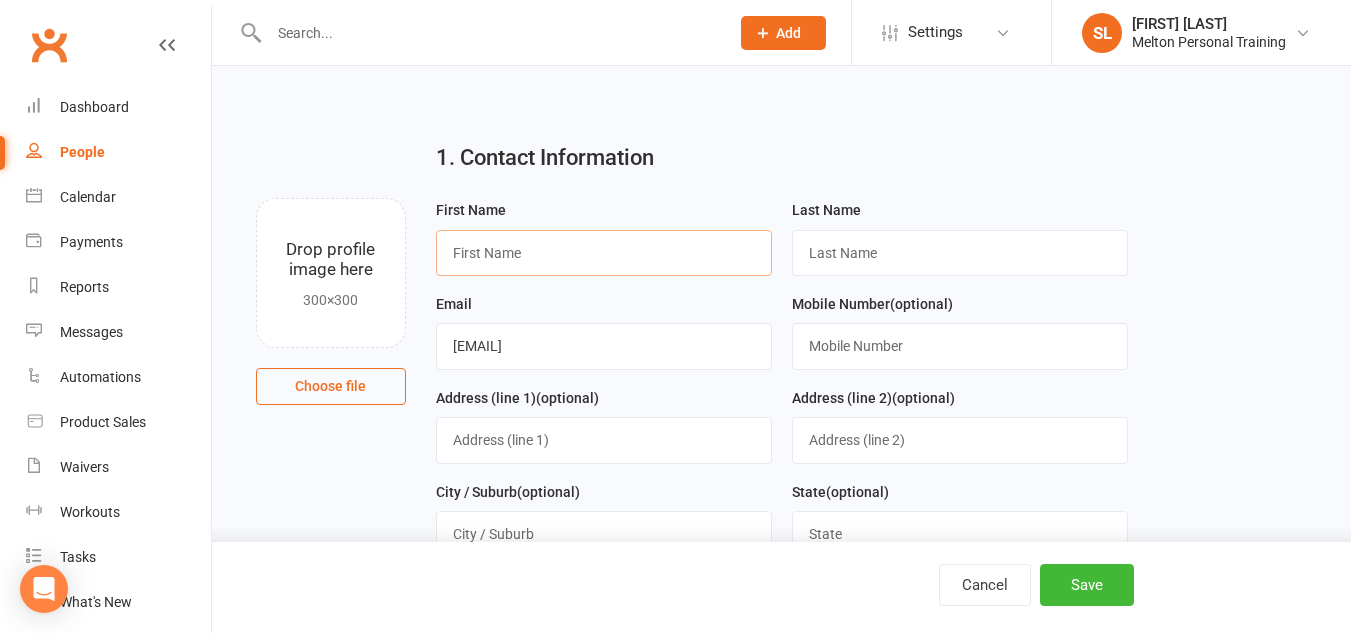 click at bounding box center [604, 253] 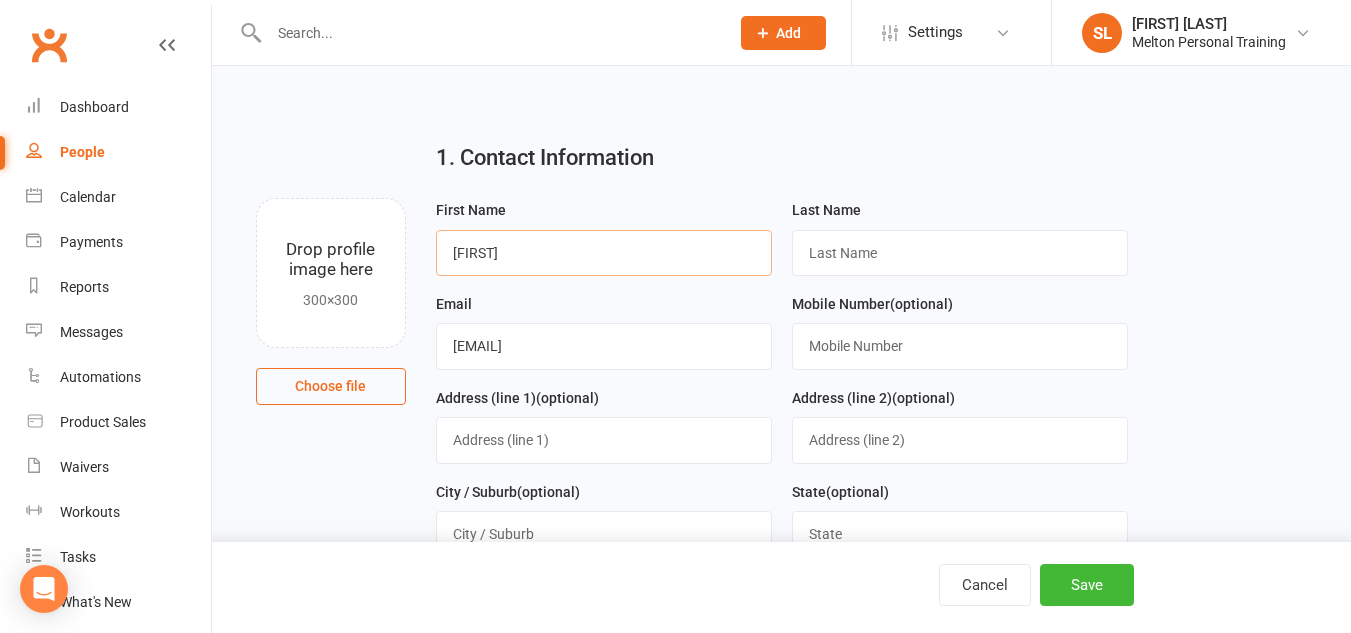 type on "[FIRST]" 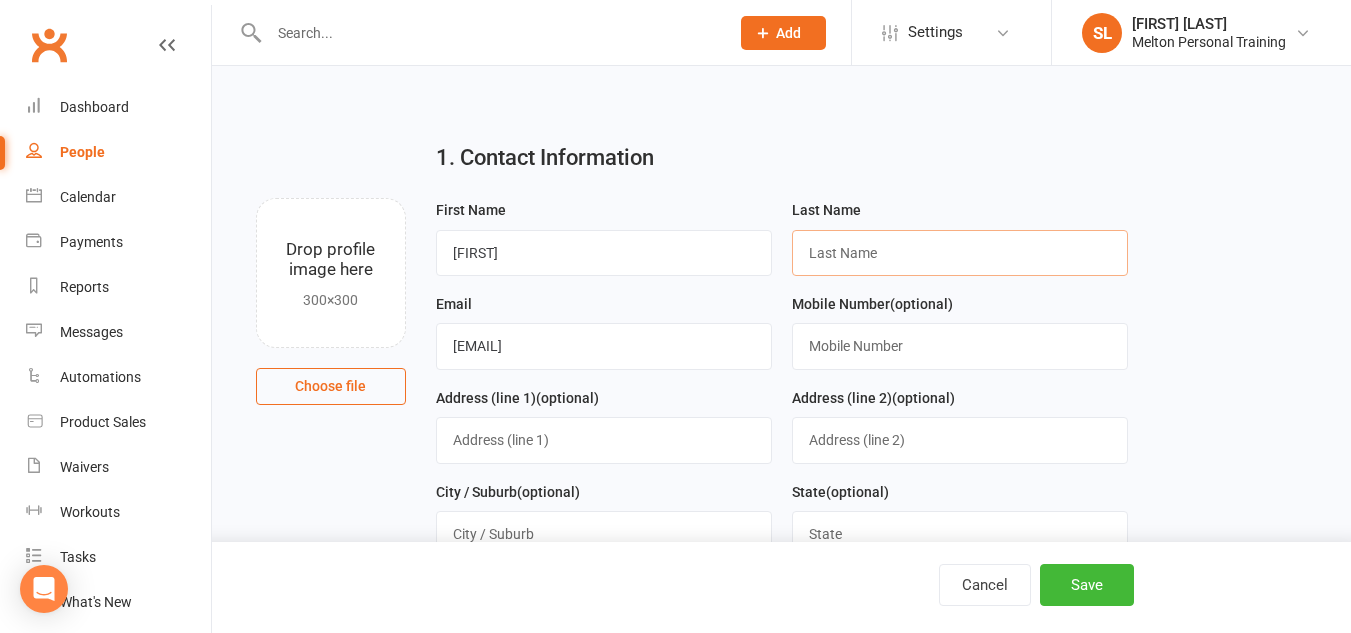 click at bounding box center (960, 253) 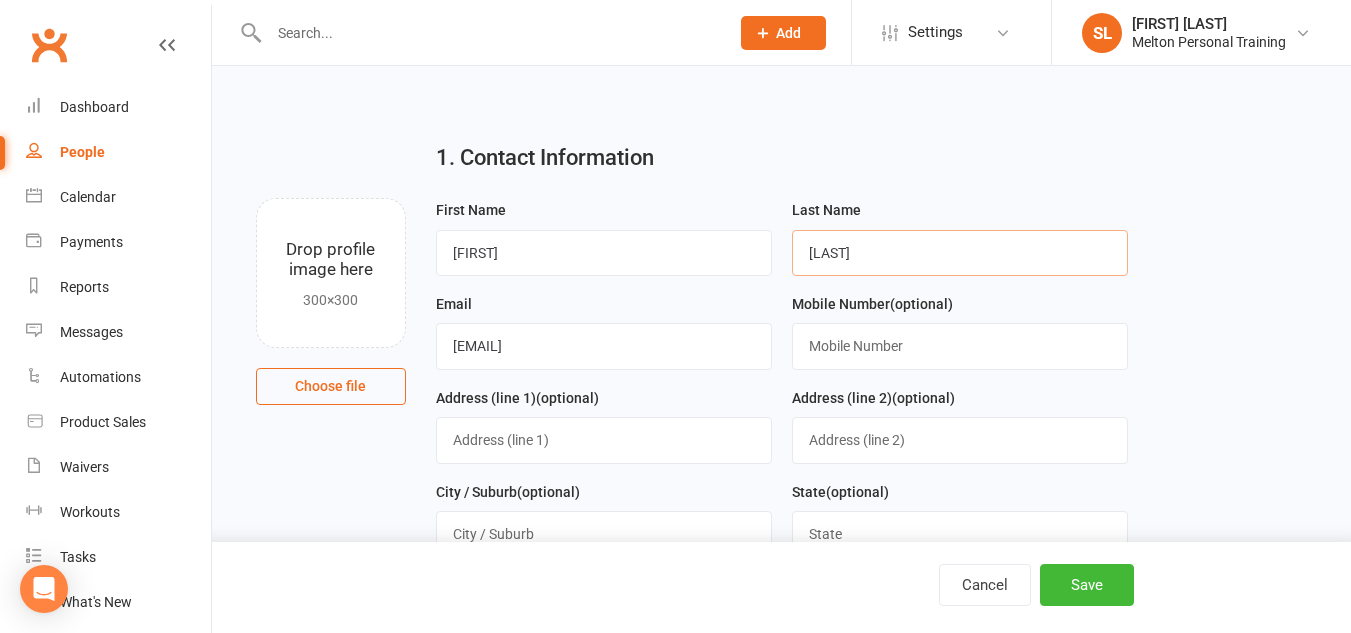 type on "[LAST]" 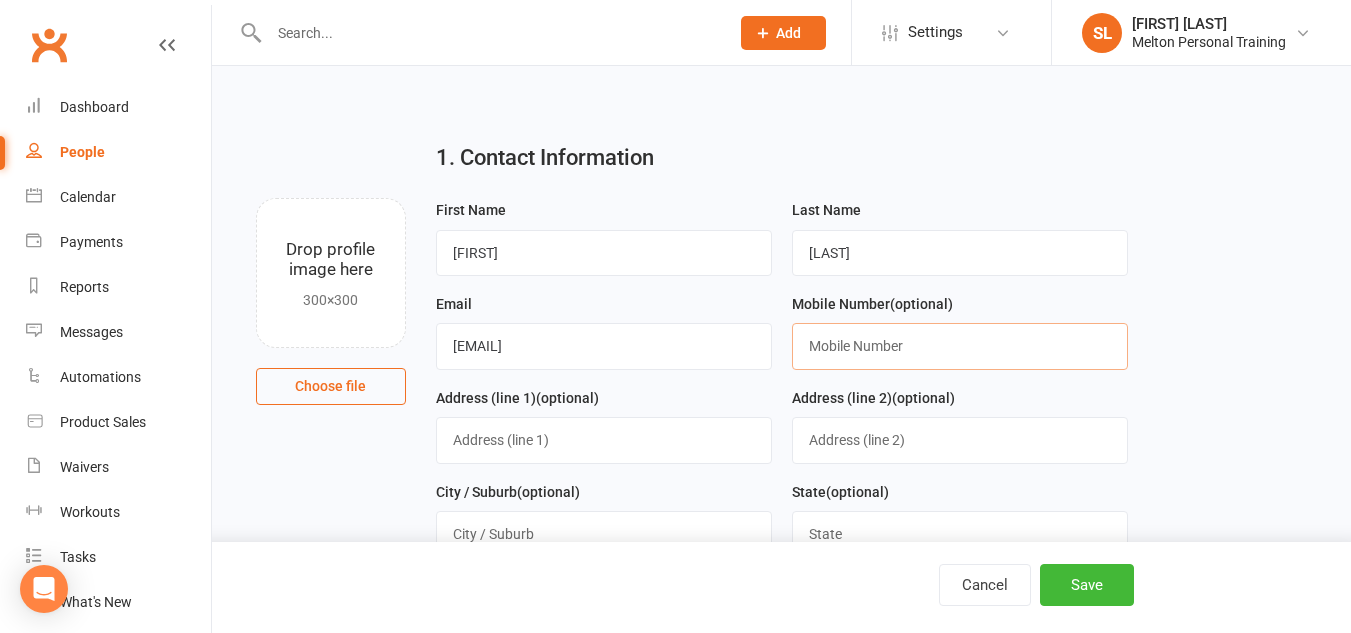 click at bounding box center [960, 346] 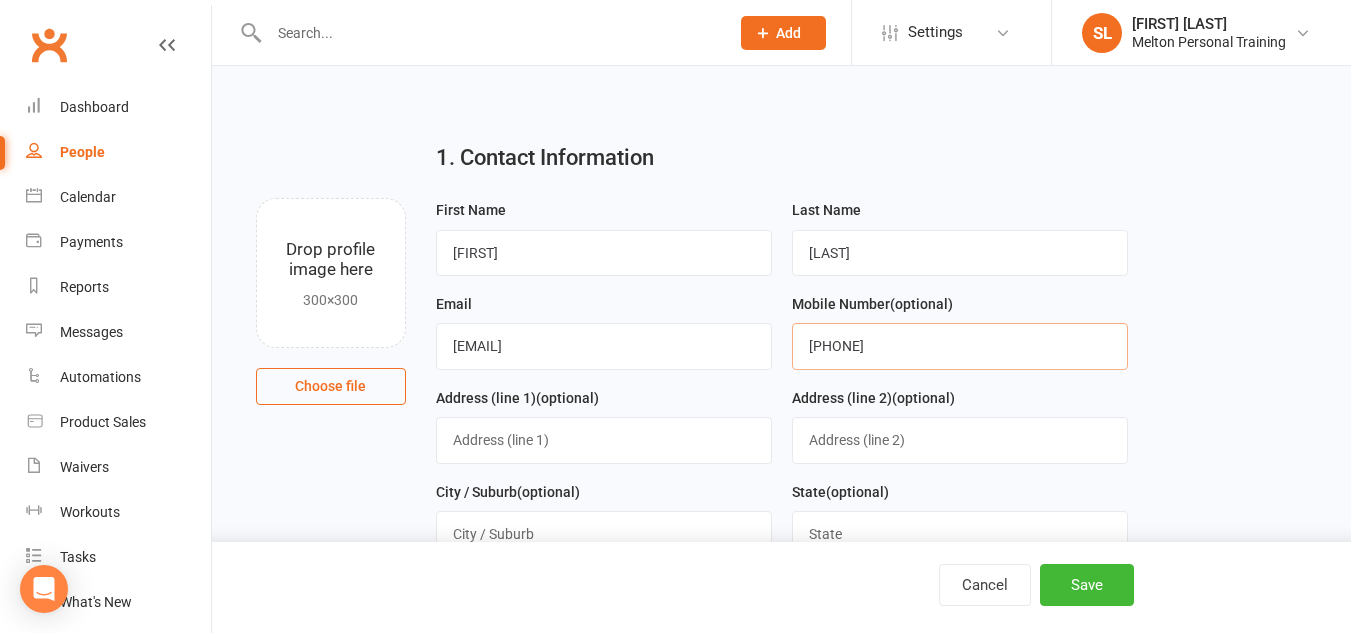 click on "[PHONE]" at bounding box center [960, 346] 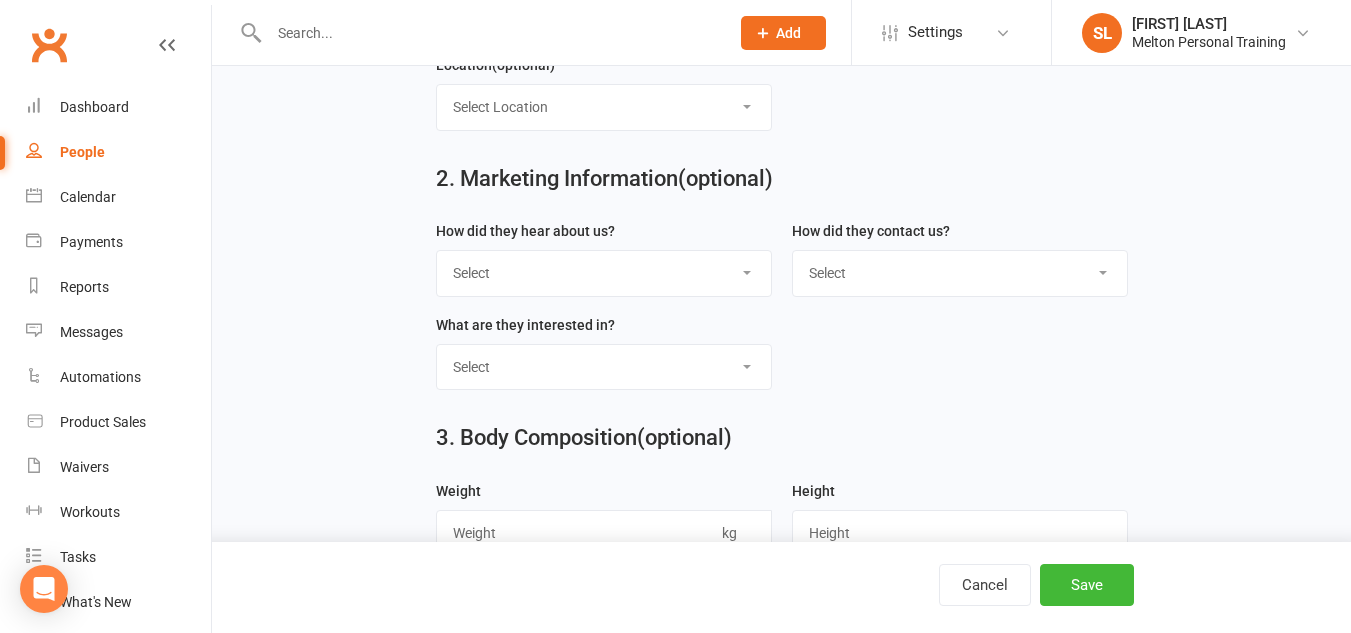 scroll, scrollTop: 709, scrollLeft: 0, axis: vertical 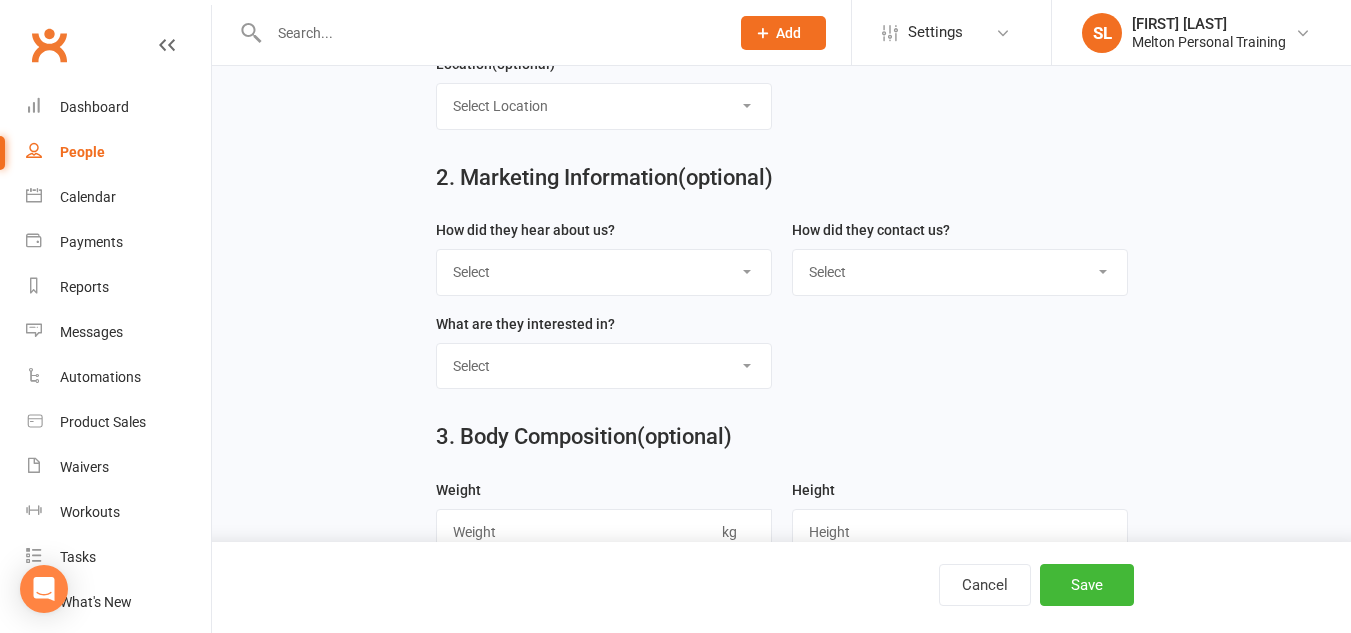 type on "[PHONE]" 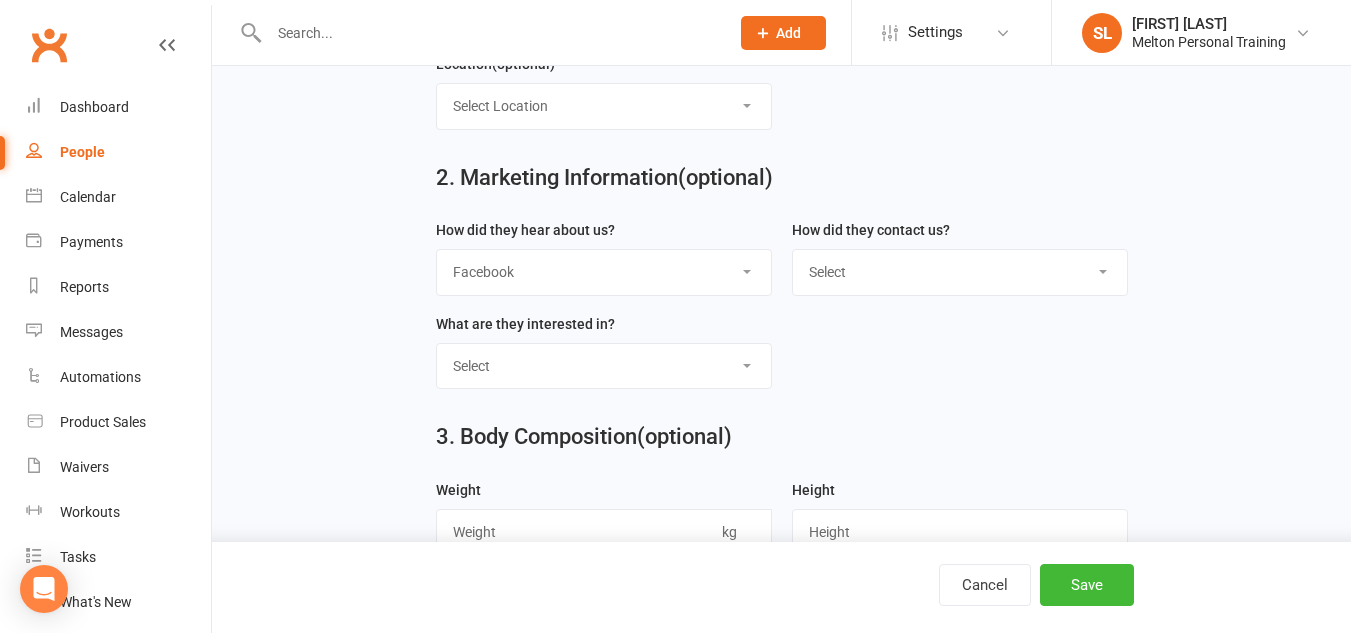 click on "Select Google Through A Friend Poster Magazine Walk by Letter Box Drop Facebook" at bounding box center [604, 272] 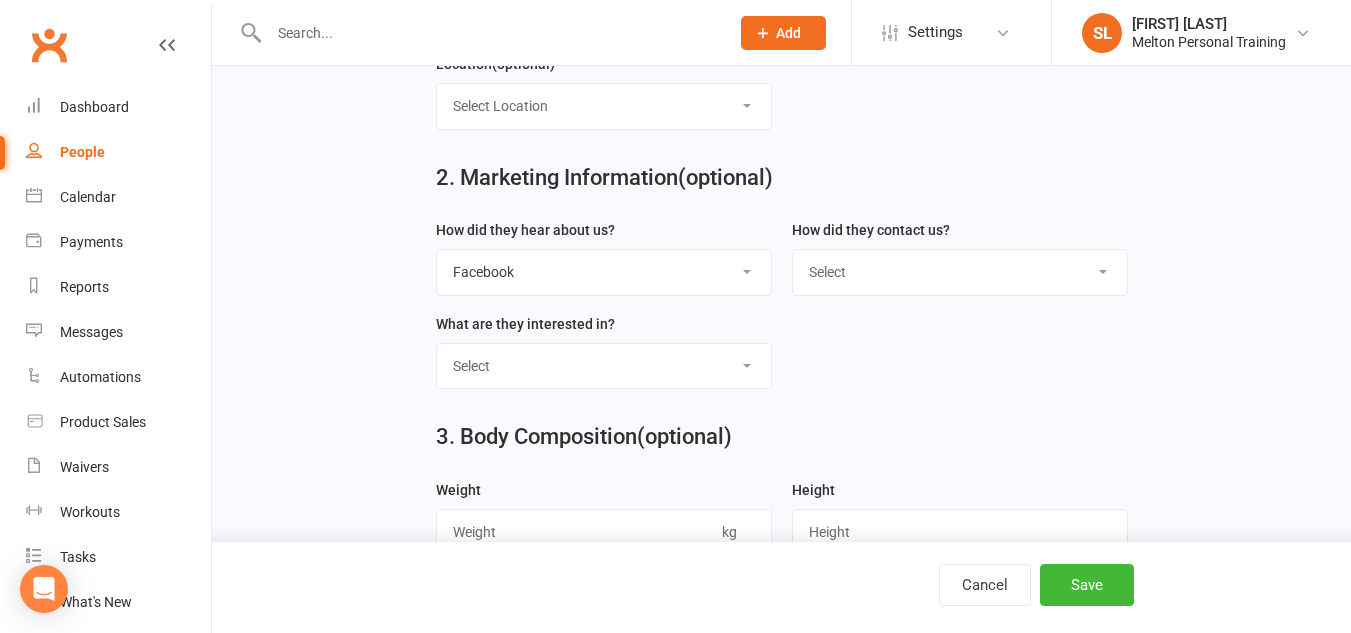 click on "Select Classes Personal Training Weight Loss Body Building De-Stressing Diet/Food Plan Increasing Fitness Competition Training" at bounding box center (604, 366) 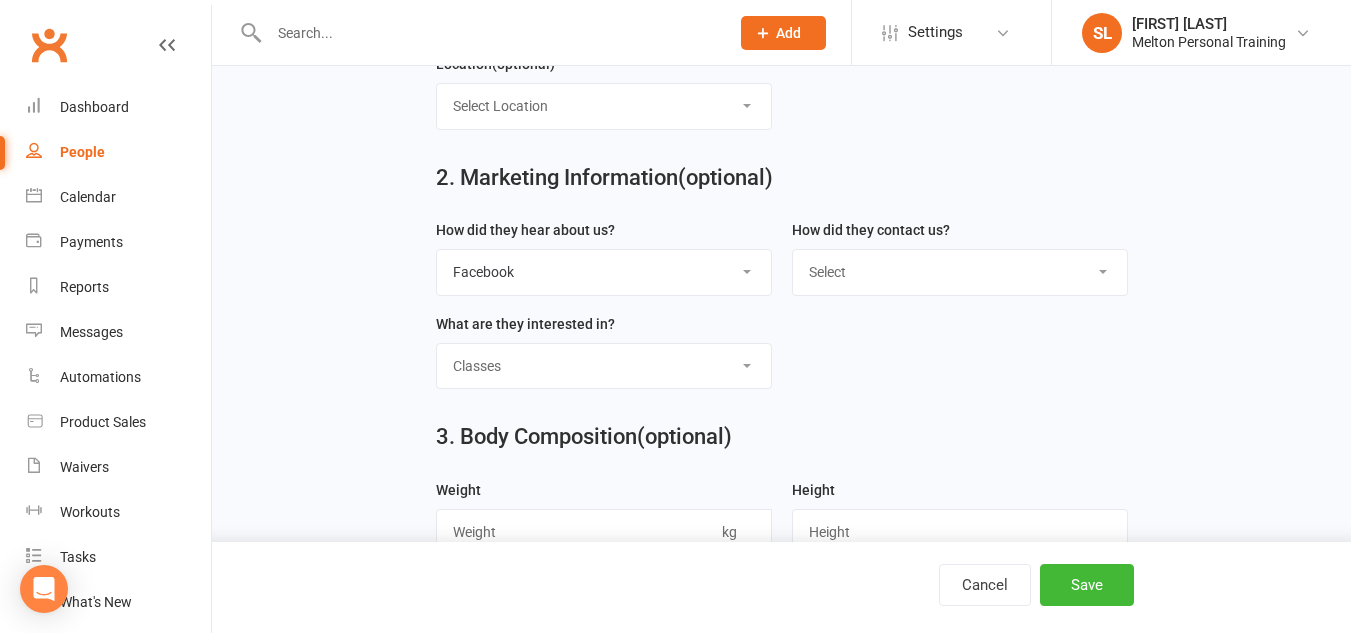 click on "Select Classes Personal Training Weight Loss Body Building De-Stressing Diet/Food Plan Increasing Fitness Competition Training" at bounding box center [604, 366] 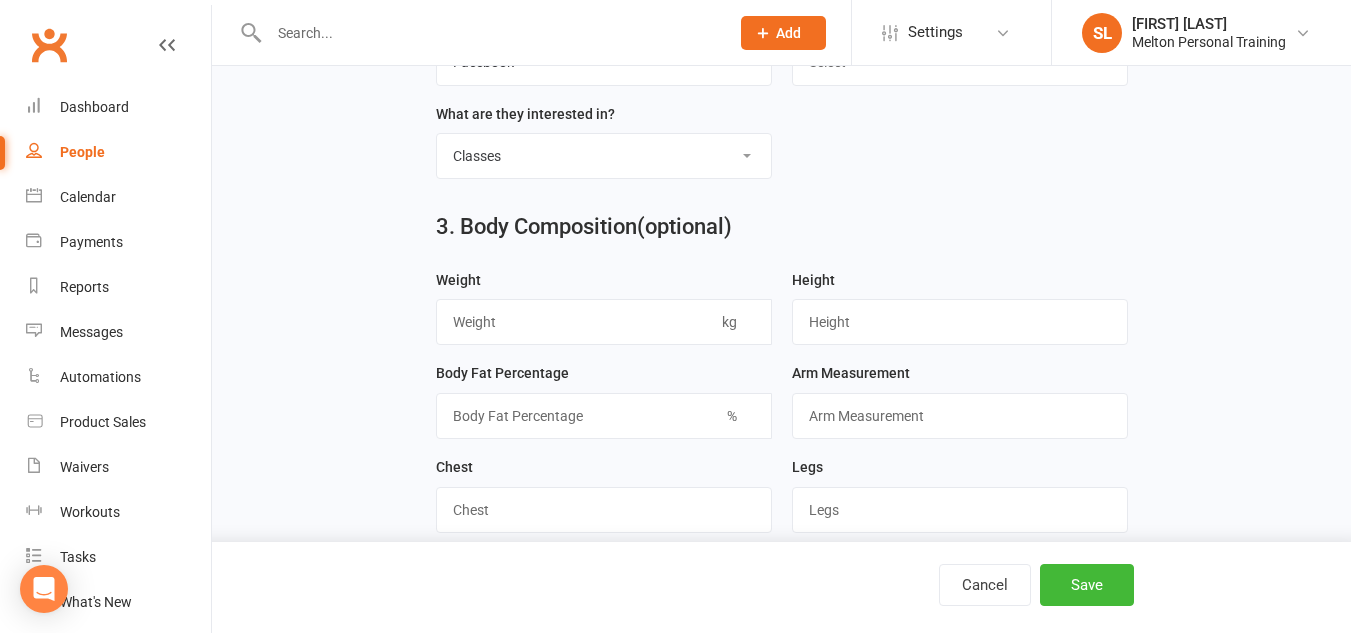 scroll, scrollTop: 920, scrollLeft: 0, axis: vertical 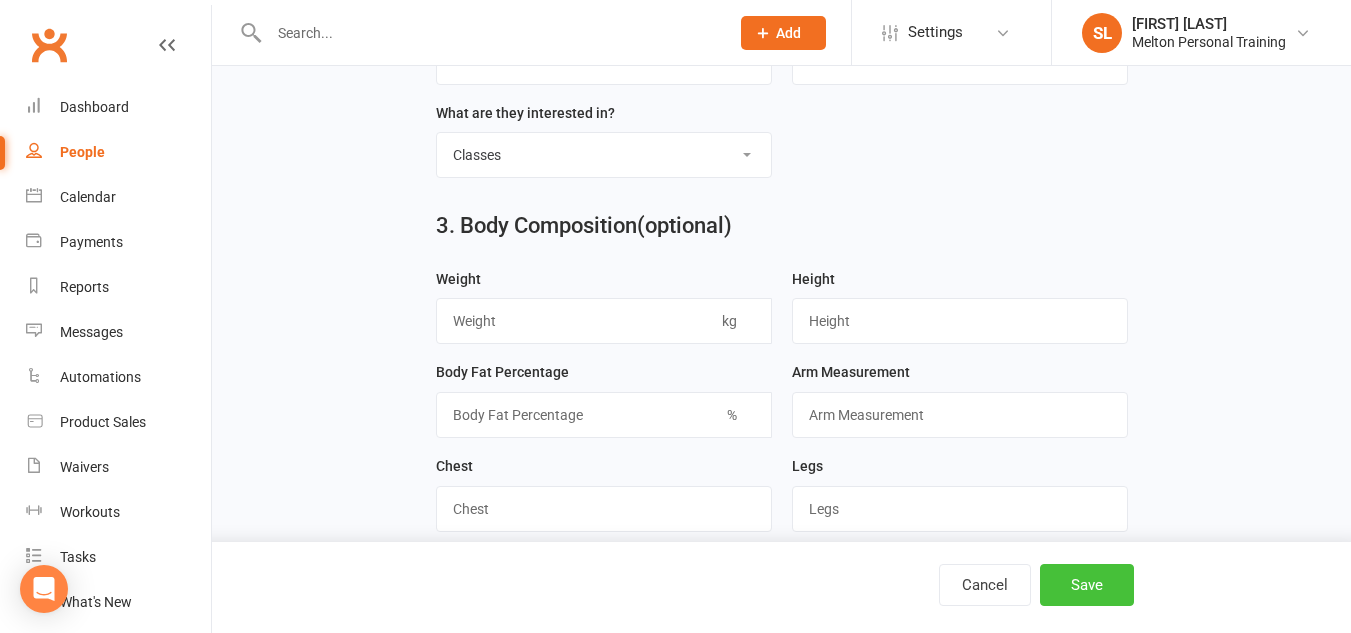click on "Save" at bounding box center (1087, 585) 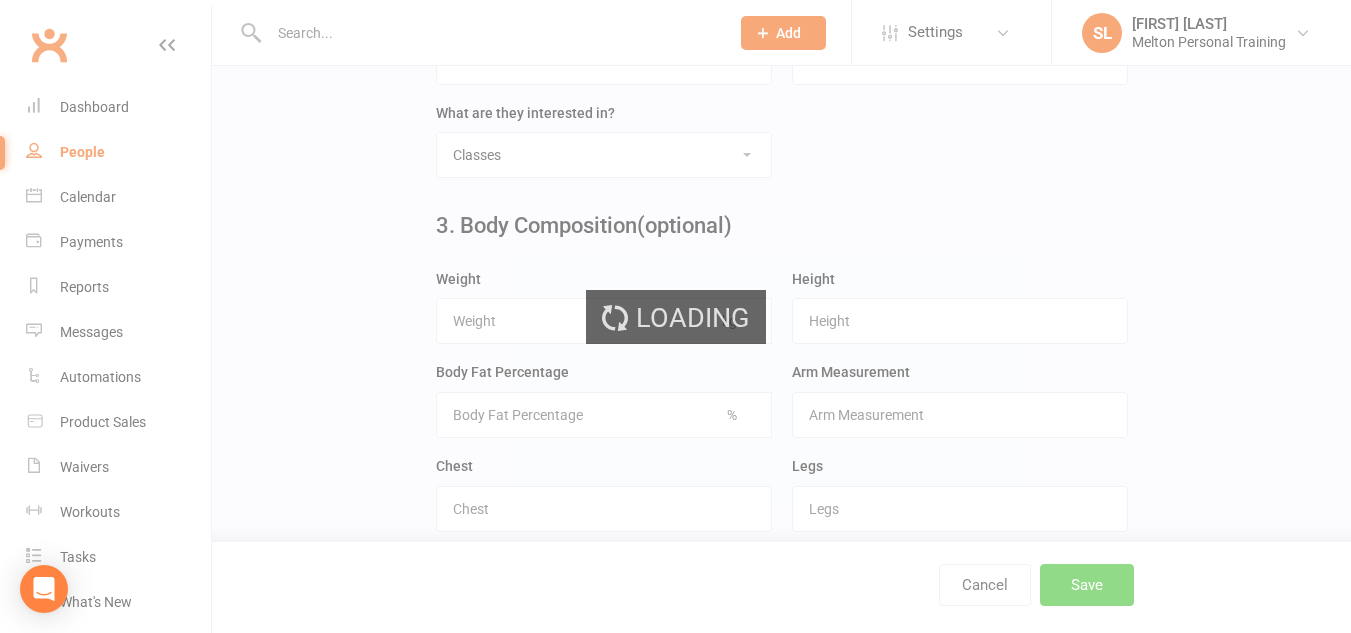 scroll, scrollTop: 0, scrollLeft: 0, axis: both 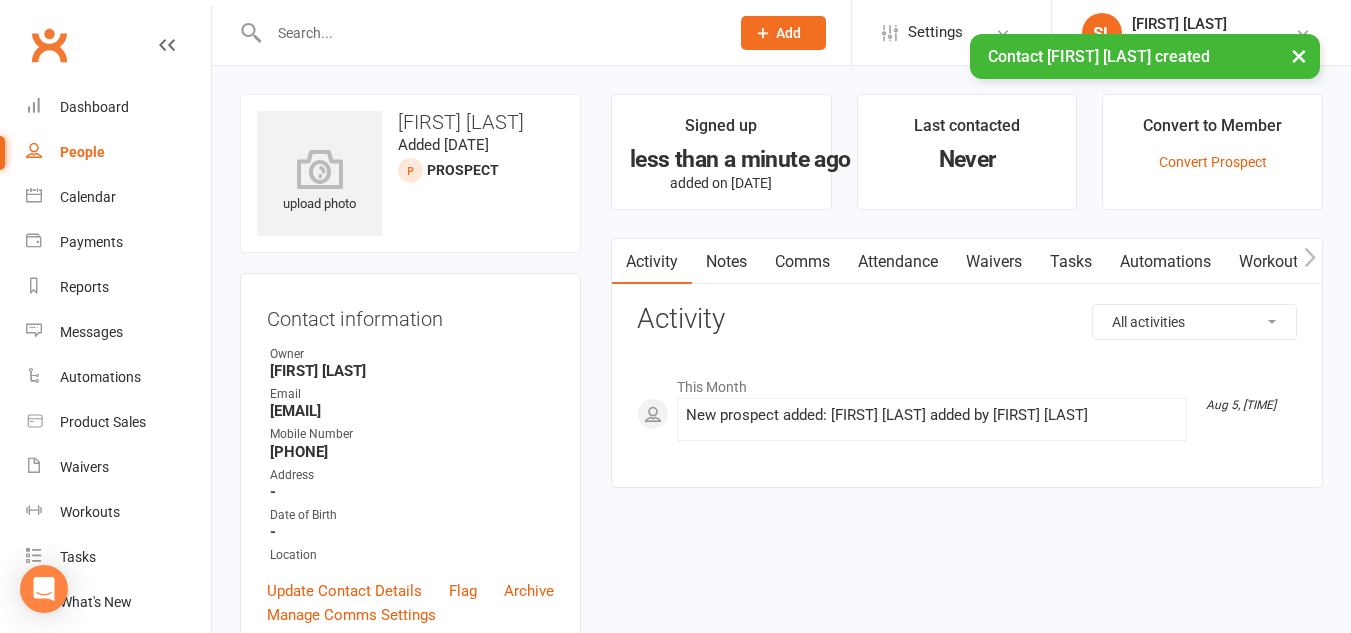 click on "Add" 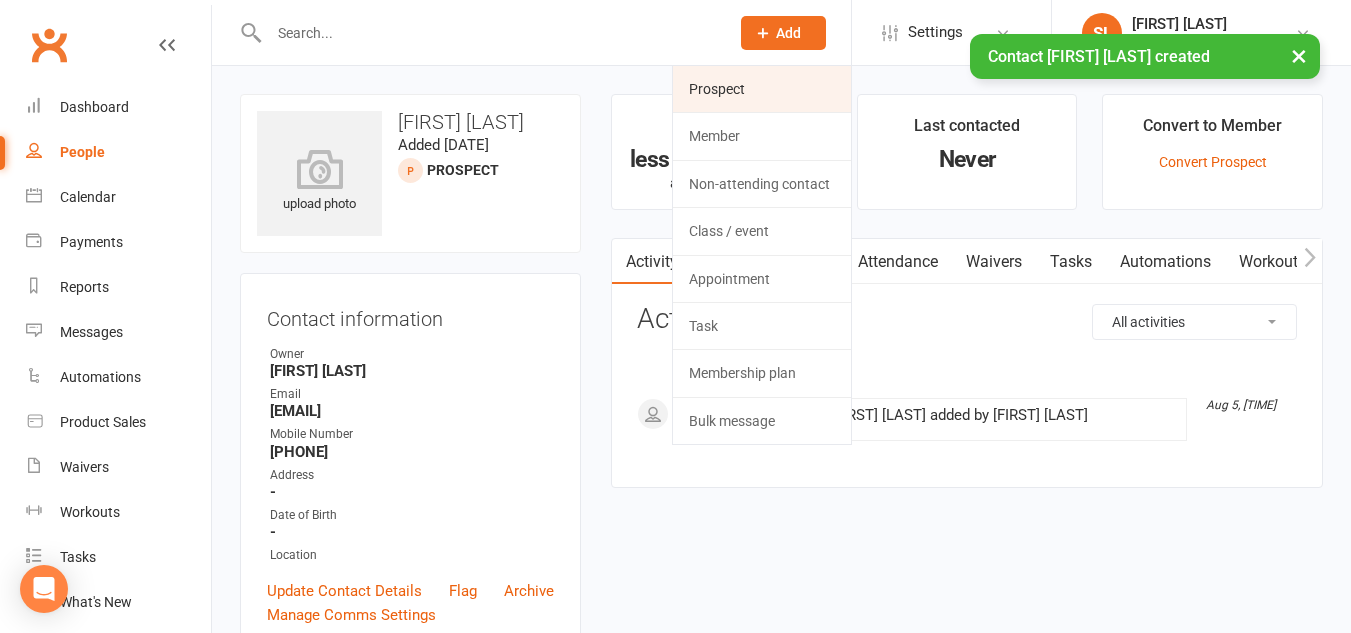 click on "Prospect" 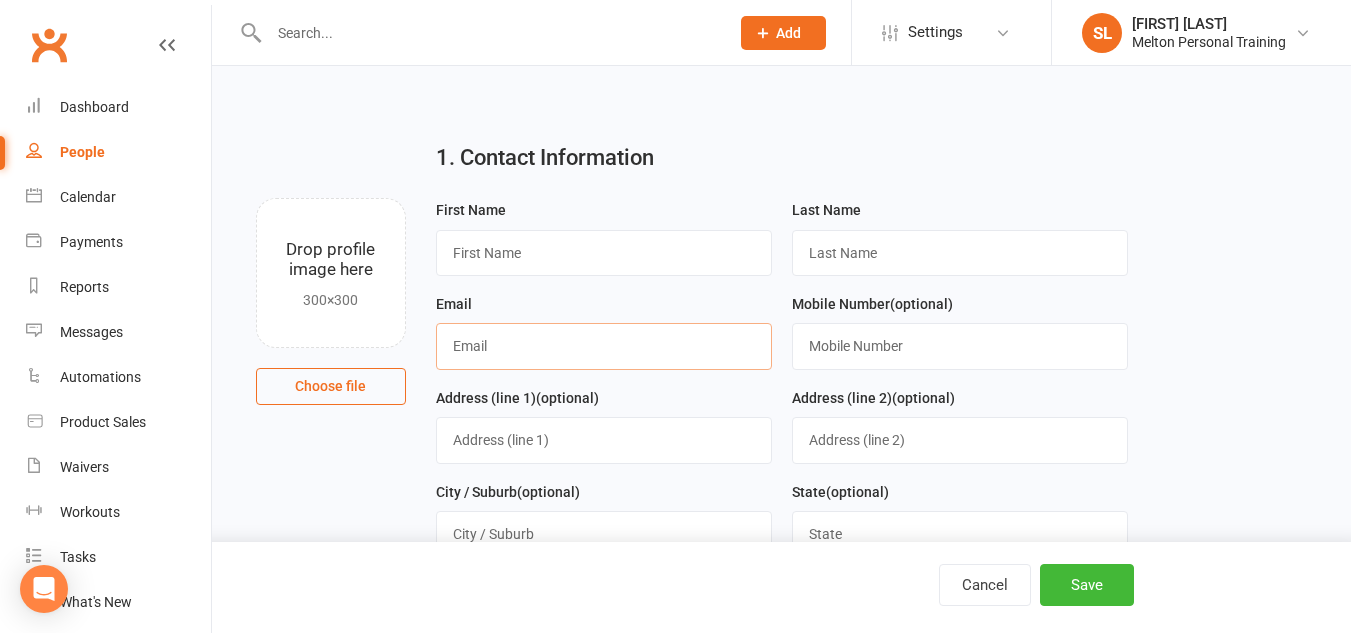 click at bounding box center (604, 346) 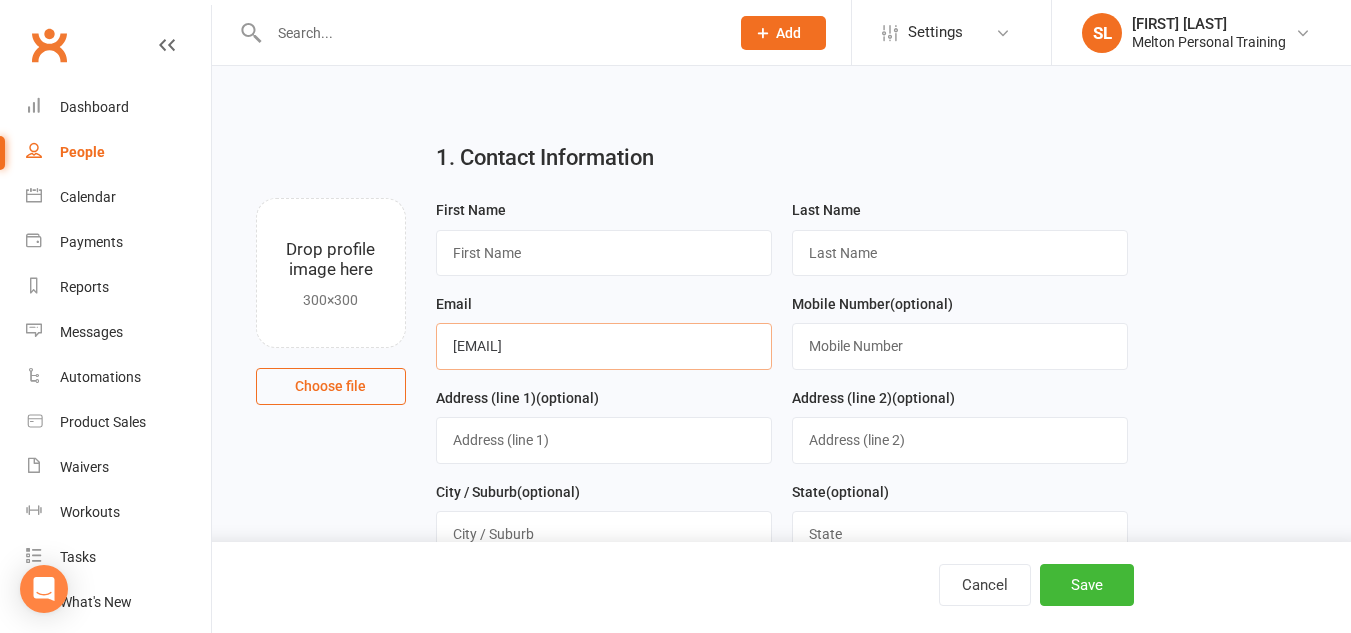 type on "[EMAIL]" 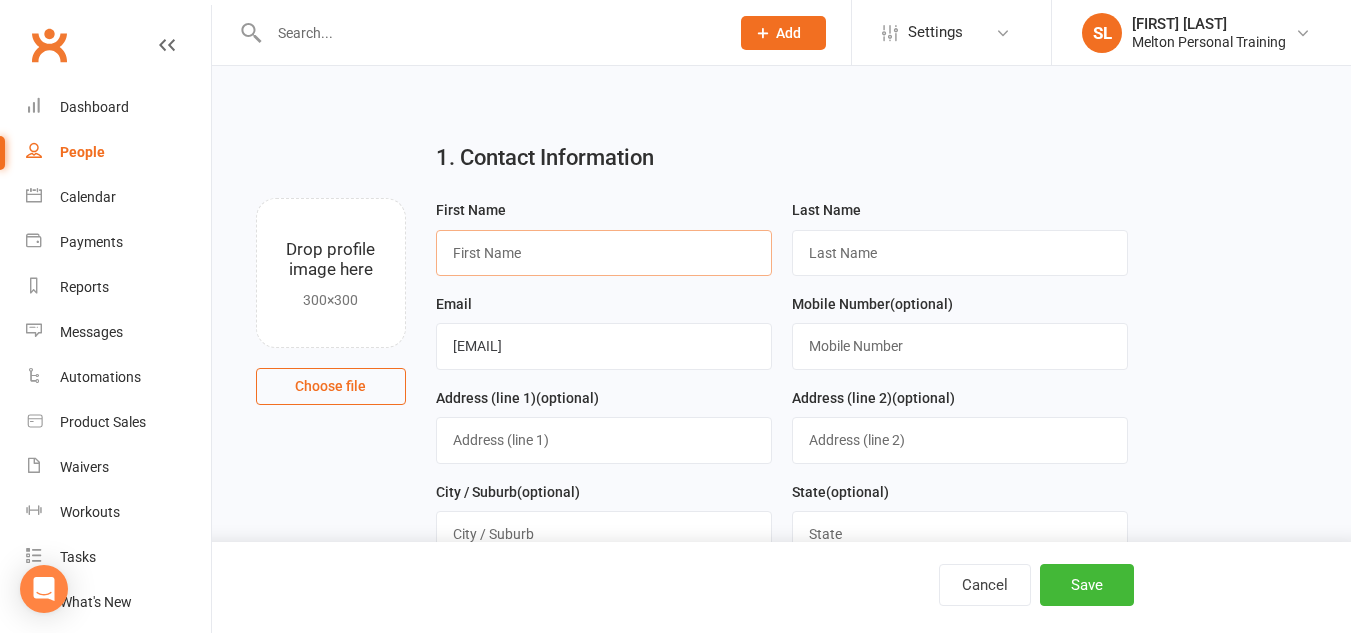 click at bounding box center [604, 253] 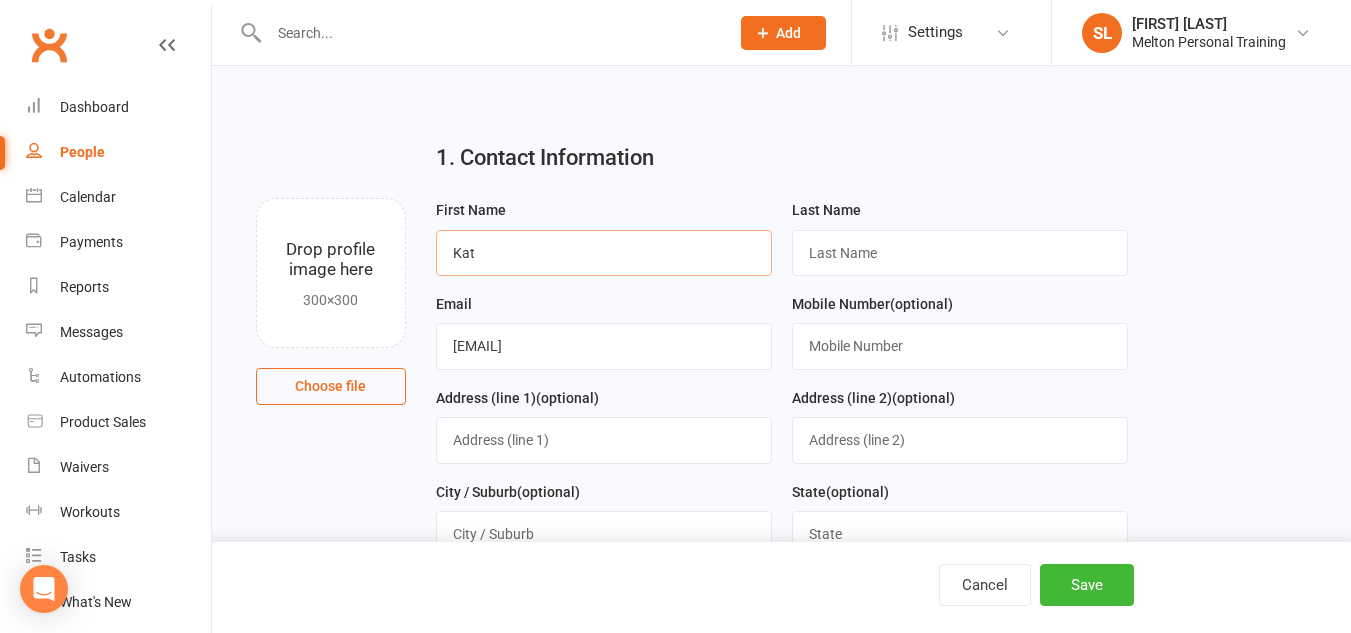type on "Kat" 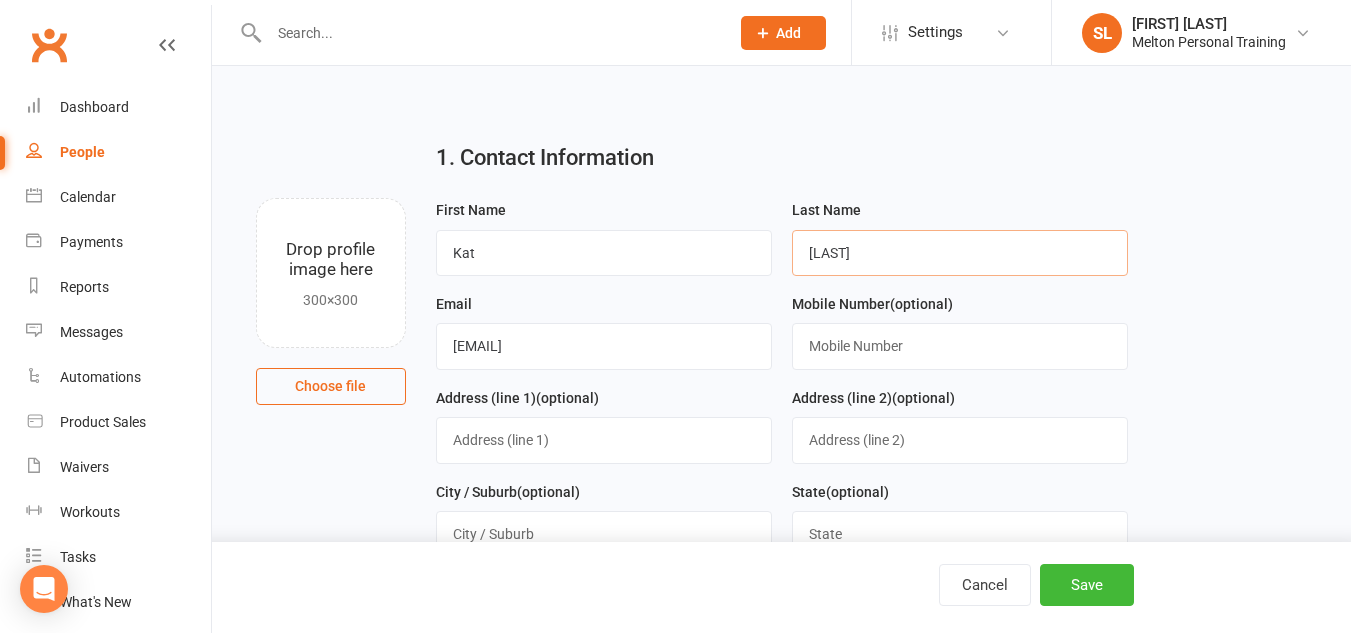 type on "[LAST]" 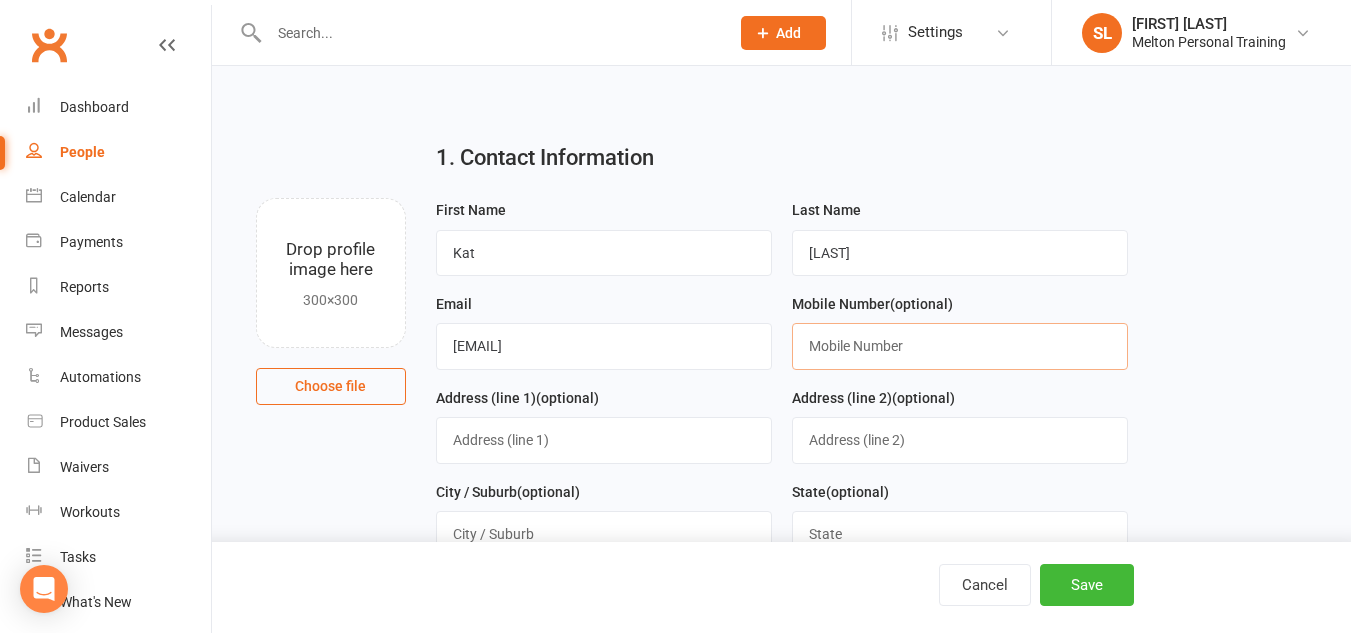 click at bounding box center [960, 346] 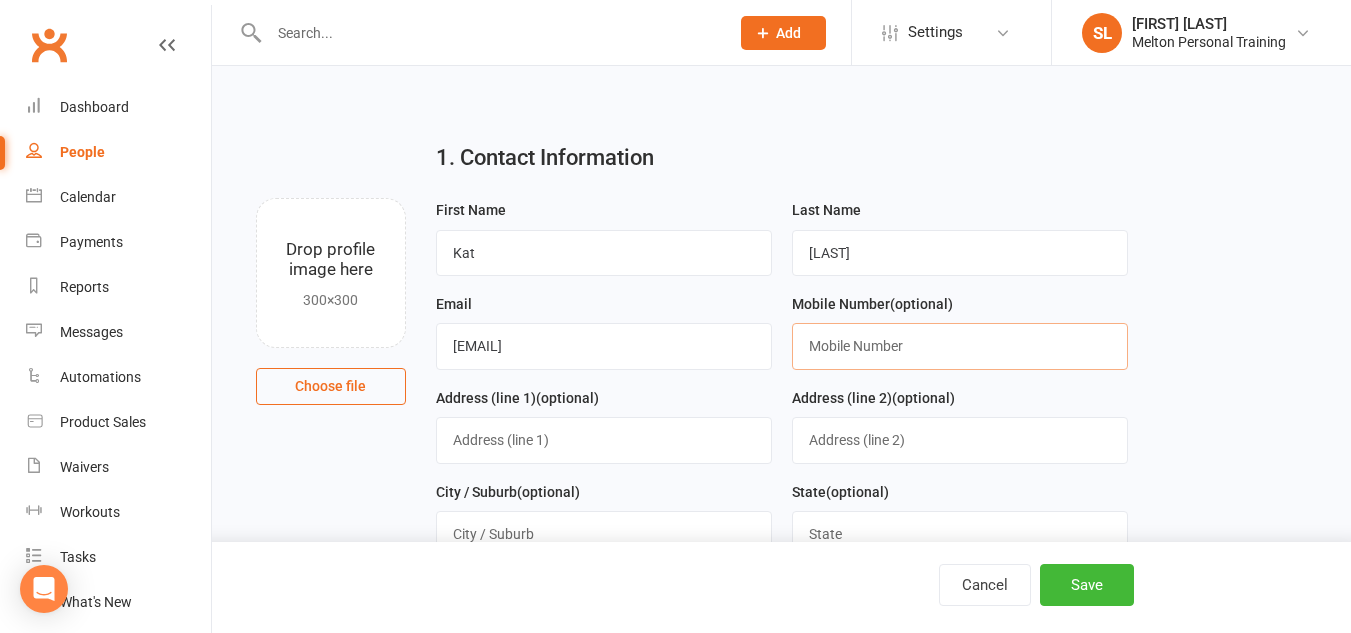 paste on "[PHONE]" 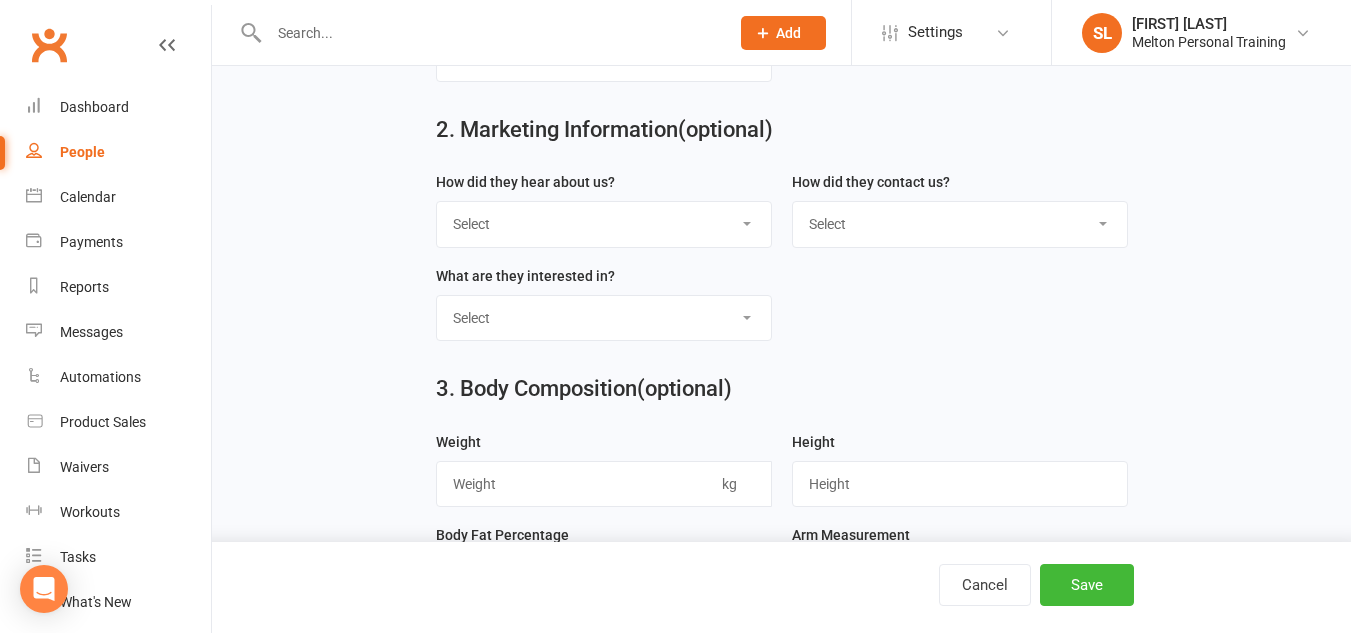 scroll, scrollTop: 758, scrollLeft: 0, axis: vertical 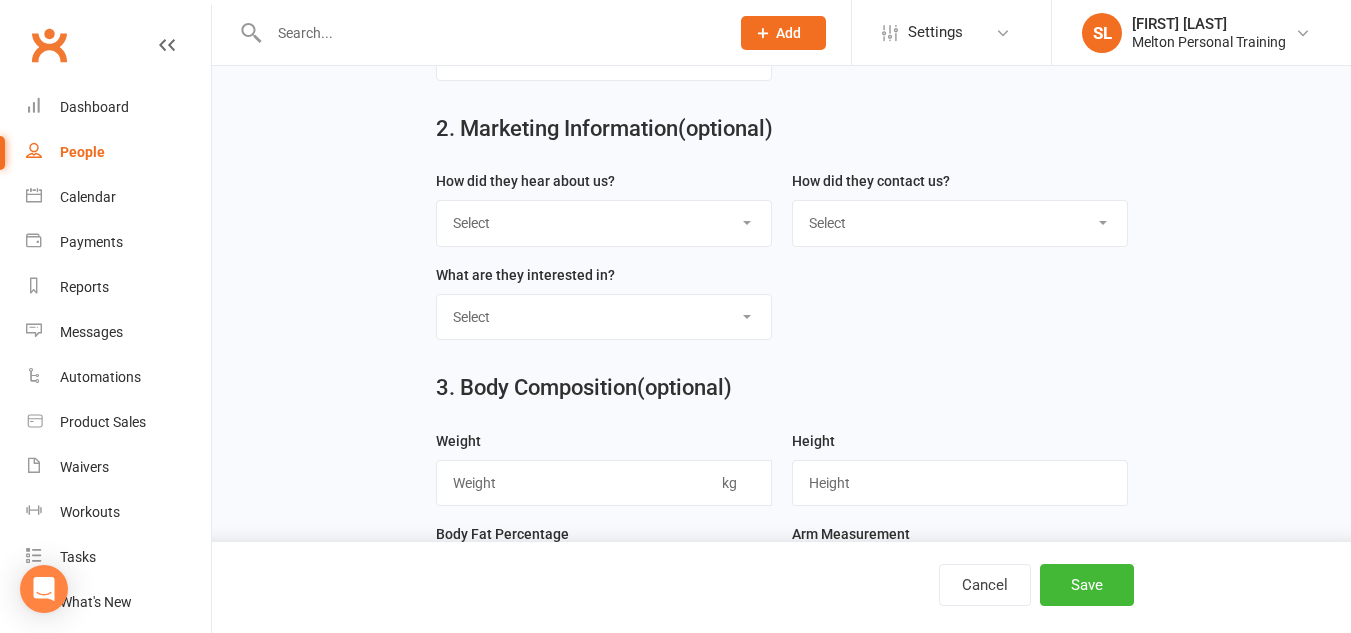 type on "[PHONE]" 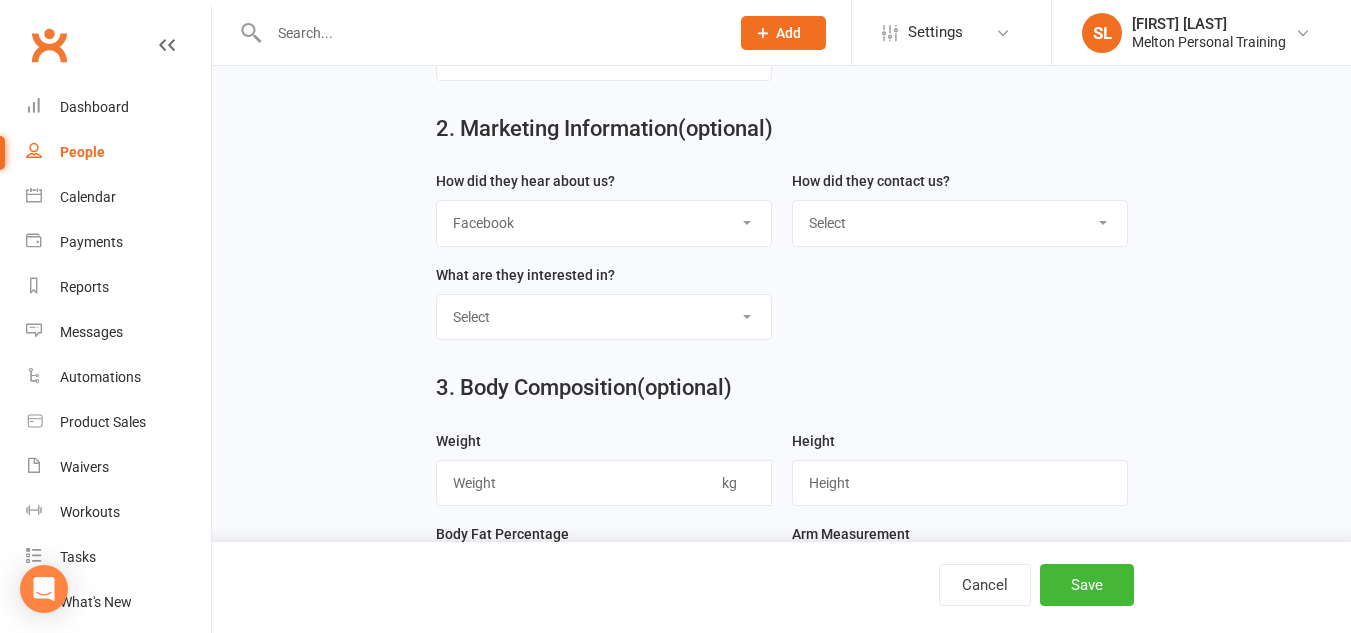 click on "Select Google Through A Friend Poster Magazine Walk by Letter Box Drop Facebook" at bounding box center [604, 223] 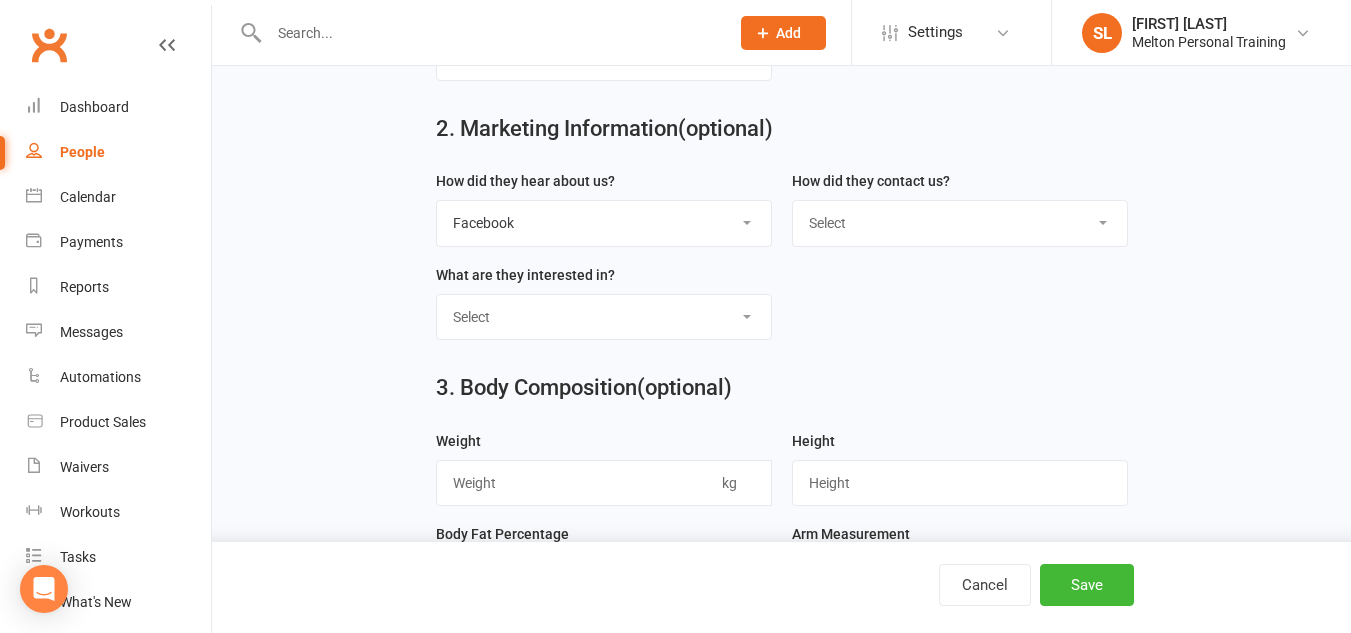 click on "Select Classes Personal Training Weight Loss Body Building De-Stressing Diet/Food Plan Increasing Fitness Competition Training" at bounding box center (604, 317) 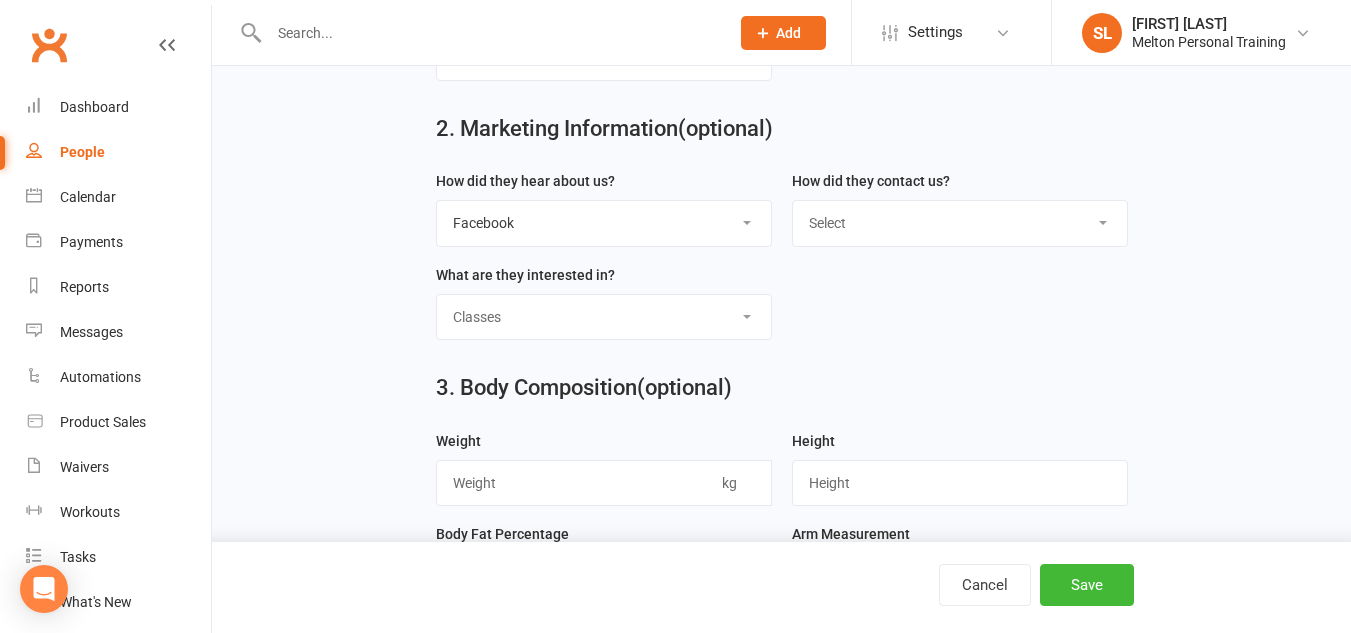 click on "Select Classes Personal Training Weight Loss Body Building De-Stressing Diet/Food Plan Increasing Fitness Competition Training" at bounding box center (604, 317) 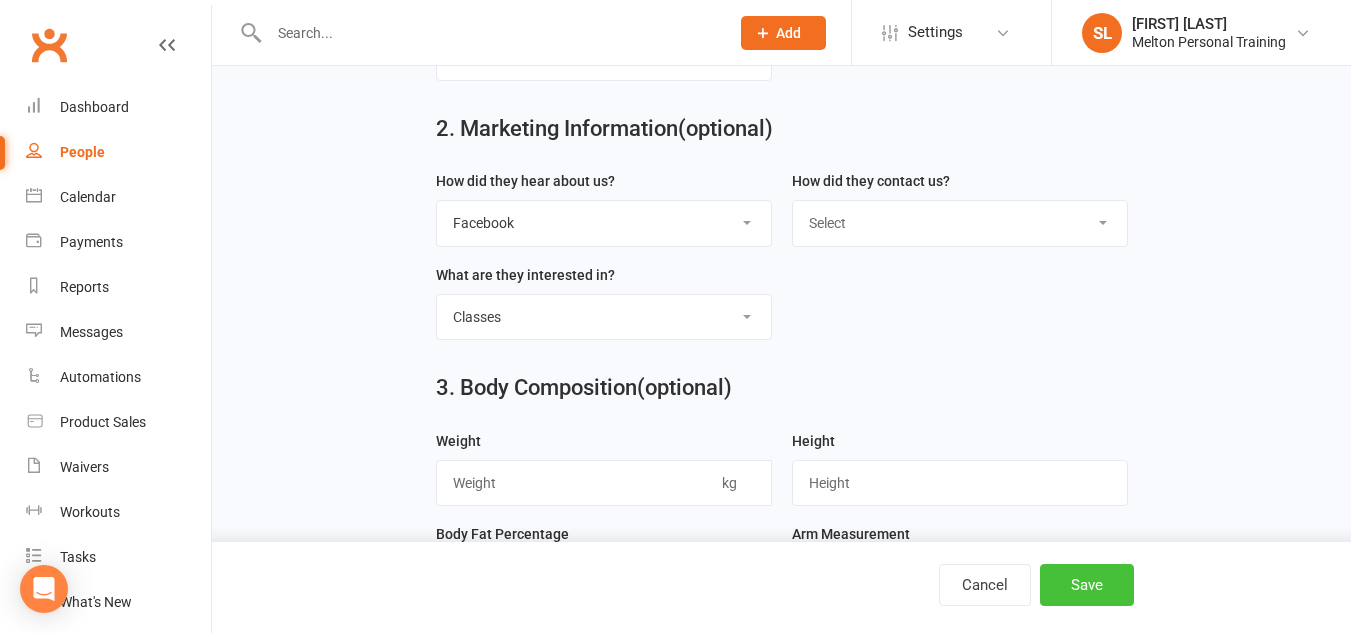 click on "Save" at bounding box center (1087, 585) 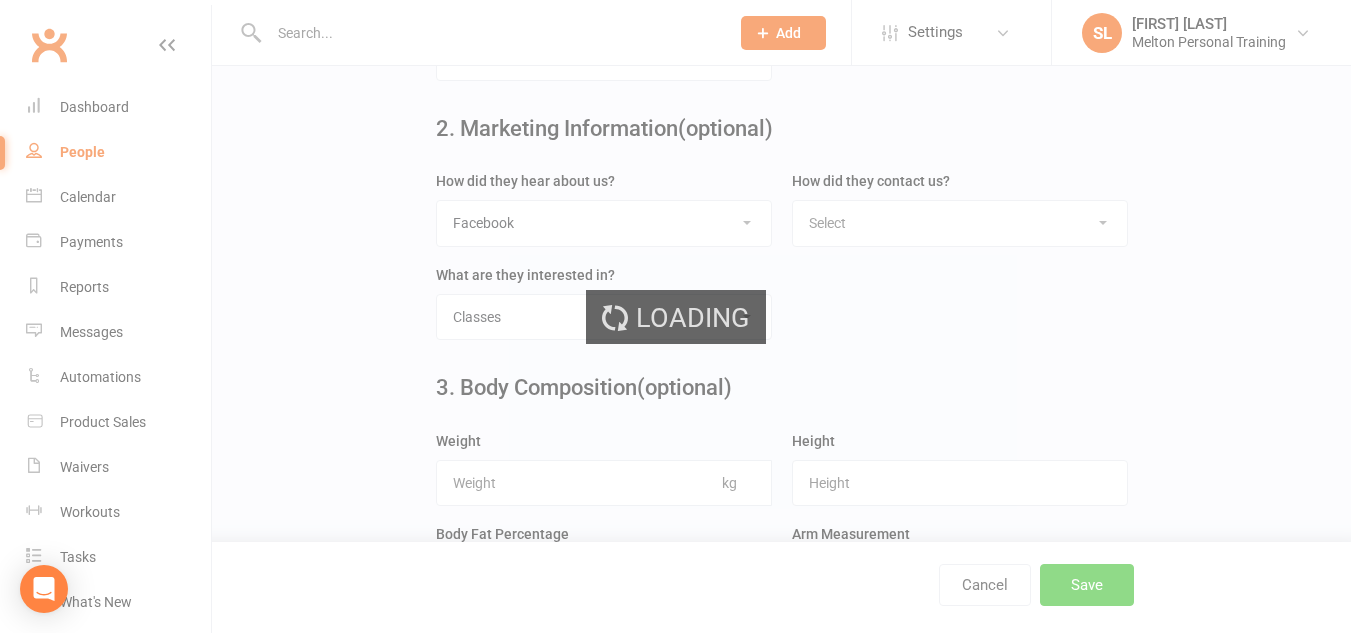 scroll, scrollTop: 0, scrollLeft: 0, axis: both 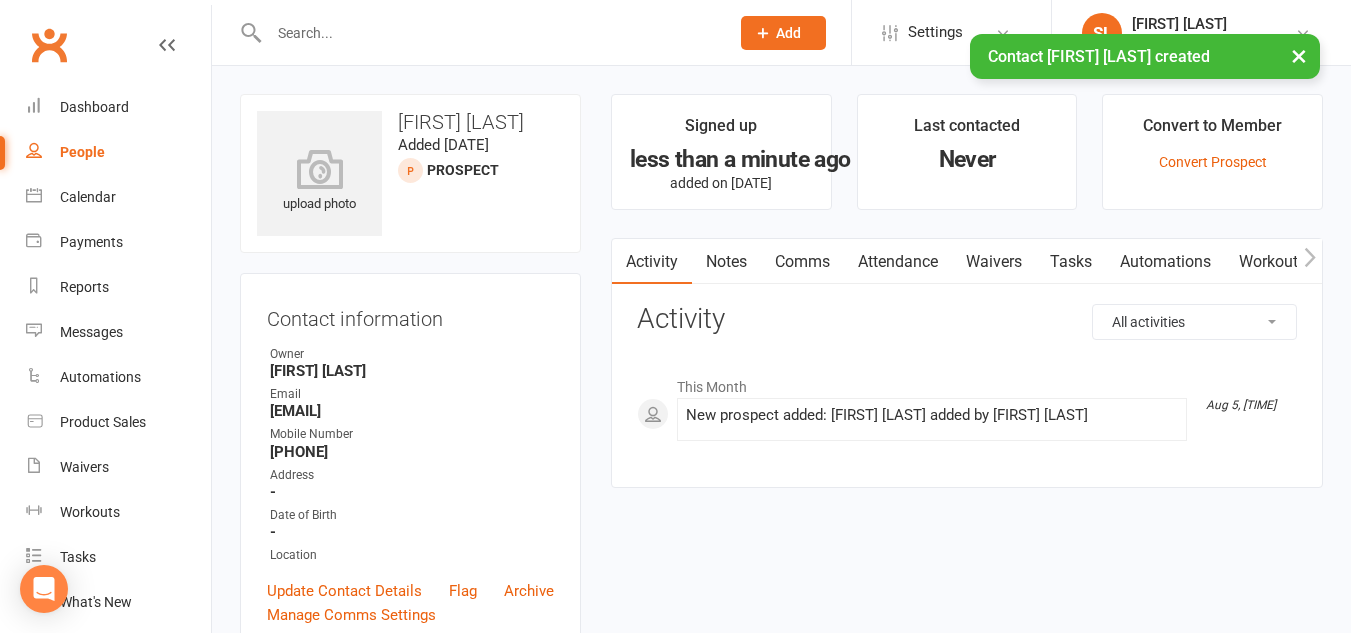 click on "× Contact [FIRST] [LAST] created" at bounding box center [662, 34] 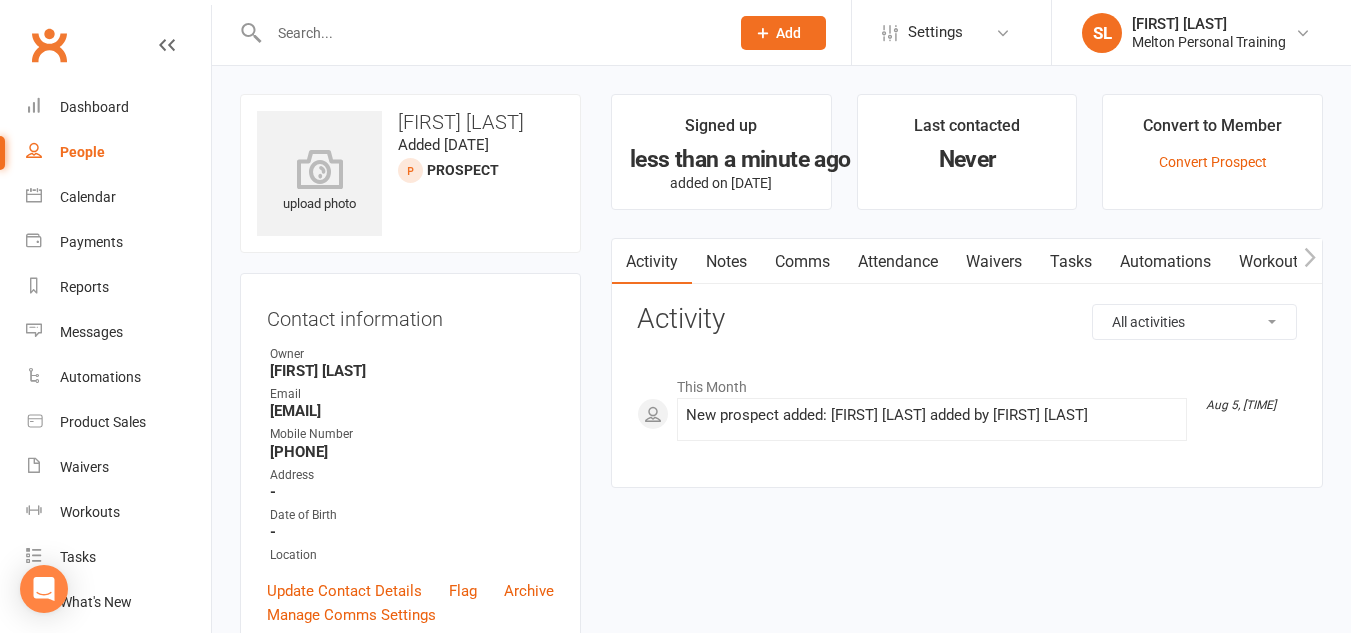 click on "Add" 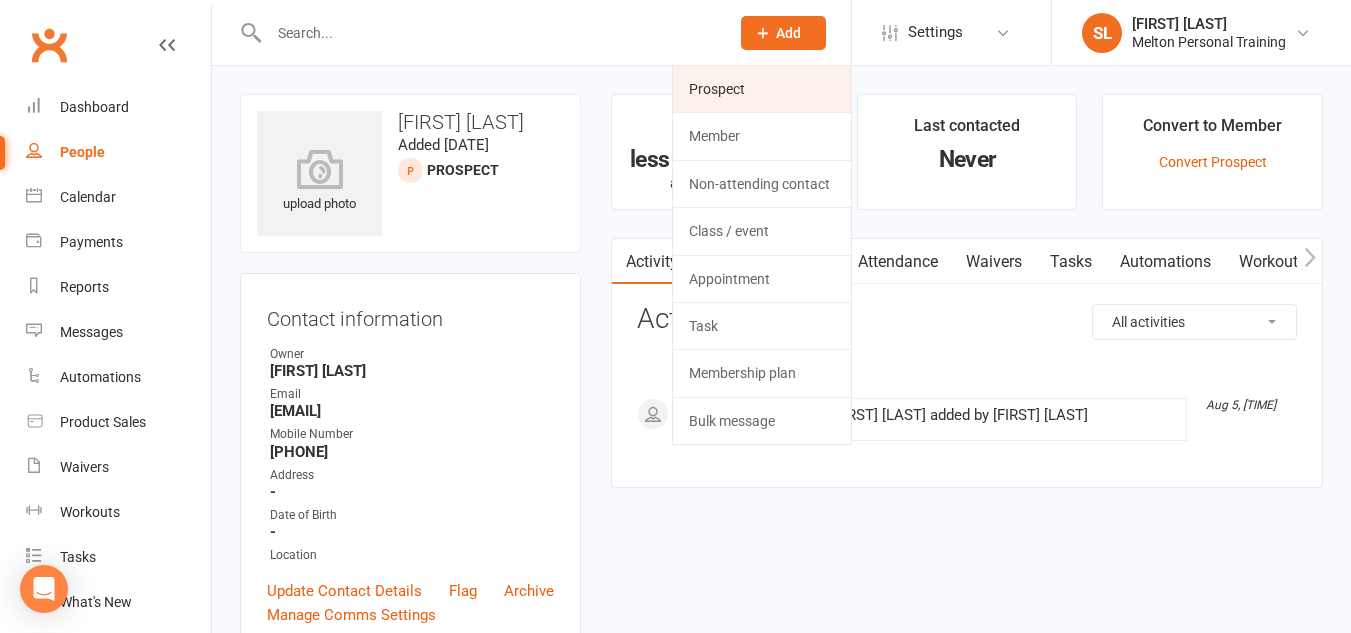 click on "Prospect" 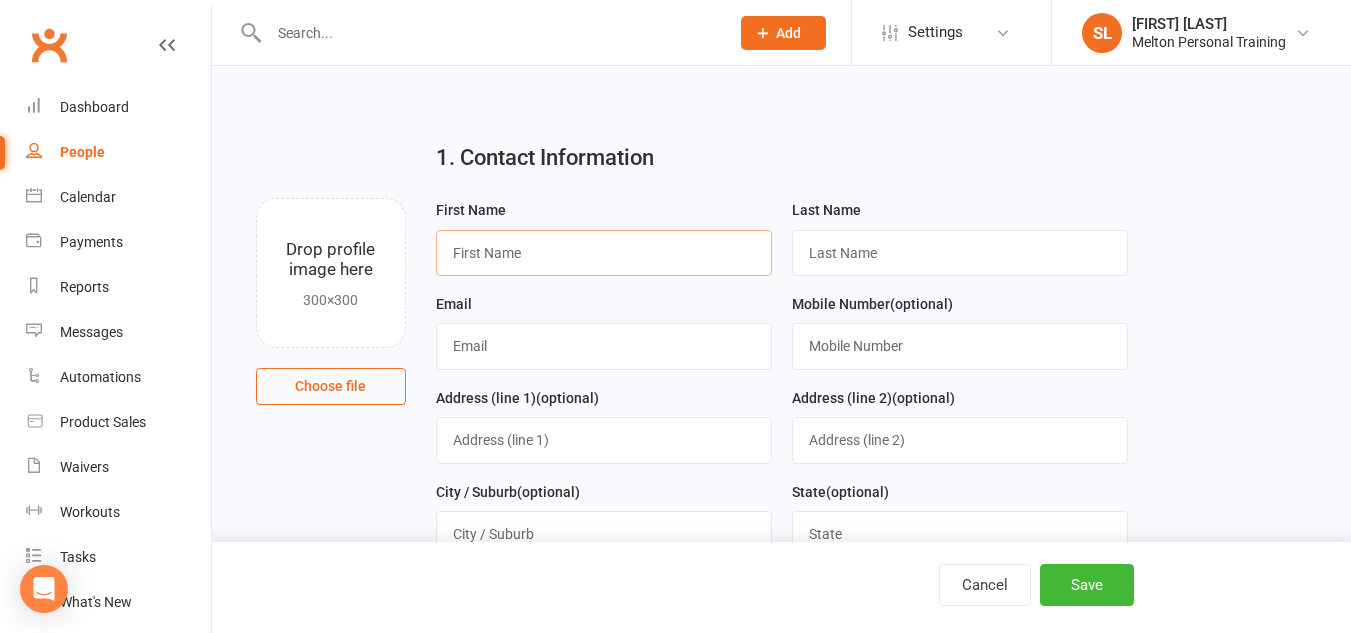click at bounding box center [604, 253] 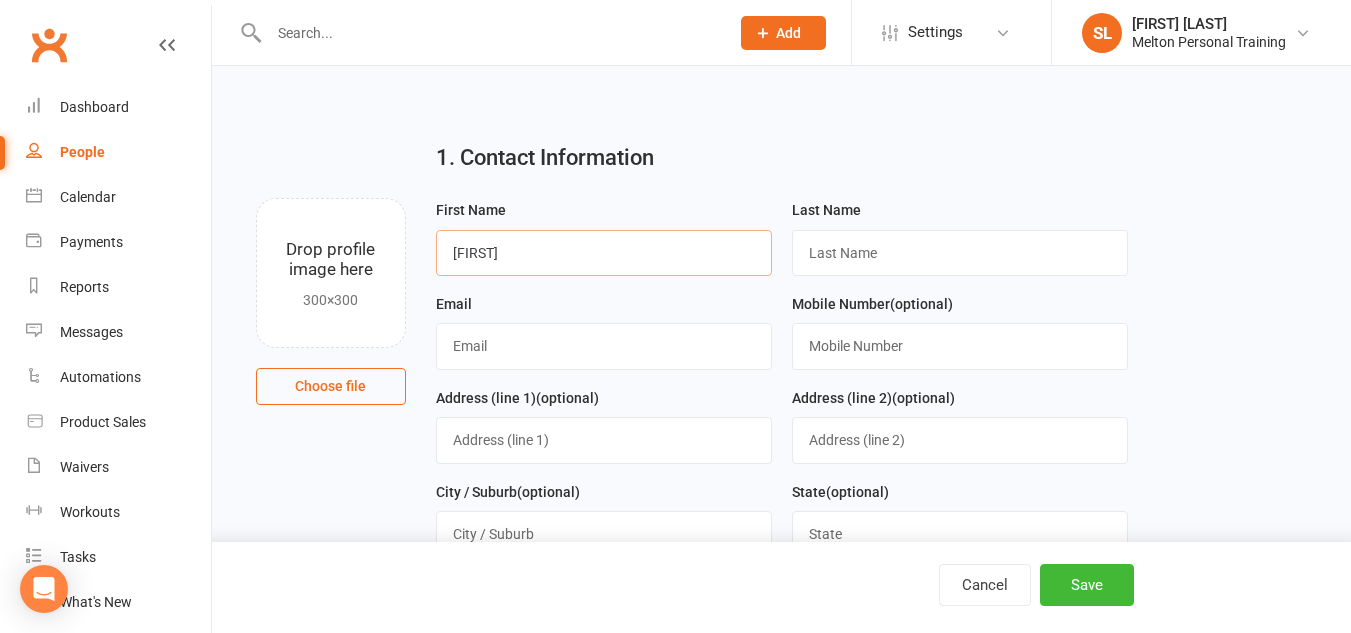type on "[FIRST]" 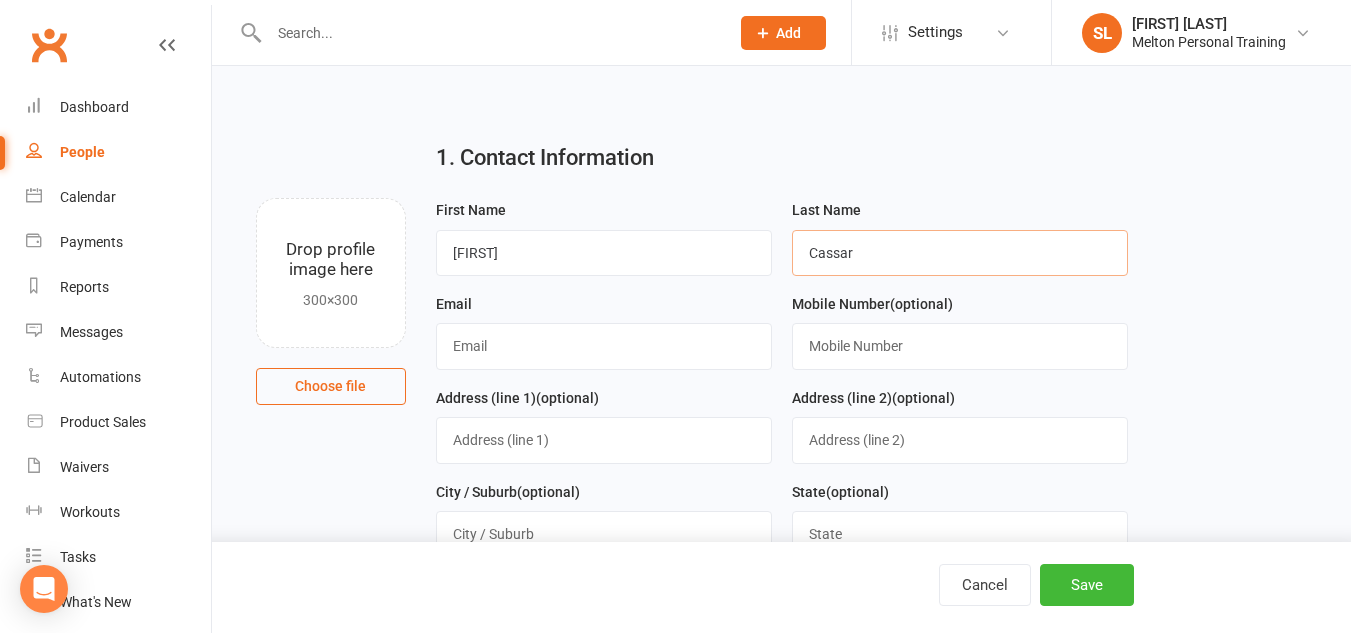type on "Cassar" 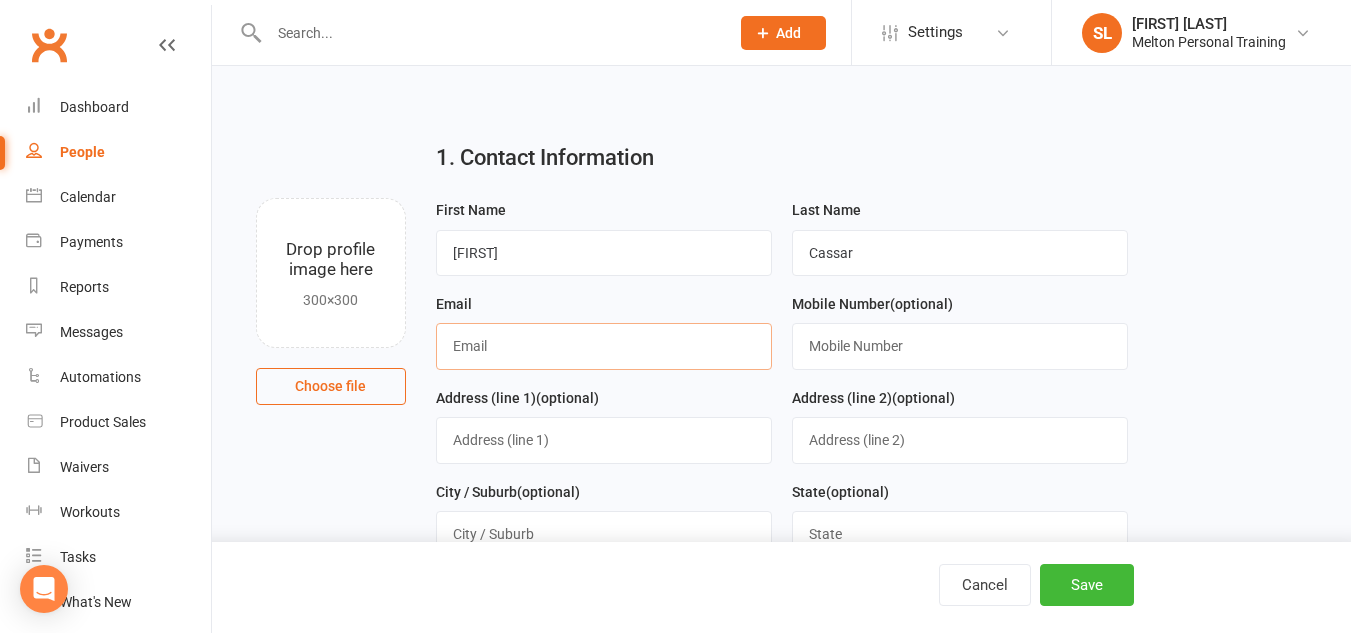 click at bounding box center [604, 346] 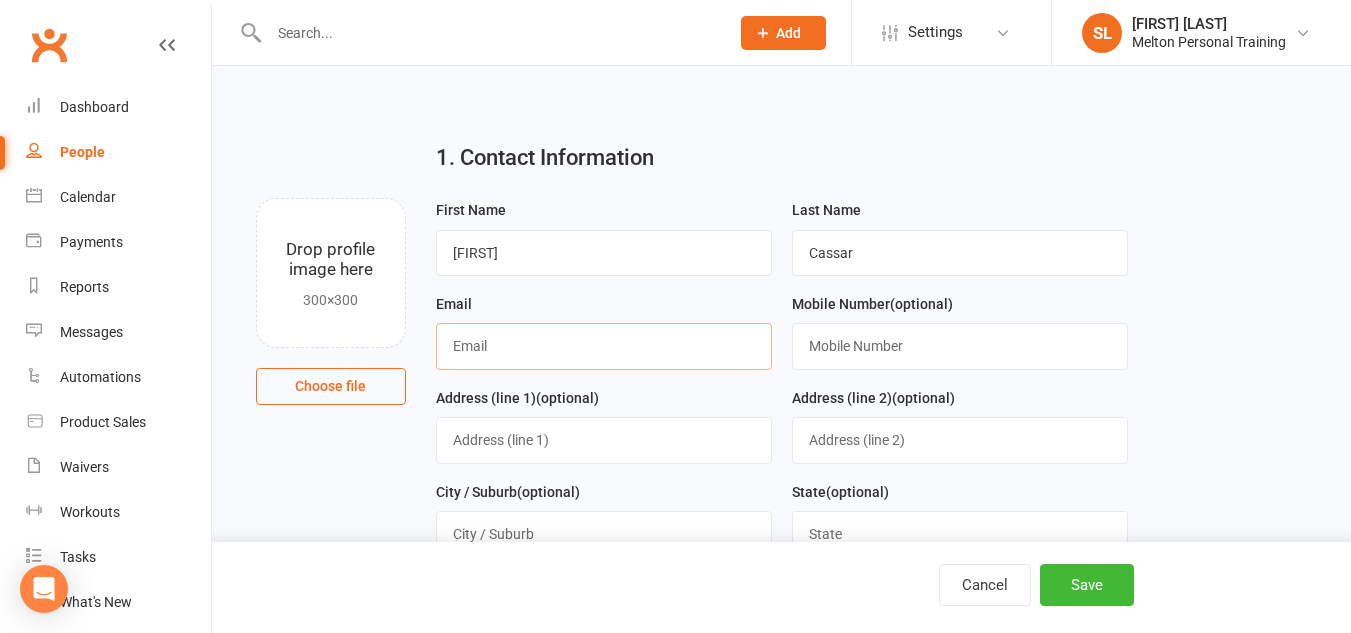 paste on "[EMAIL]" 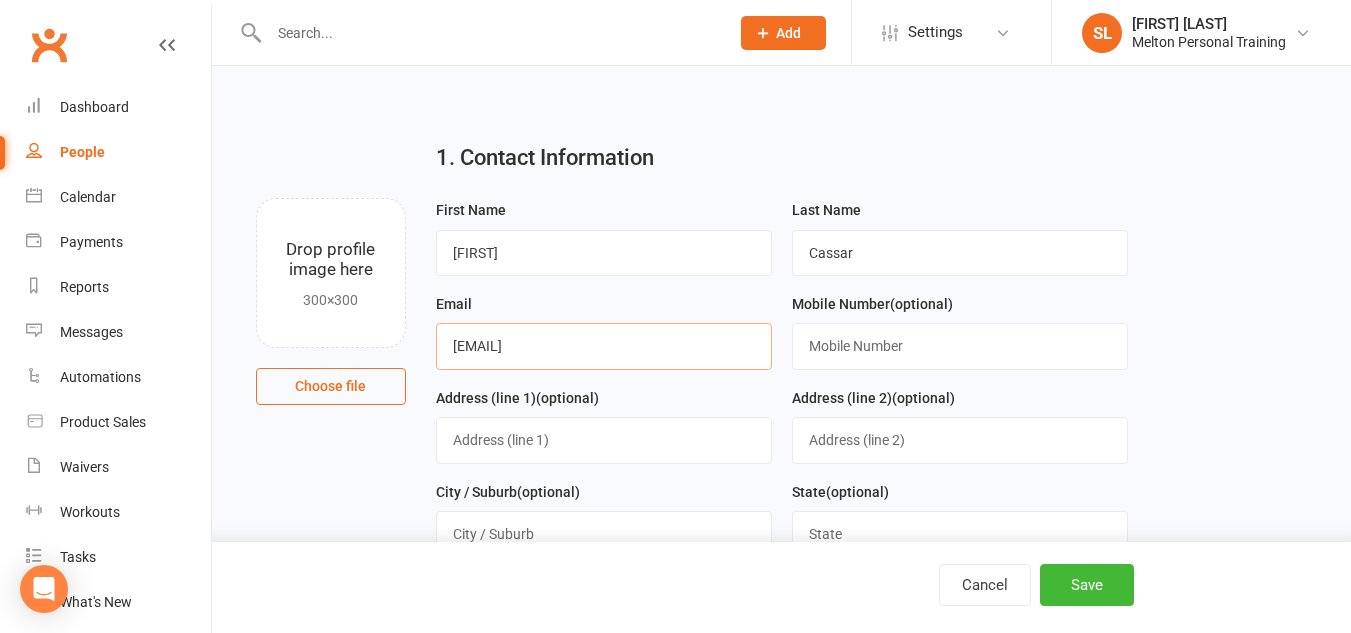 type on "[EMAIL]" 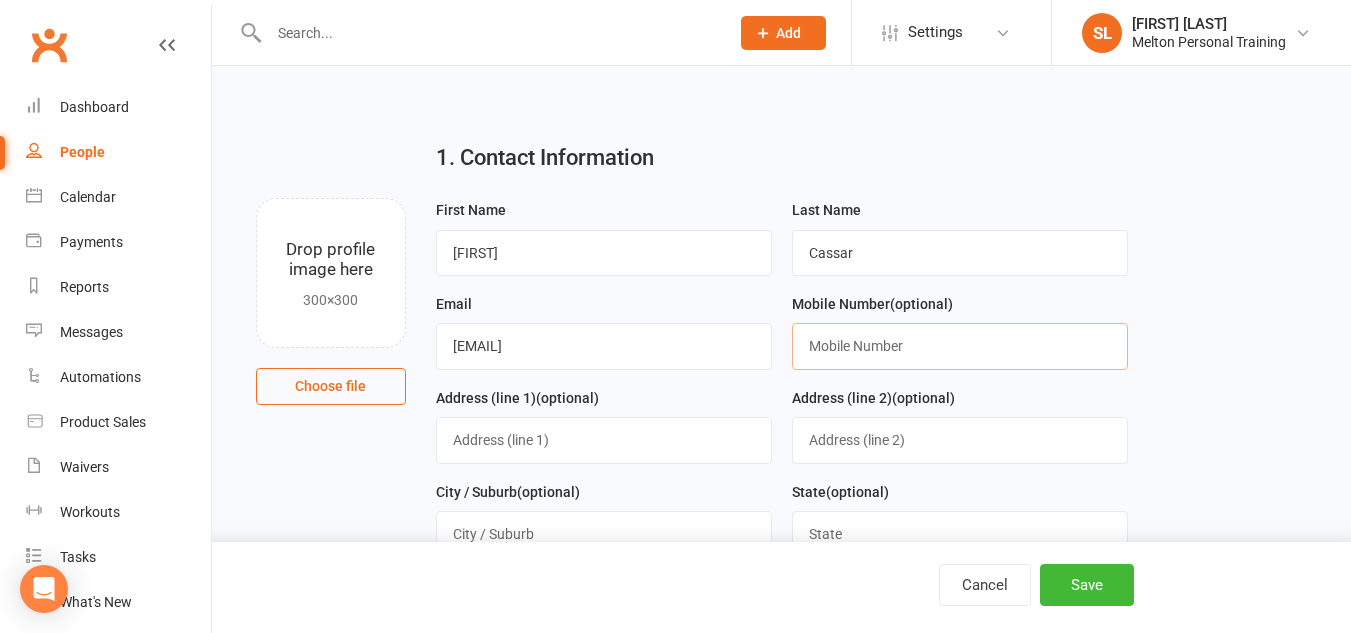 click at bounding box center (960, 346) 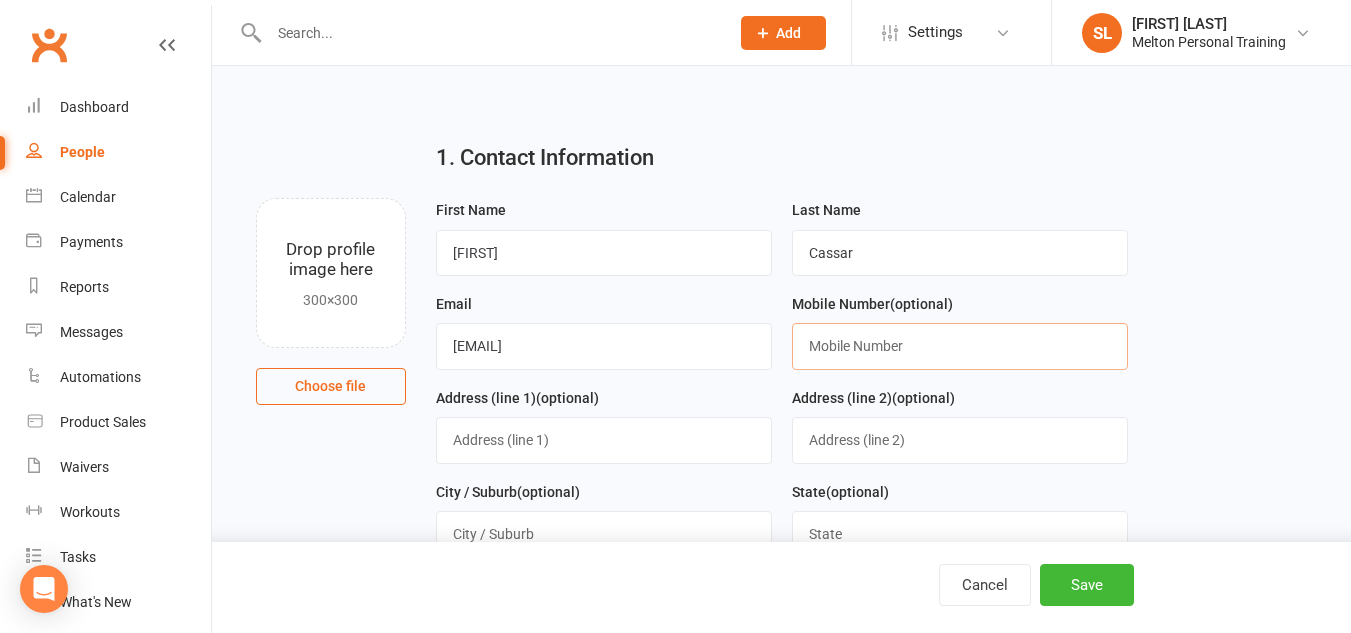 paste on "[PHONE]" 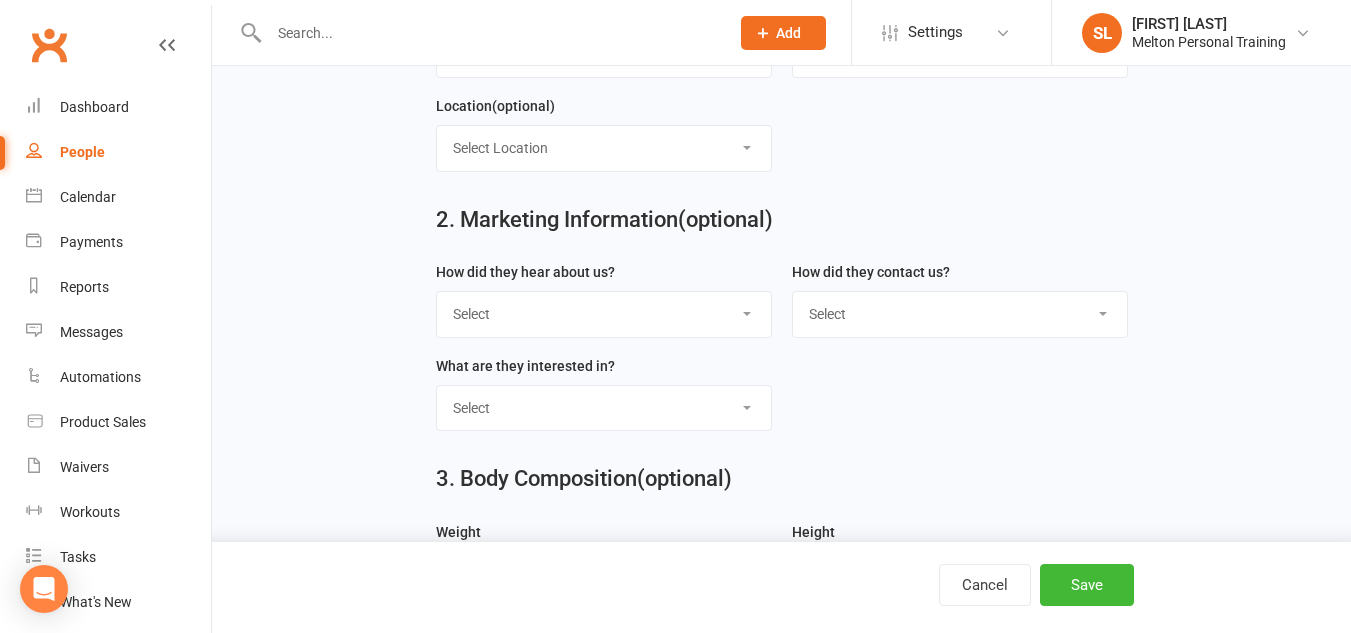 scroll, scrollTop: 668, scrollLeft: 0, axis: vertical 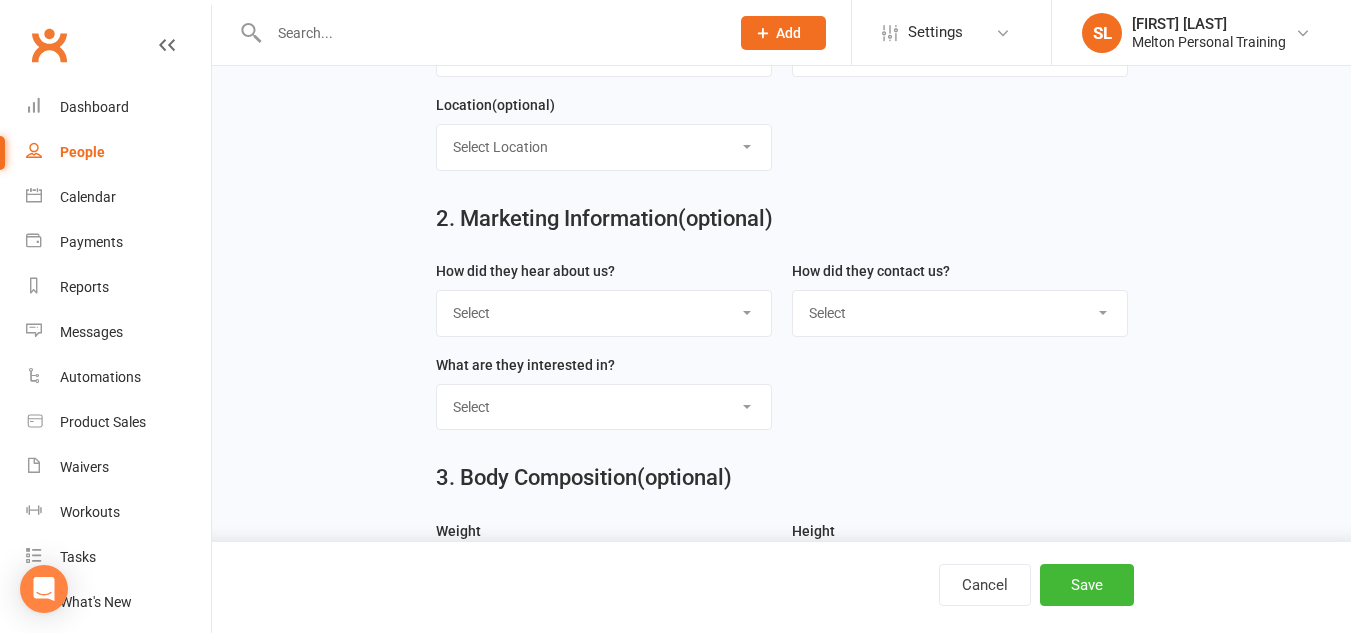 type on "[PHONE]" 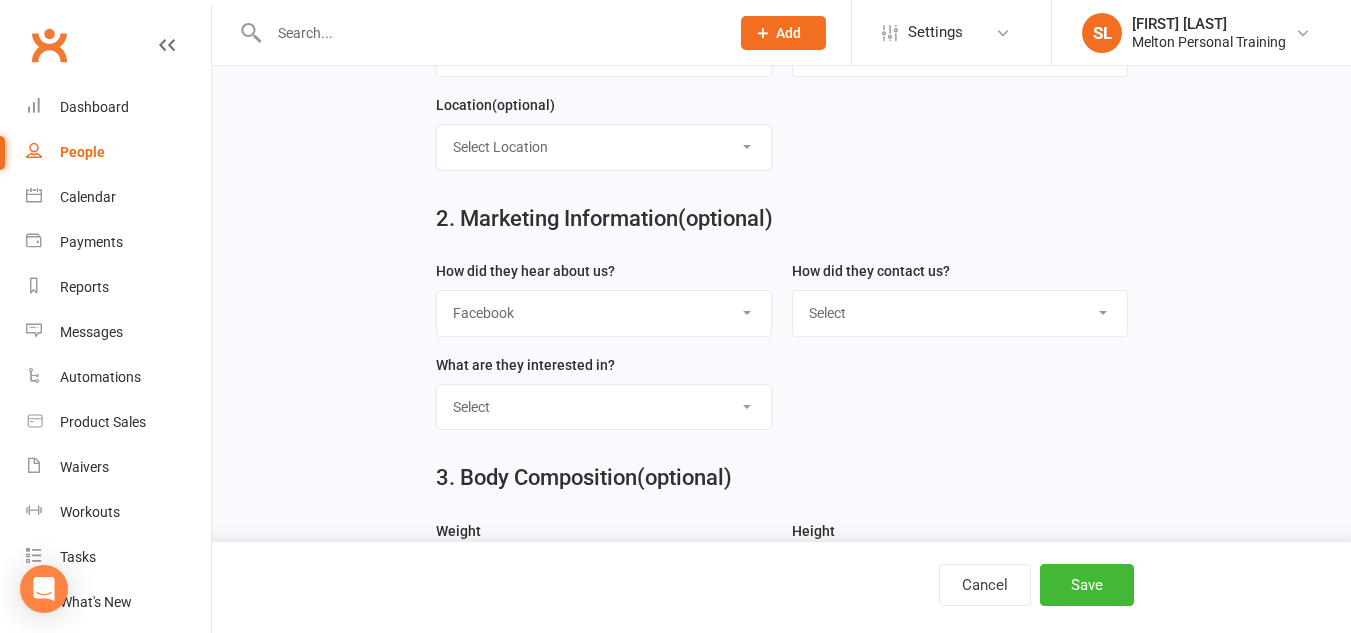 click on "Select Google Through A Friend Poster Magazine Walk by Letter Box Drop Facebook" at bounding box center [604, 313] 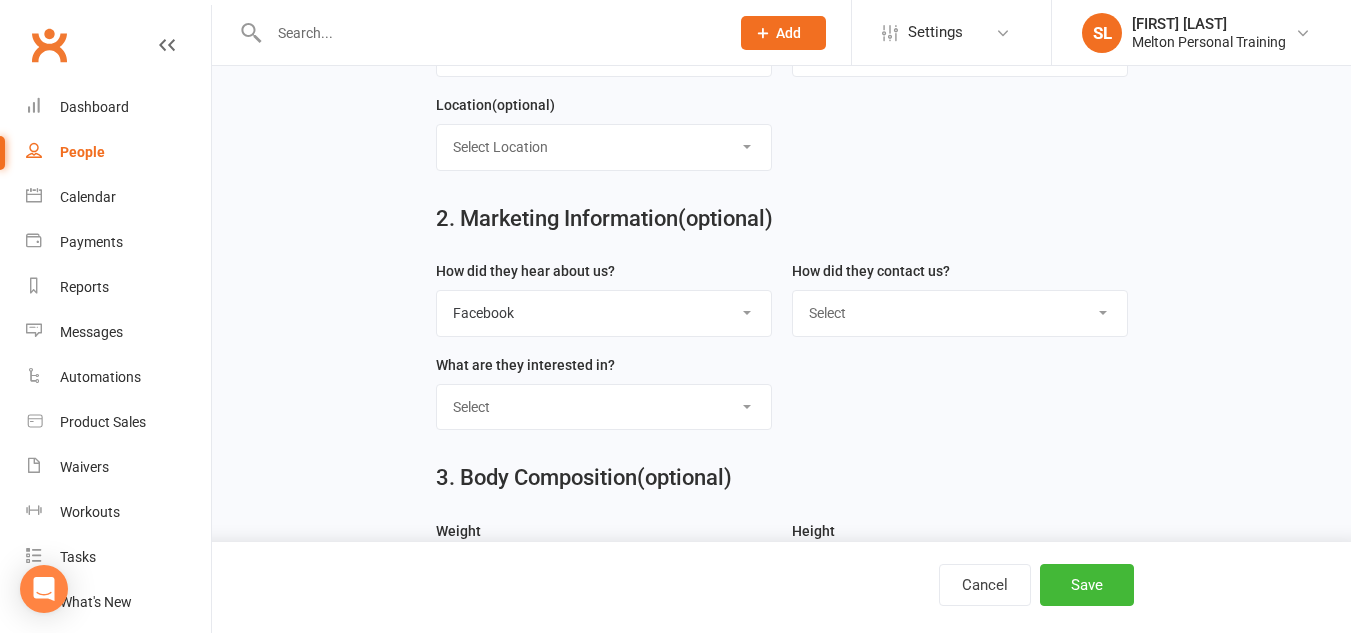 click on "Select Classes Personal Training Weight Loss Body Building De-Stressing Diet/Food Plan Increasing Fitness Competition Training" at bounding box center [604, 407] 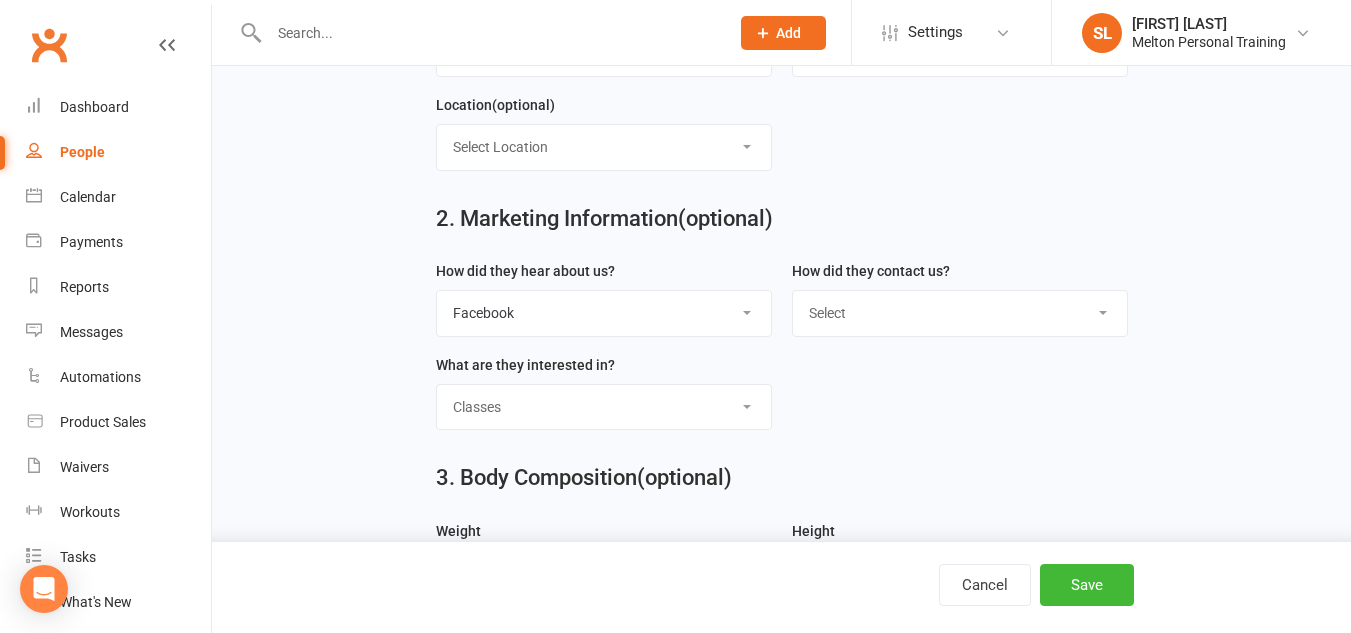click on "Select Classes Personal Training Weight Loss Body Building De-Stressing Diet/Food Plan Increasing Fitness Competition Training" at bounding box center [604, 407] 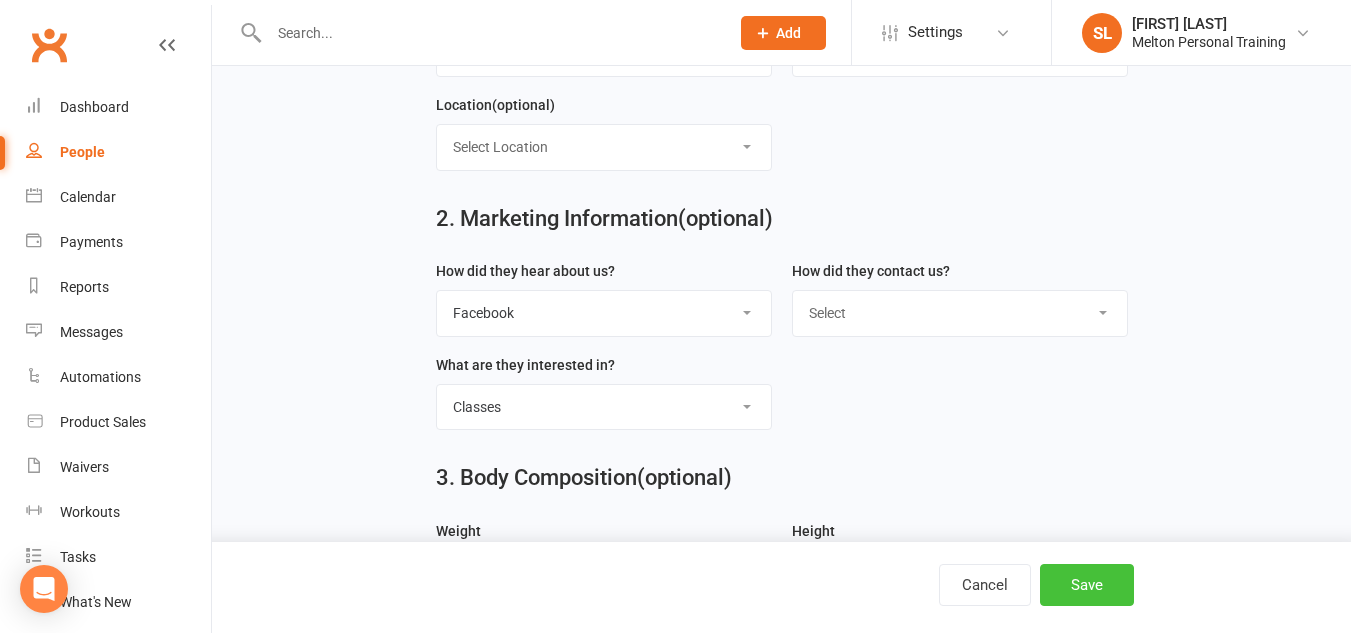click on "Save" at bounding box center (1087, 585) 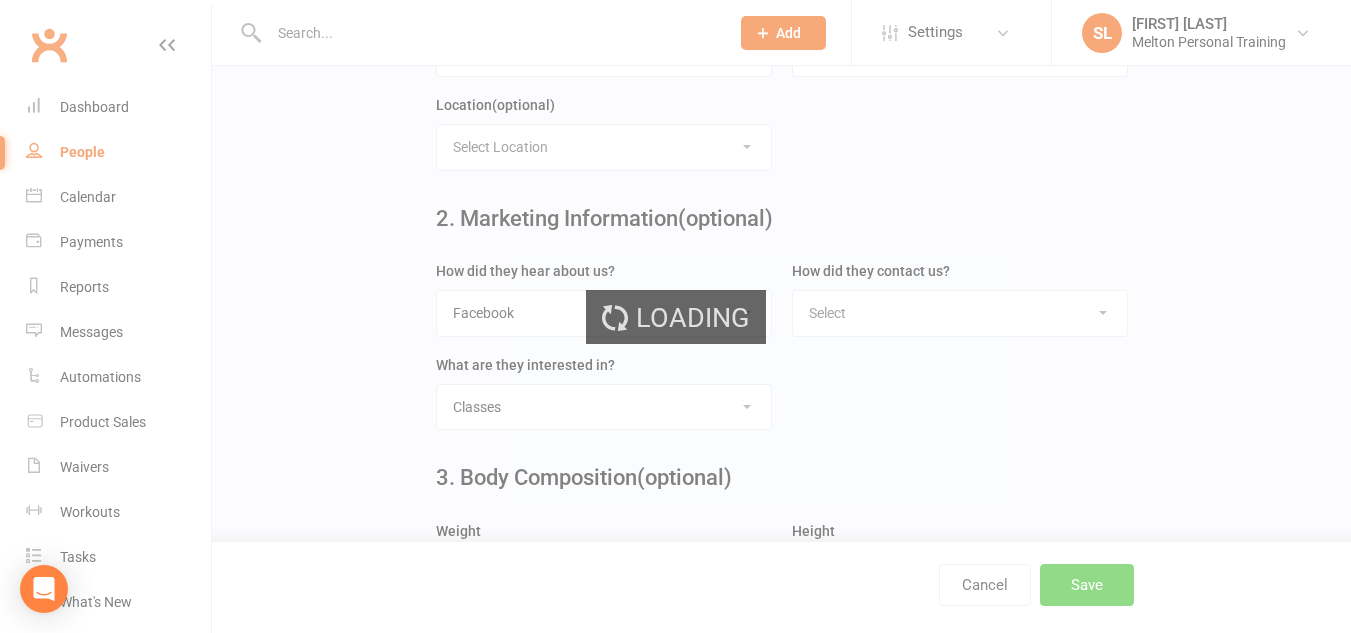 scroll, scrollTop: 0, scrollLeft: 0, axis: both 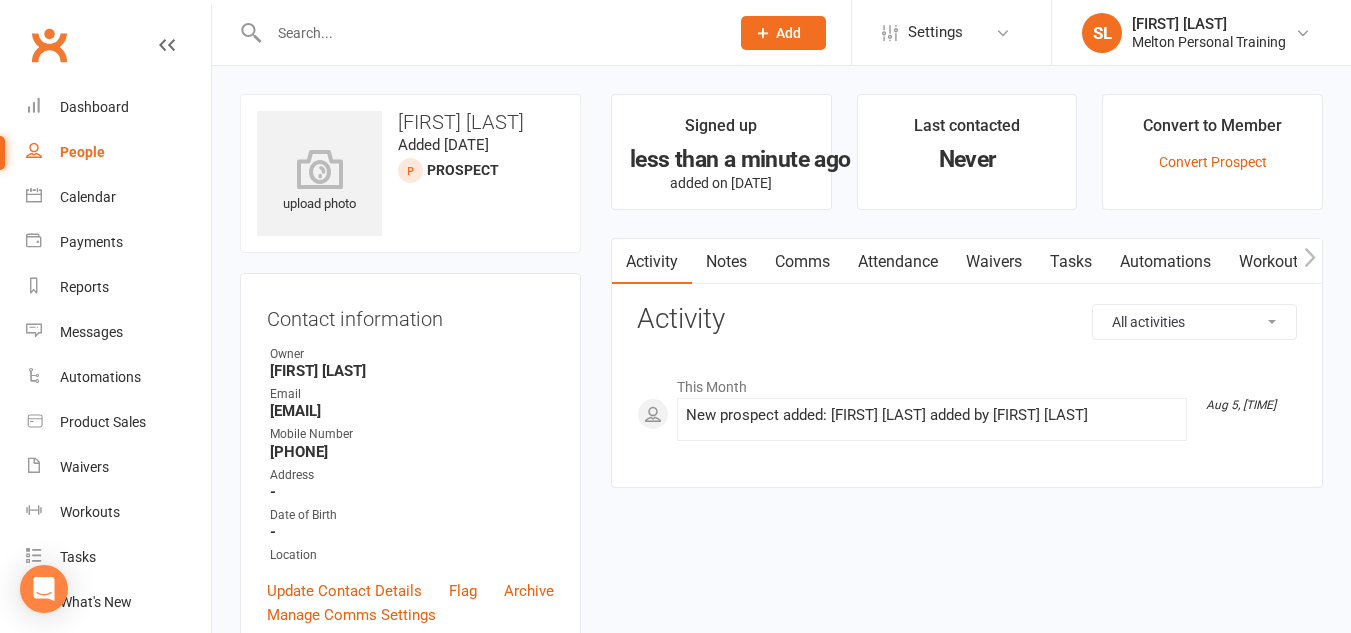 click on "Add" 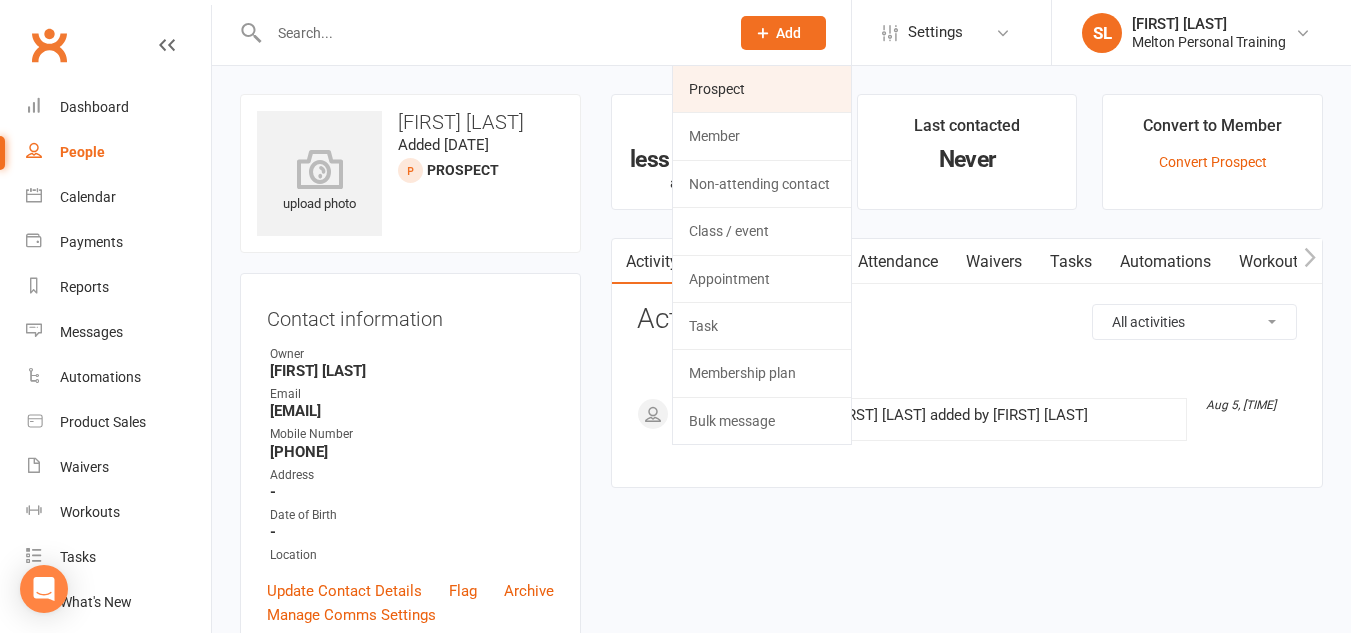 click on "Prospect" 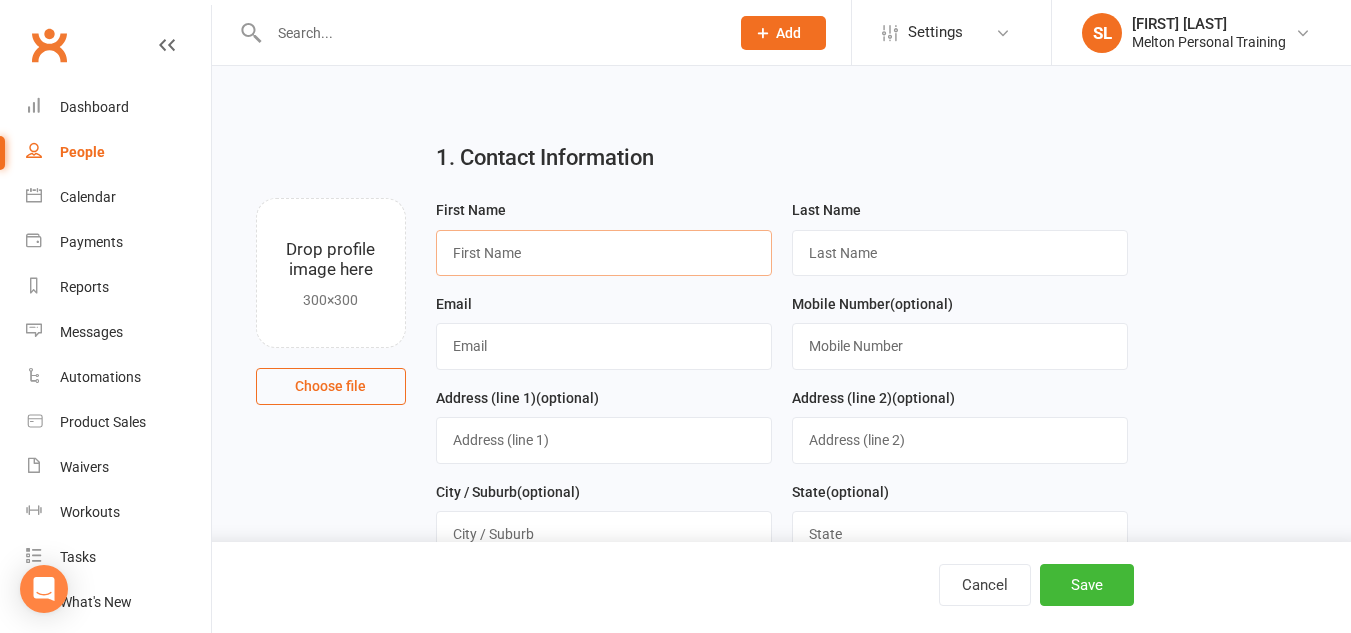 click at bounding box center [604, 253] 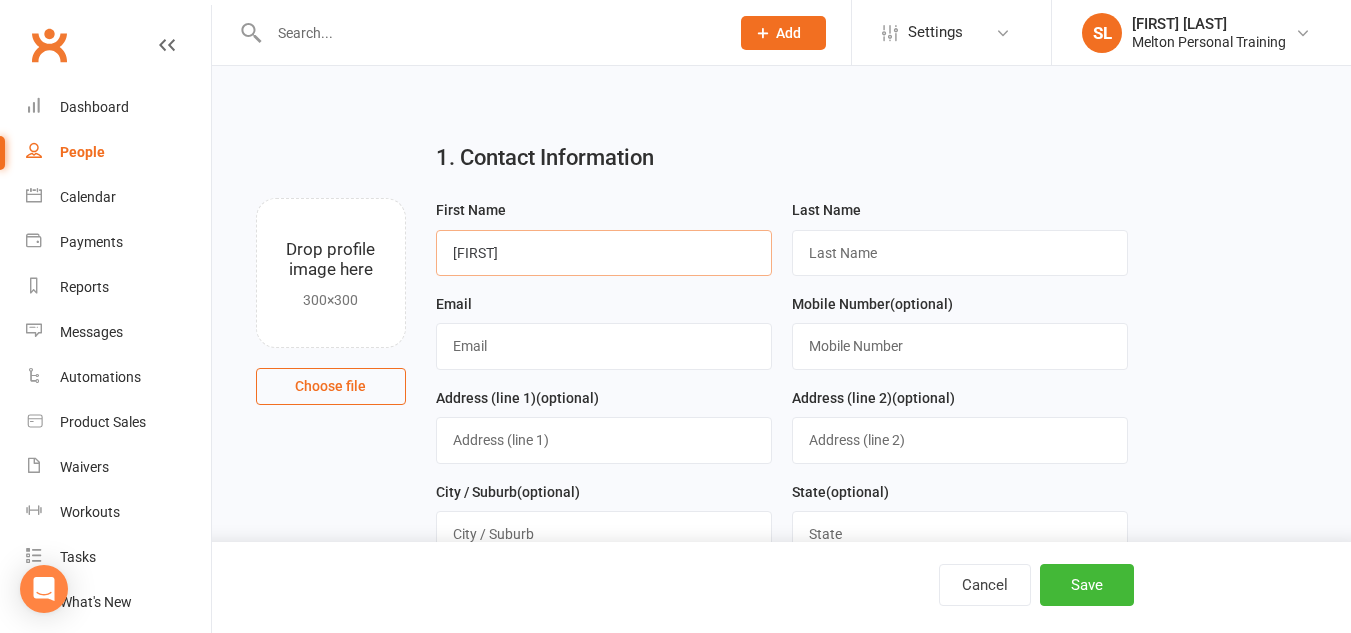type on "[FIRST]" 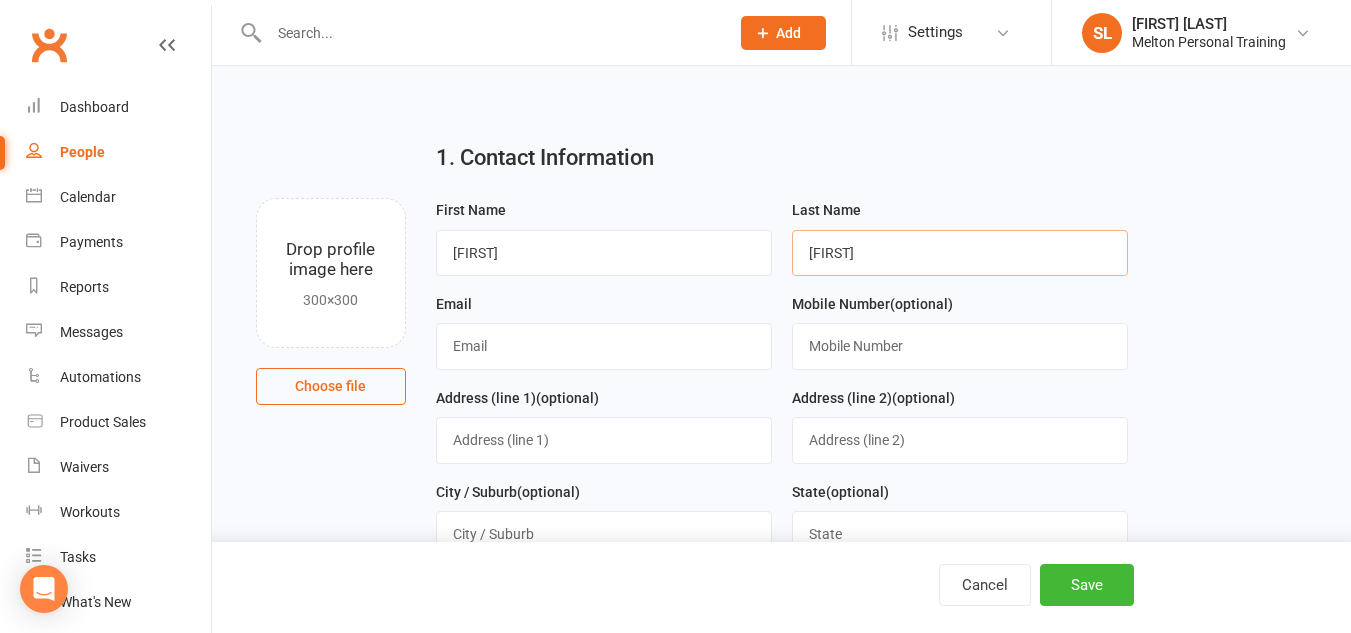 type on "[FIRST]" 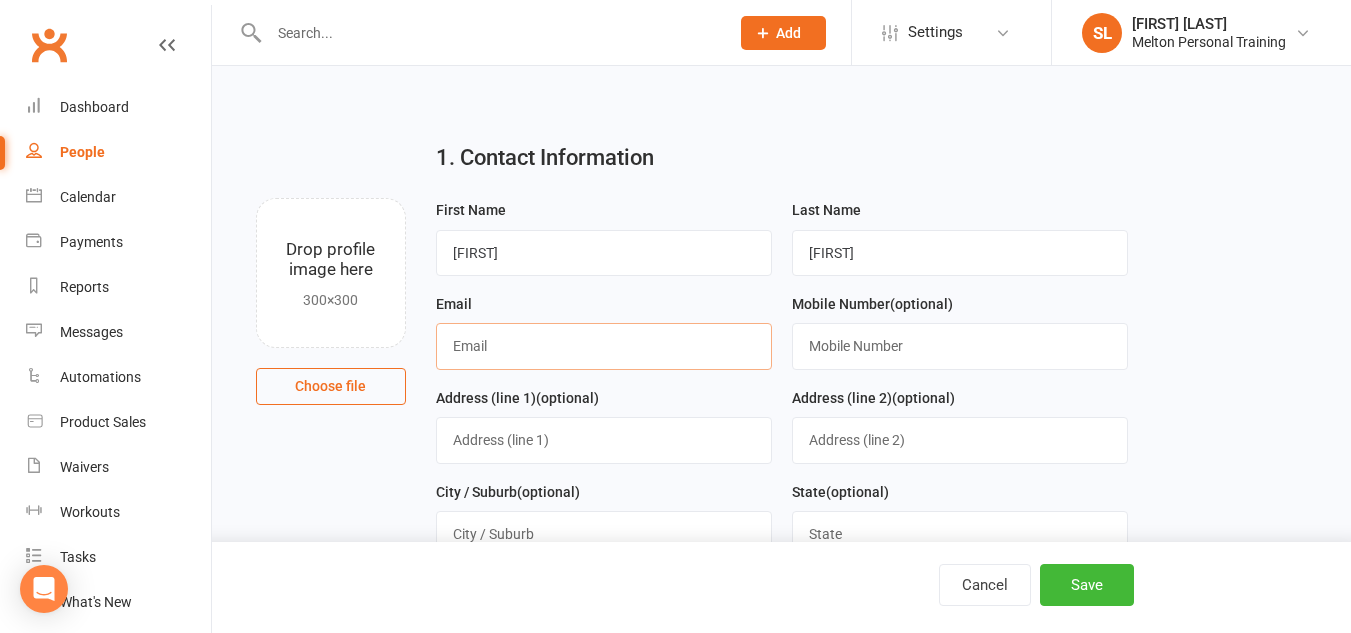 click at bounding box center [604, 346] 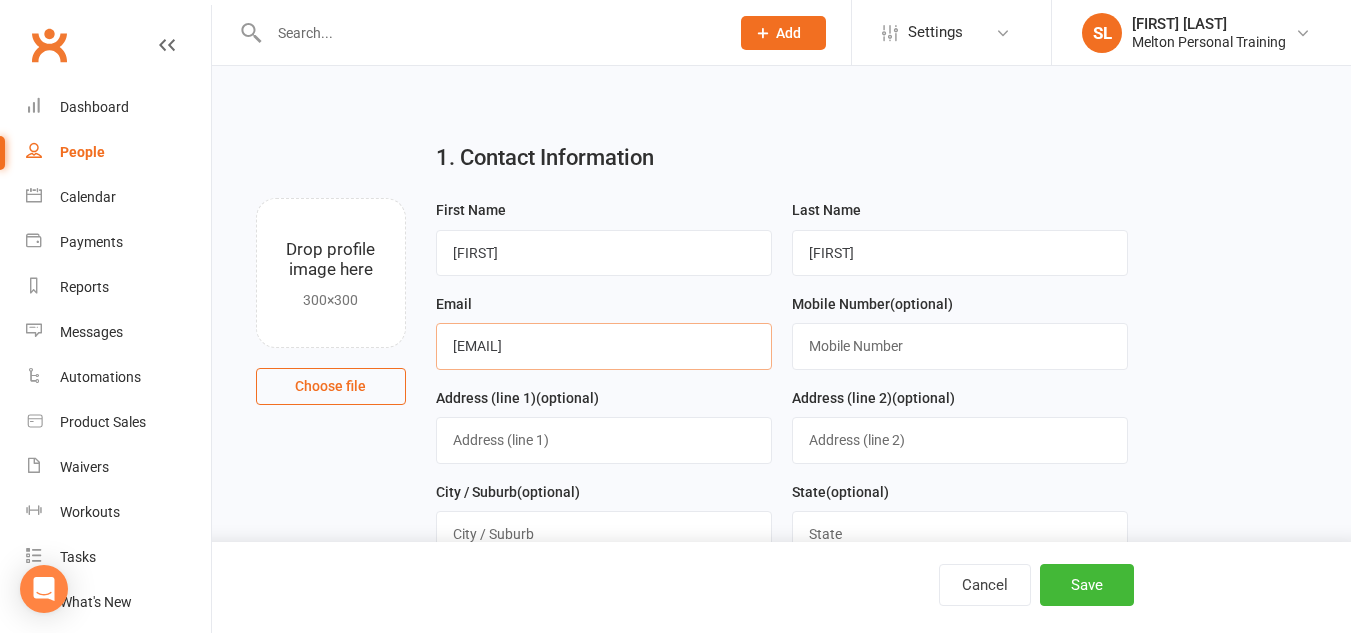 type on "[EMAIL]" 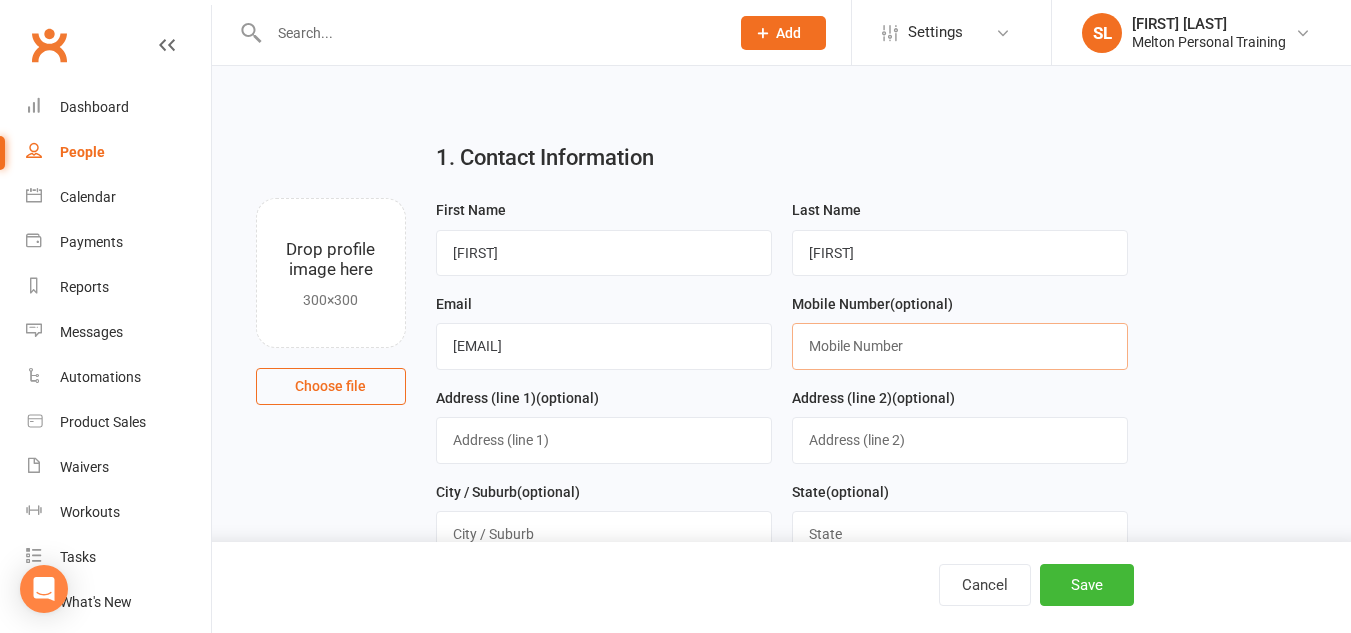 click at bounding box center (960, 346) 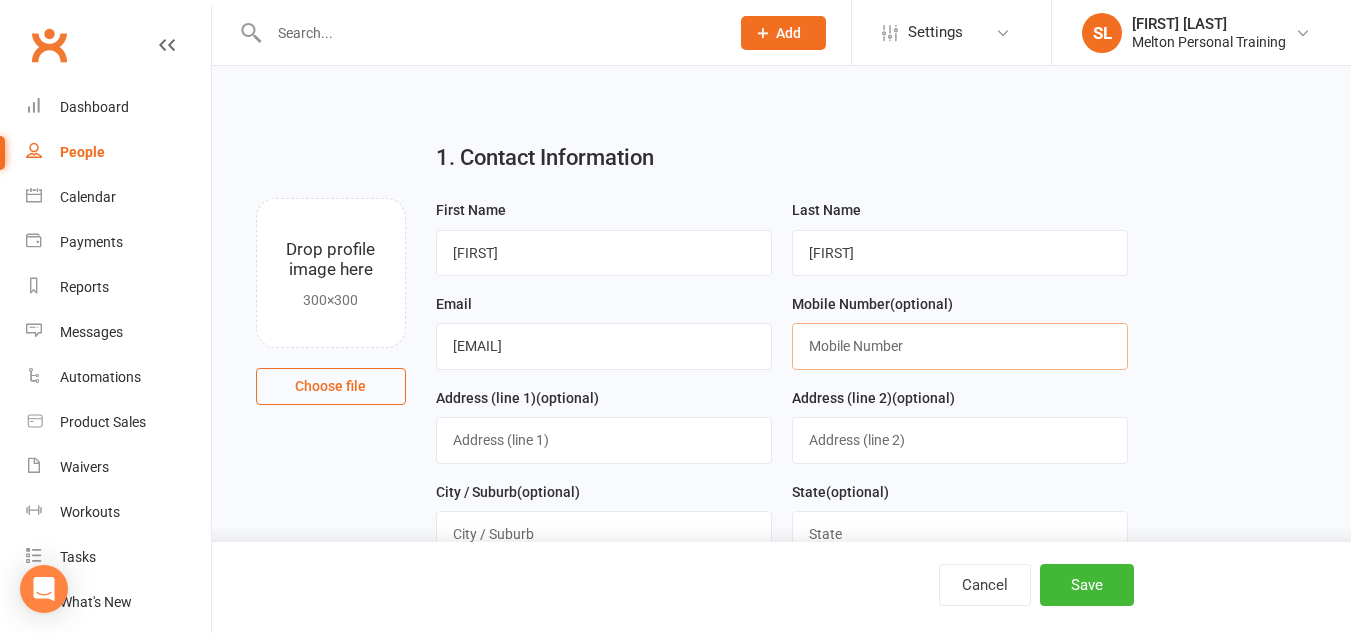 paste on "[PHONE]" 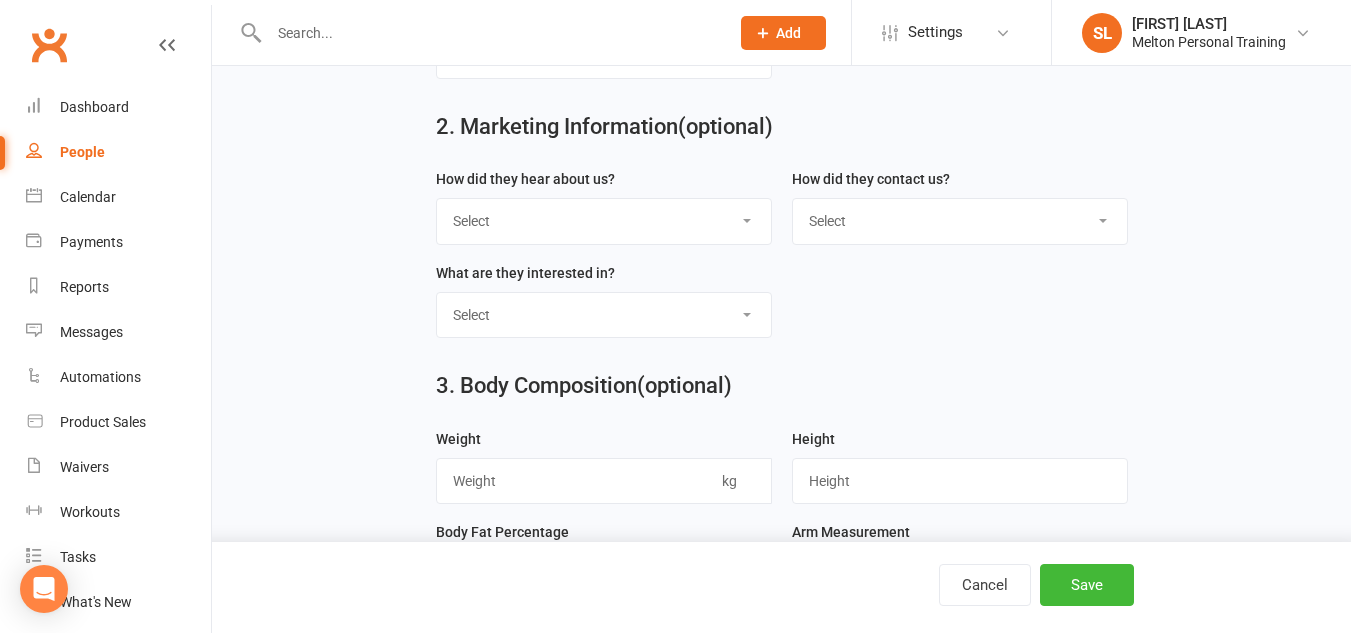 scroll, scrollTop: 761, scrollLeft: 0, axis: vertical 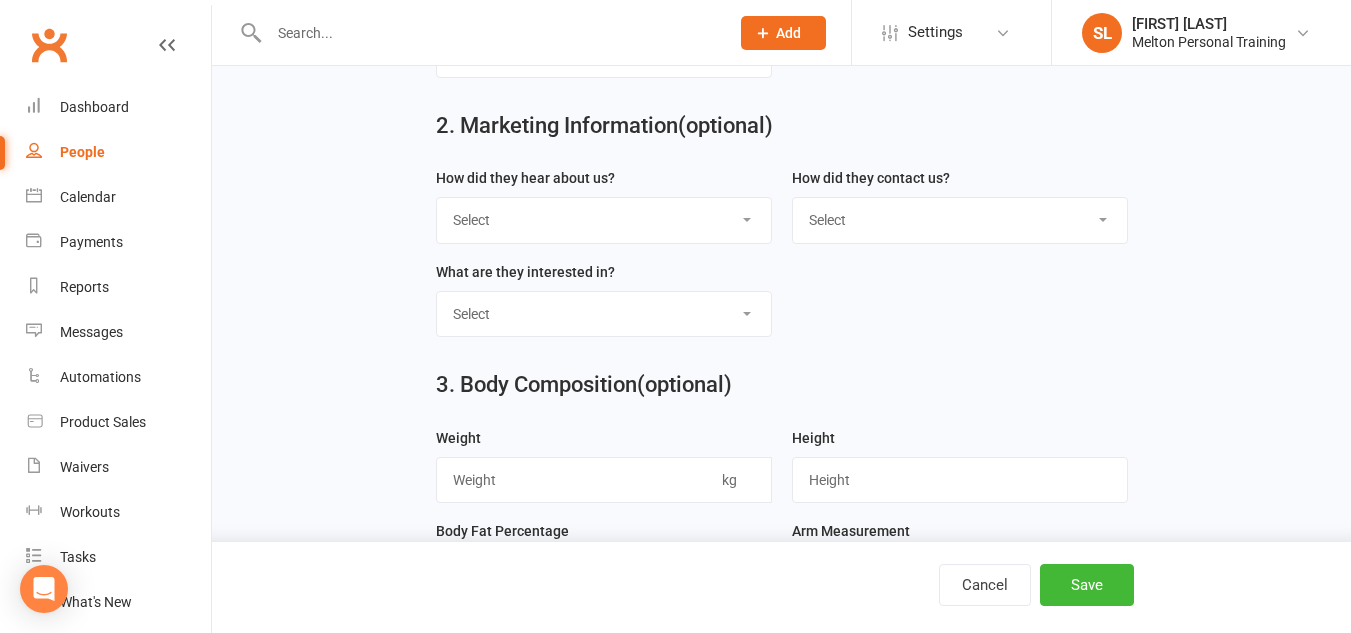 type on "[PHONE]" 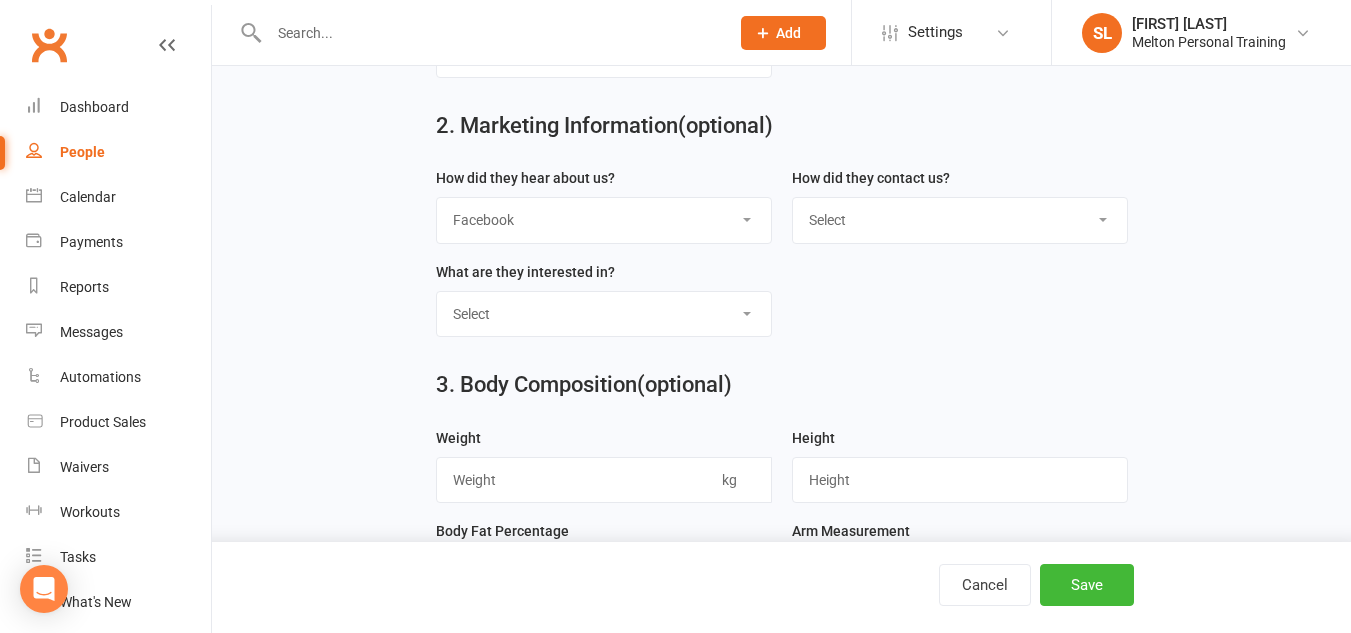 click on "Select Google Through A Friend Poster Magazine Walk by Letter Box Drop Facebook" at bounding box center (604, 220) 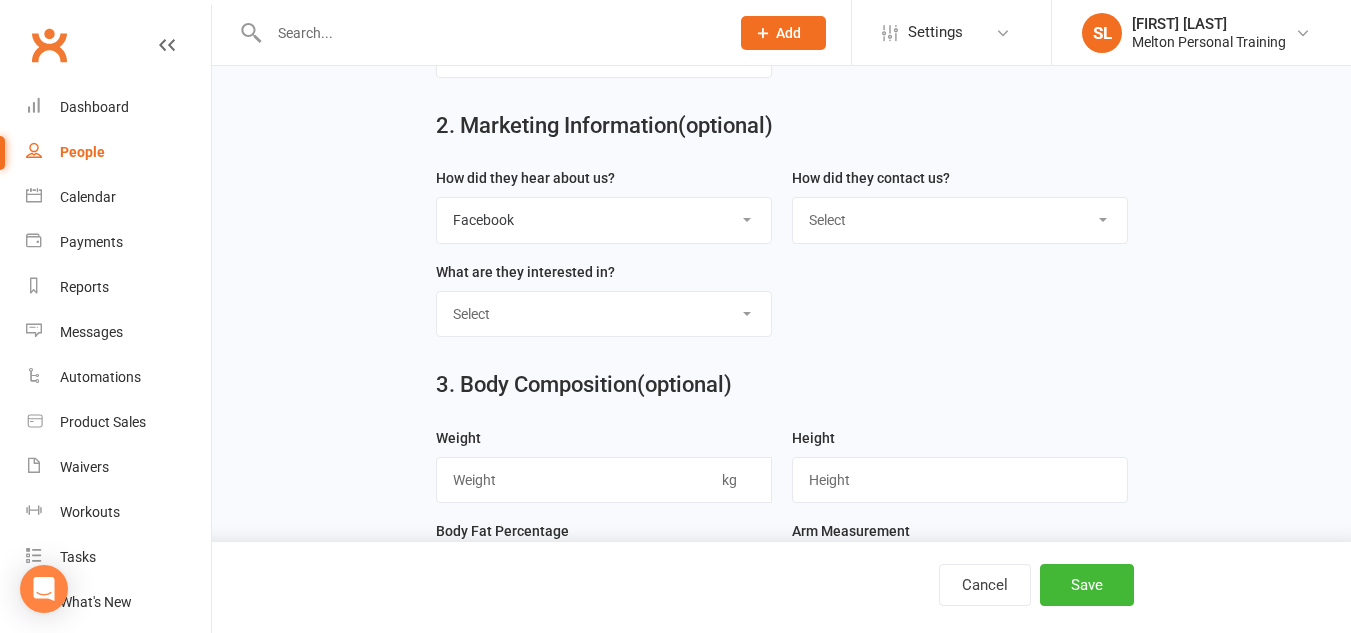 click on "Select Classes Personal Training Weight Loss Body Building De-Stressing Diet/Food Plan Increasing Fitness Competition Training" at bounding box center [604, 314] 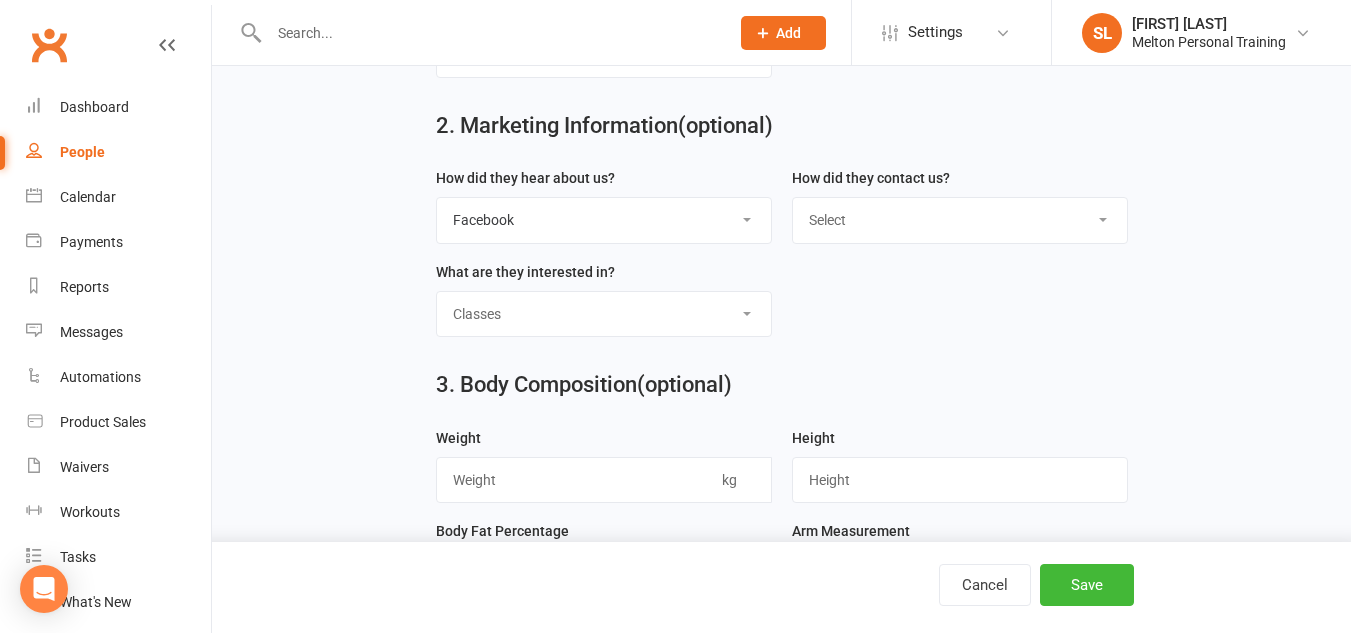 click on "Select Classes Personal Training Weight Loss Body Building De-Stressing Diet/Food Plan Increasing Fitness Competition Training" at bounding box center [604, 314] 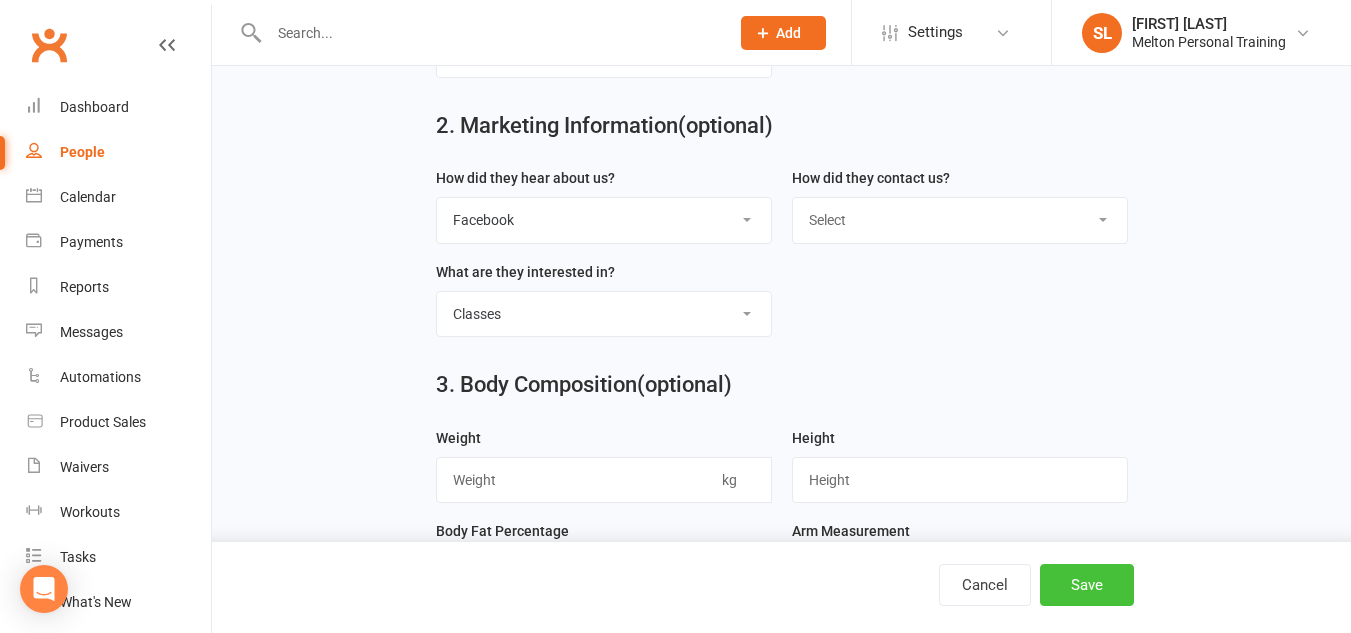click on "Save" at bounding box center [1087, 585] 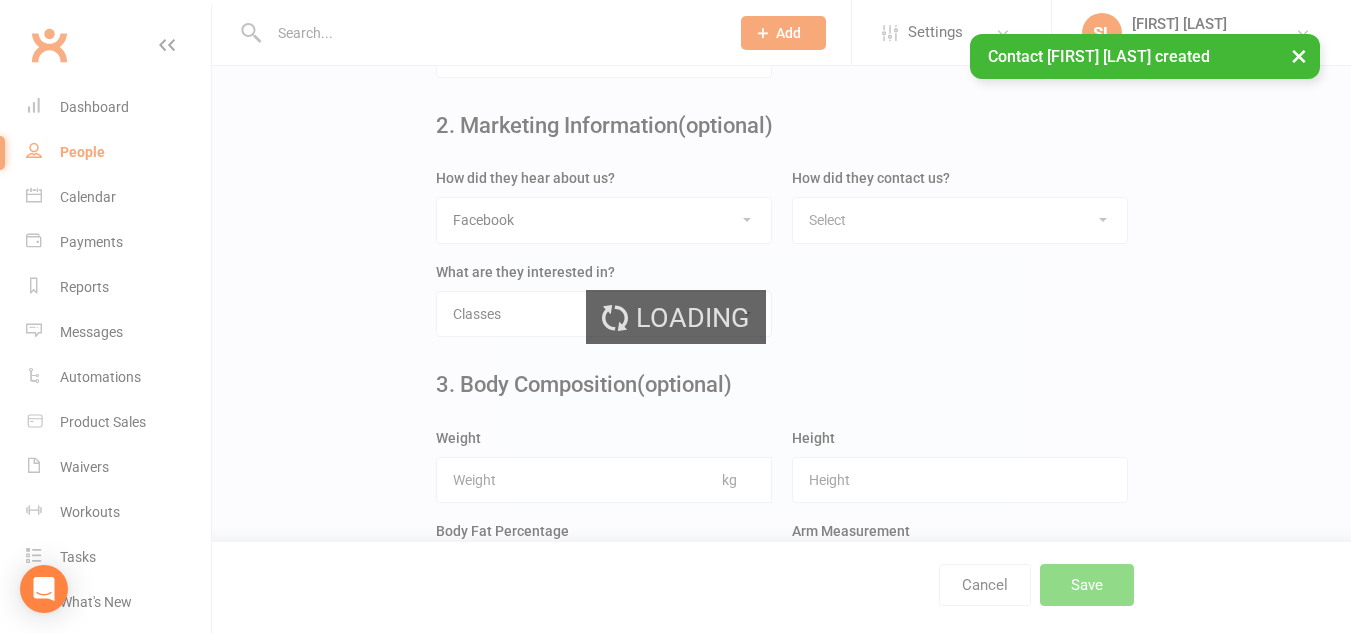 scroll, scrollTop: 0, scrollLeft: 0, axis: both 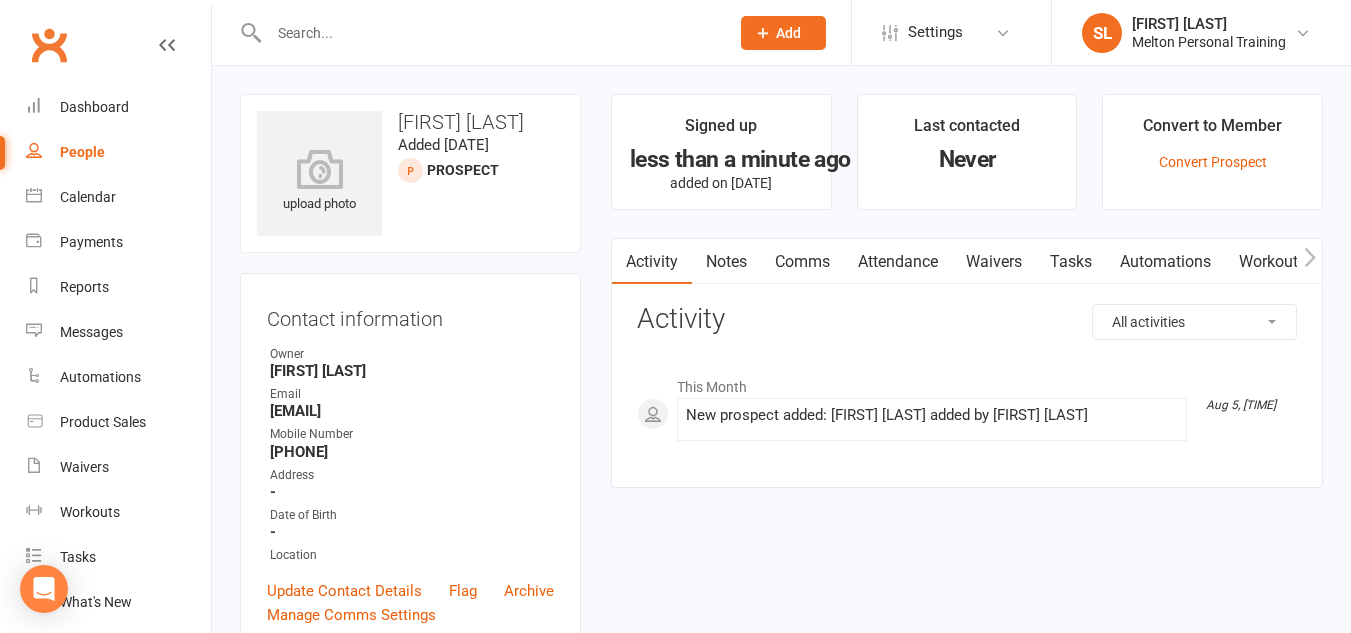 click on "Add" 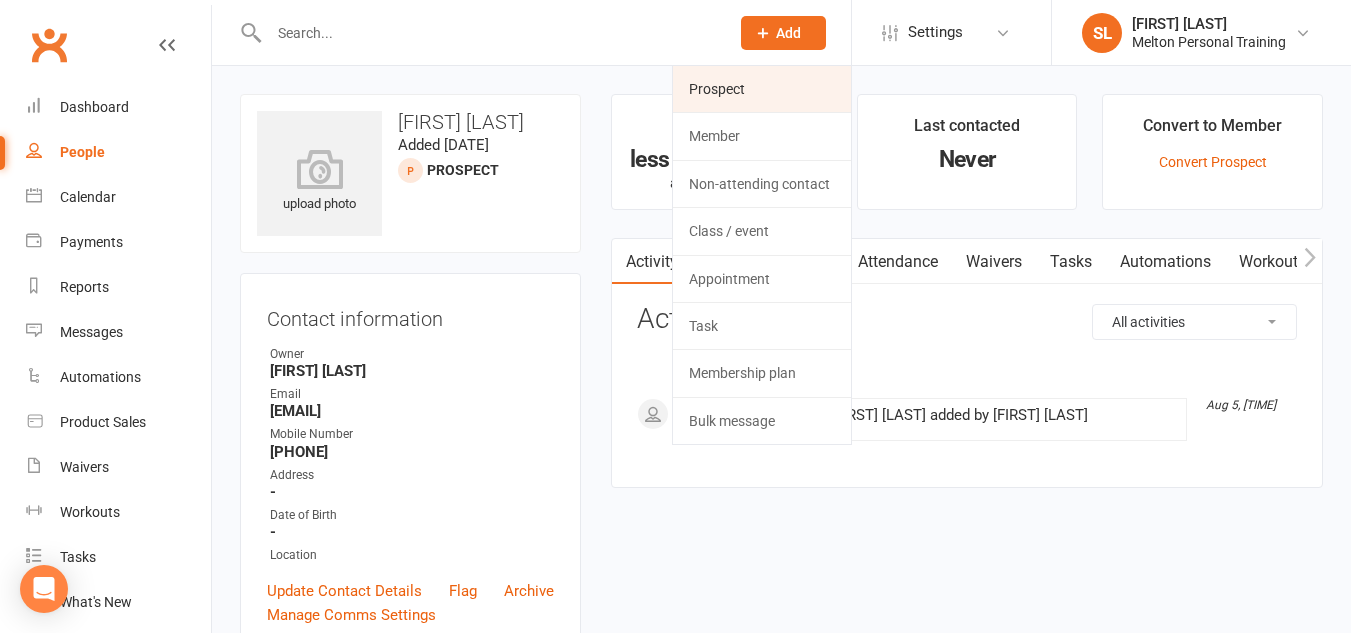 click on "Prospect" 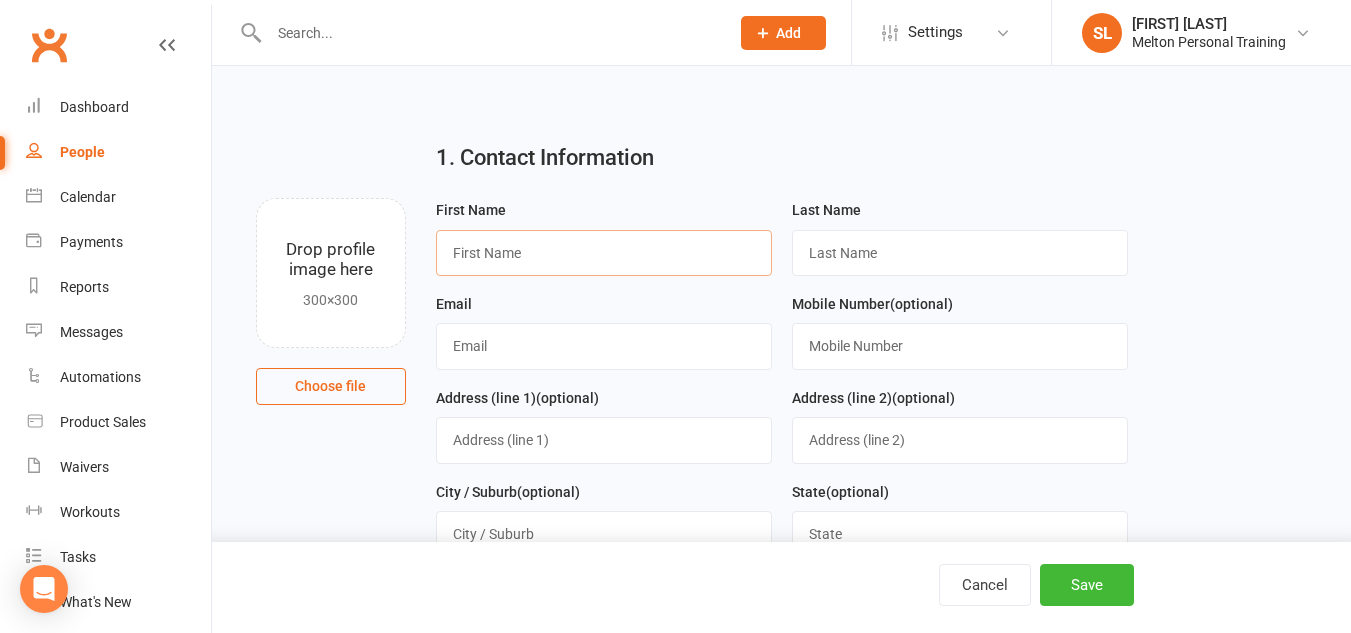 click at bounding box center [604, 253] 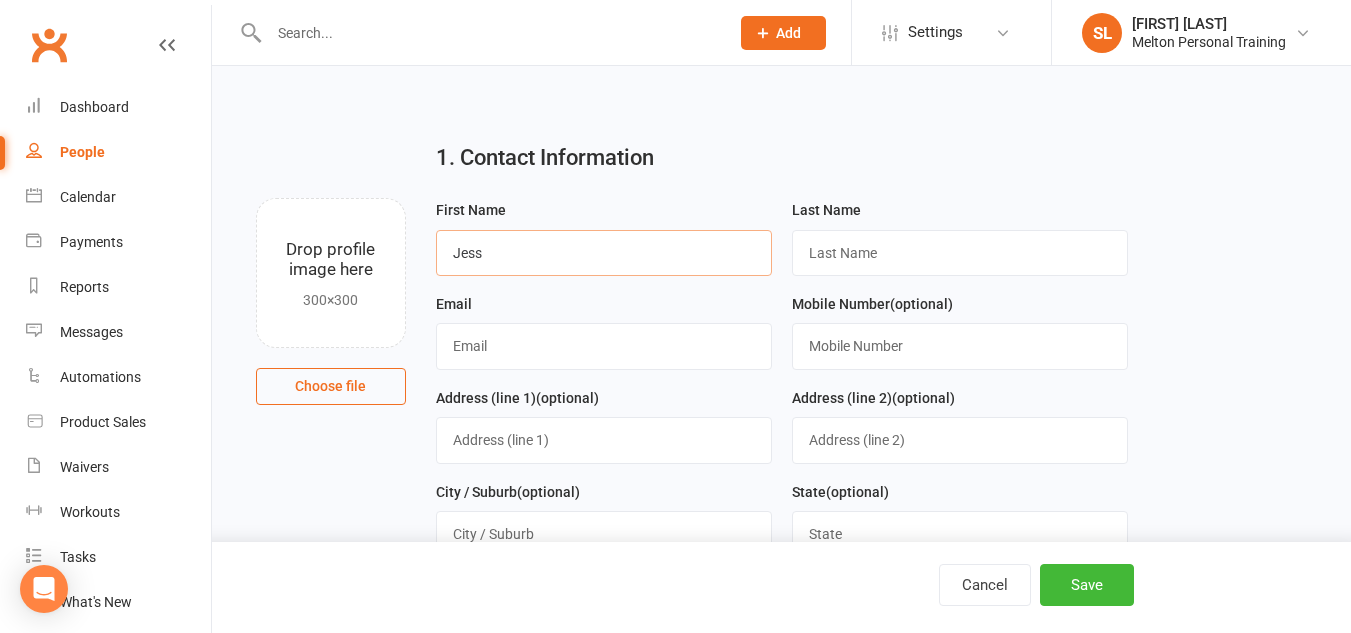 type on "Jess" 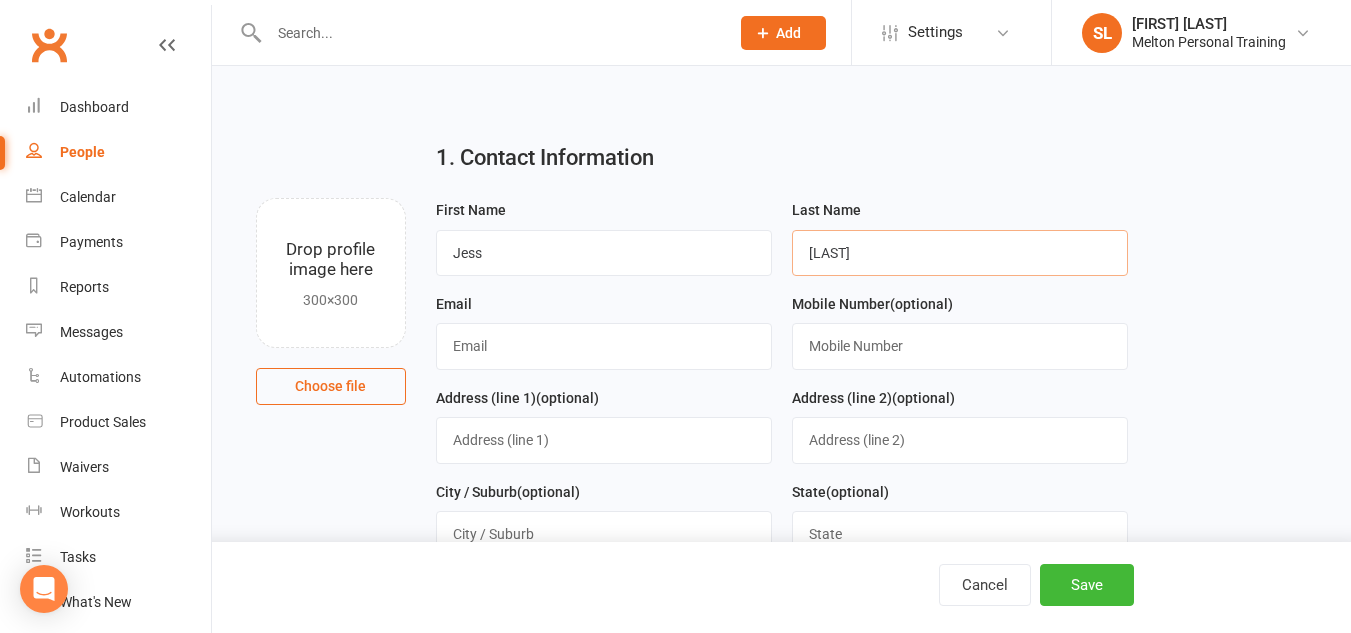 type on "[LAST]" 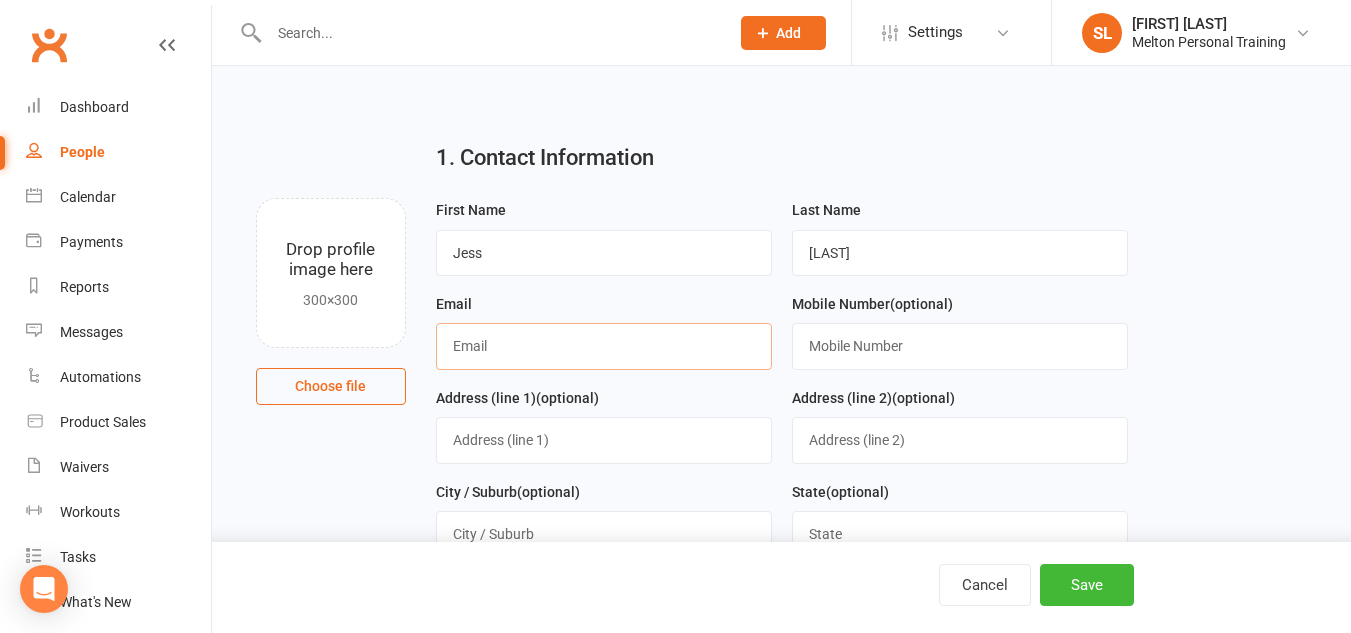 click at bounding box center (604, 346) 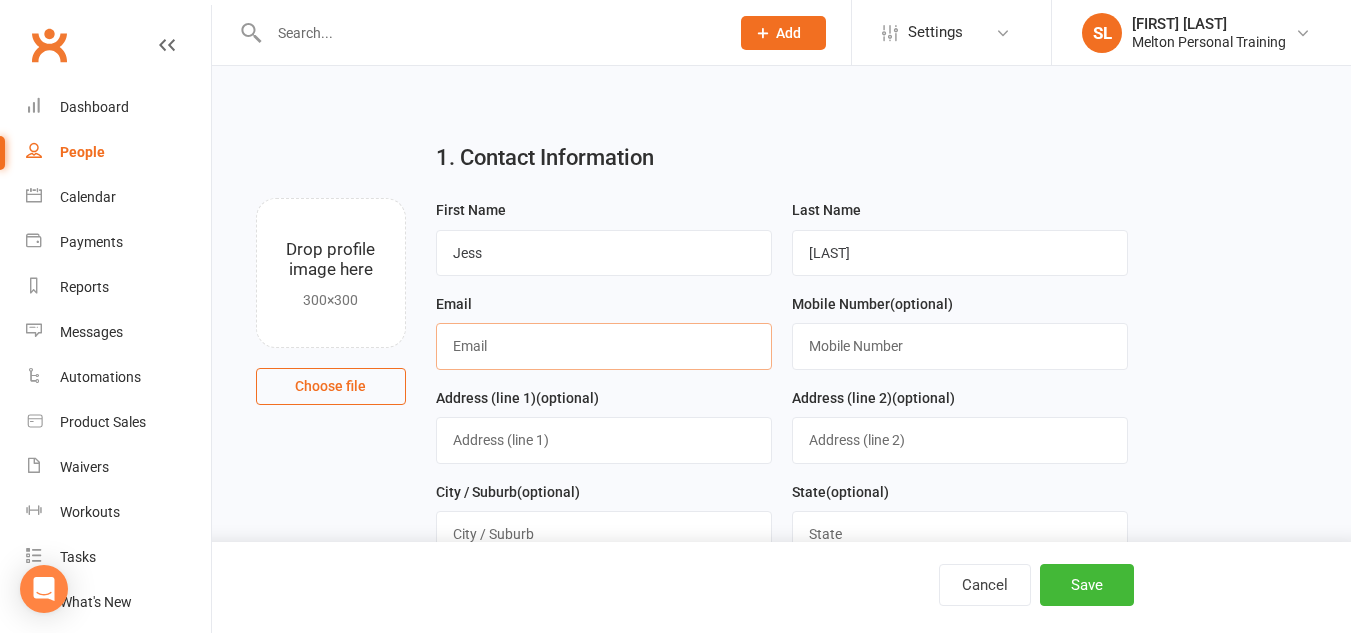 paste on "[EMAIL]" 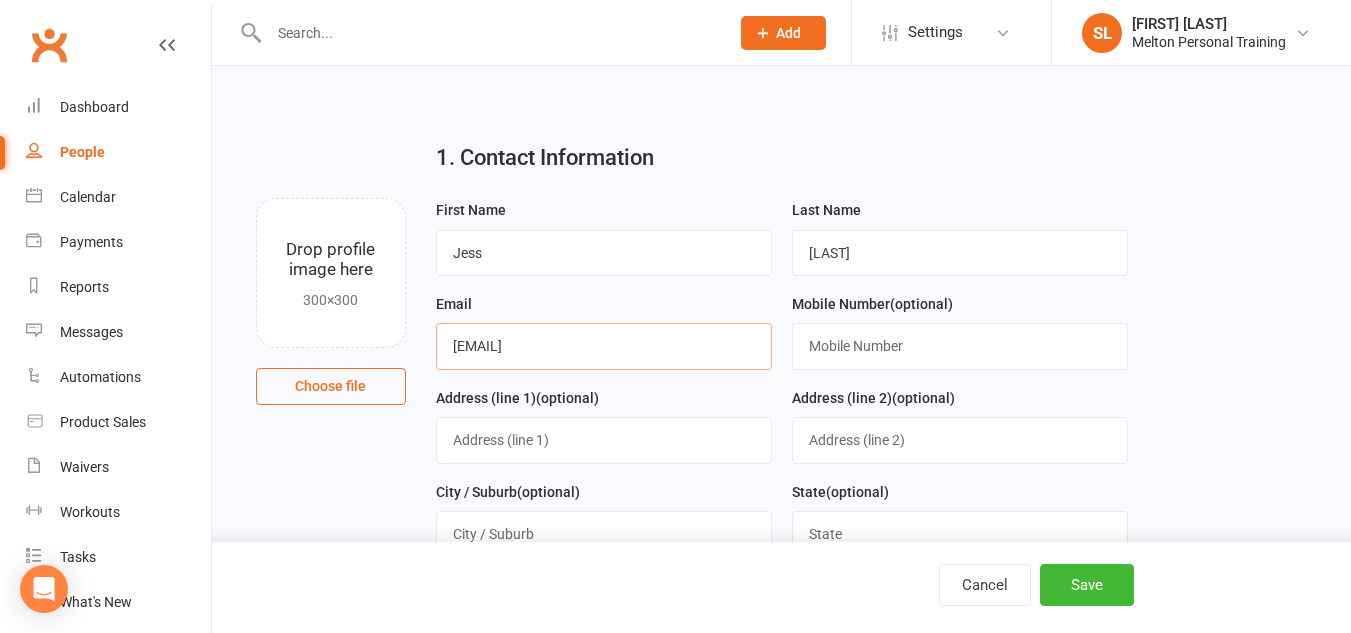 type on "[EMAIL]" 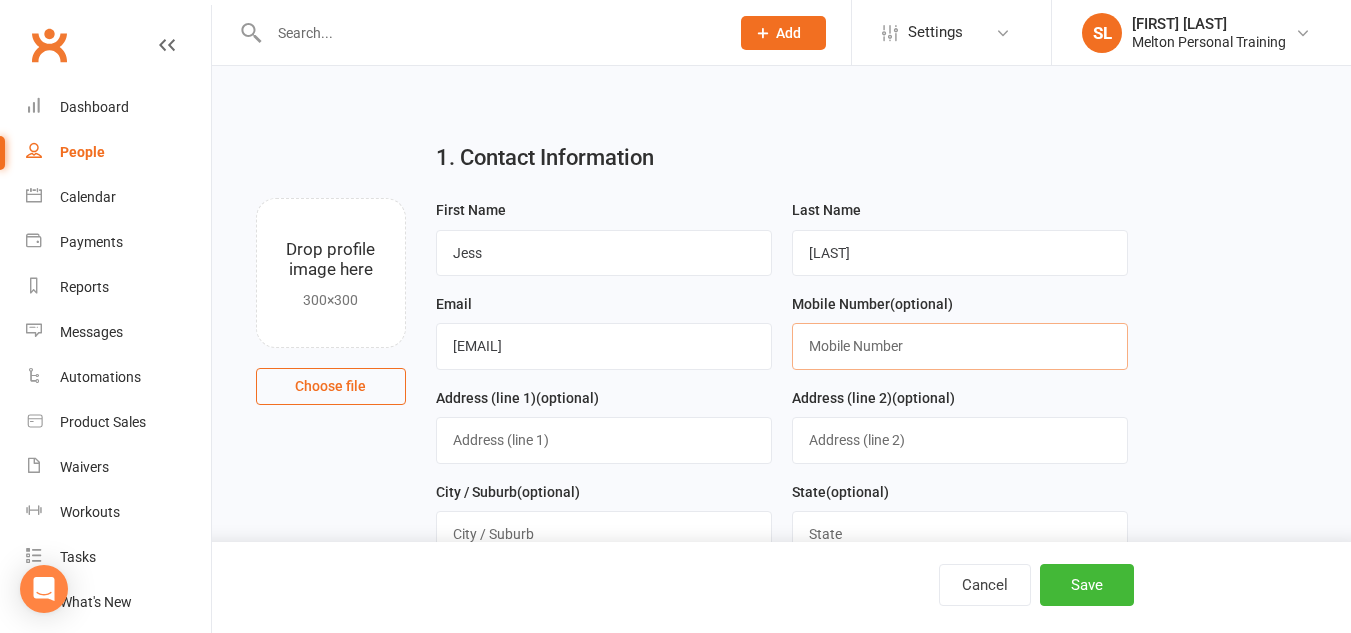click at bounding box center [960, 346] 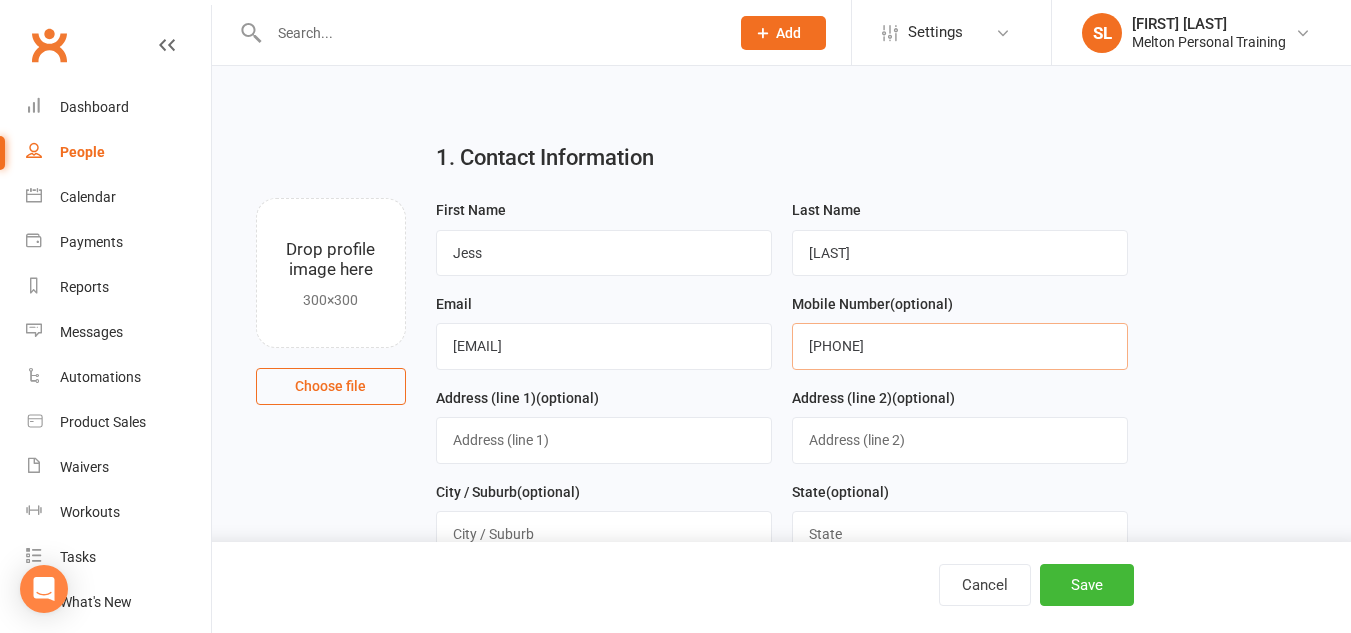 type on "[PHONE]" 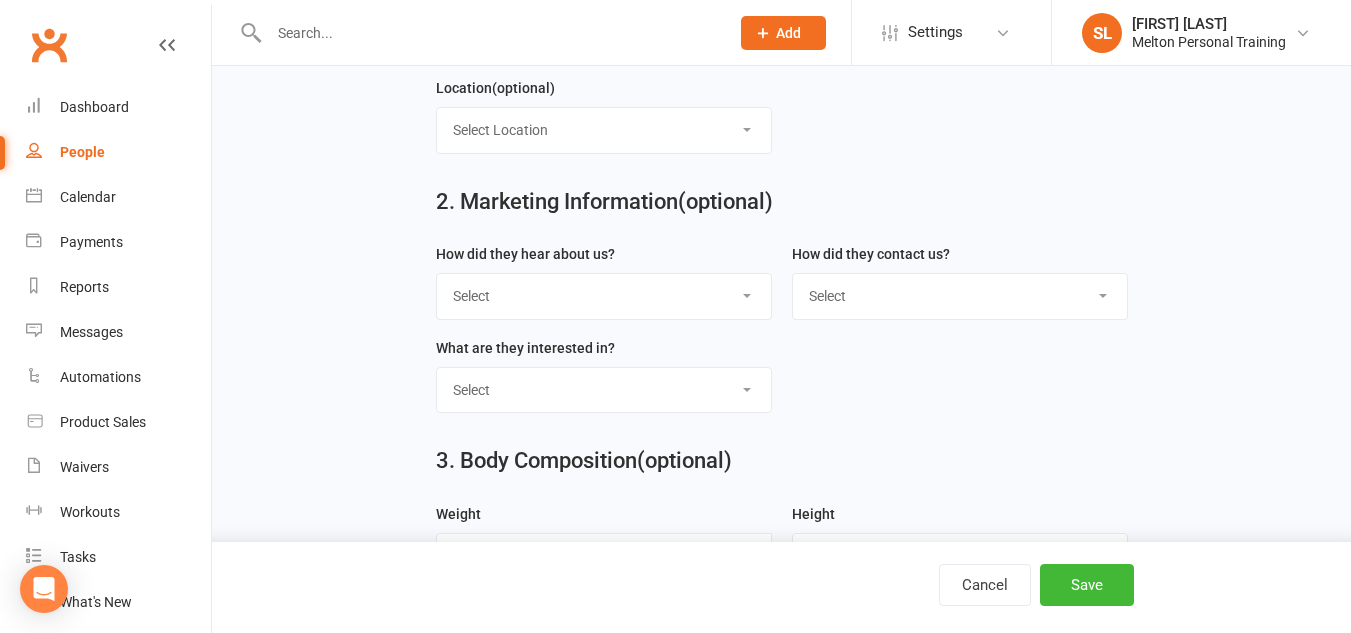 scroll, scrollTop: 687, scrollLeft: 0, axis: vertical 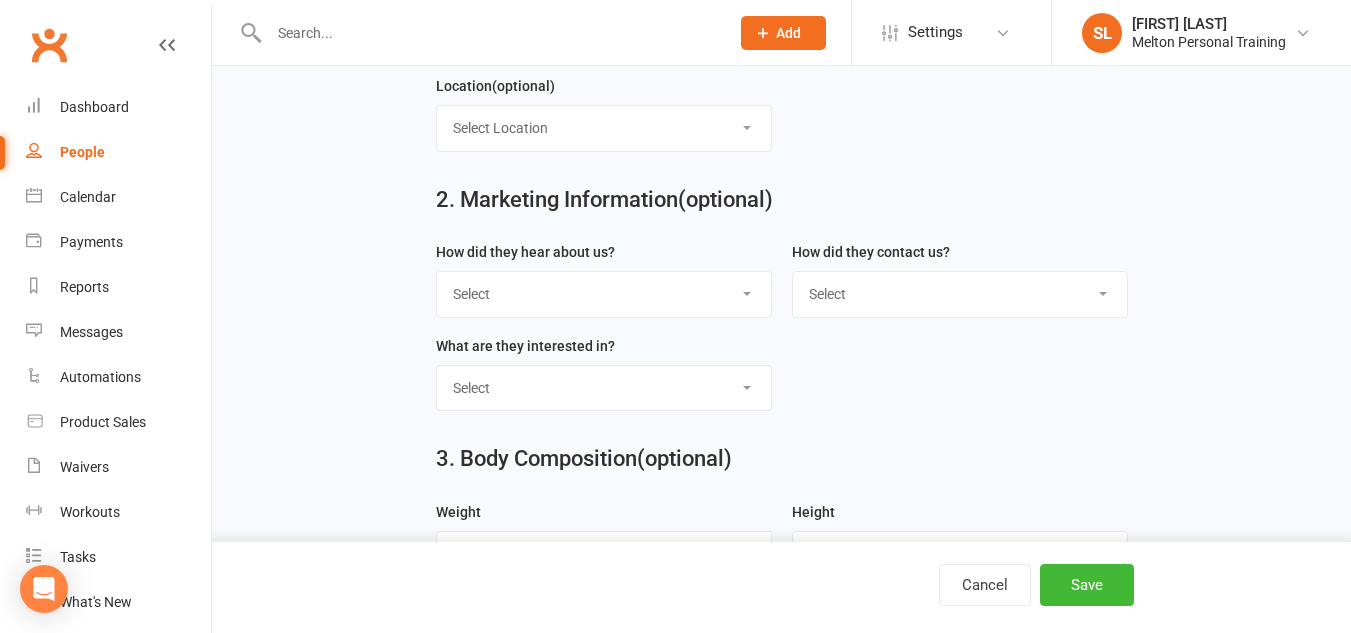 click on "Select Google Through A Friend Poster Magazine Walk by Letter Box Drop Facebook" at bounding box center (604, 294) 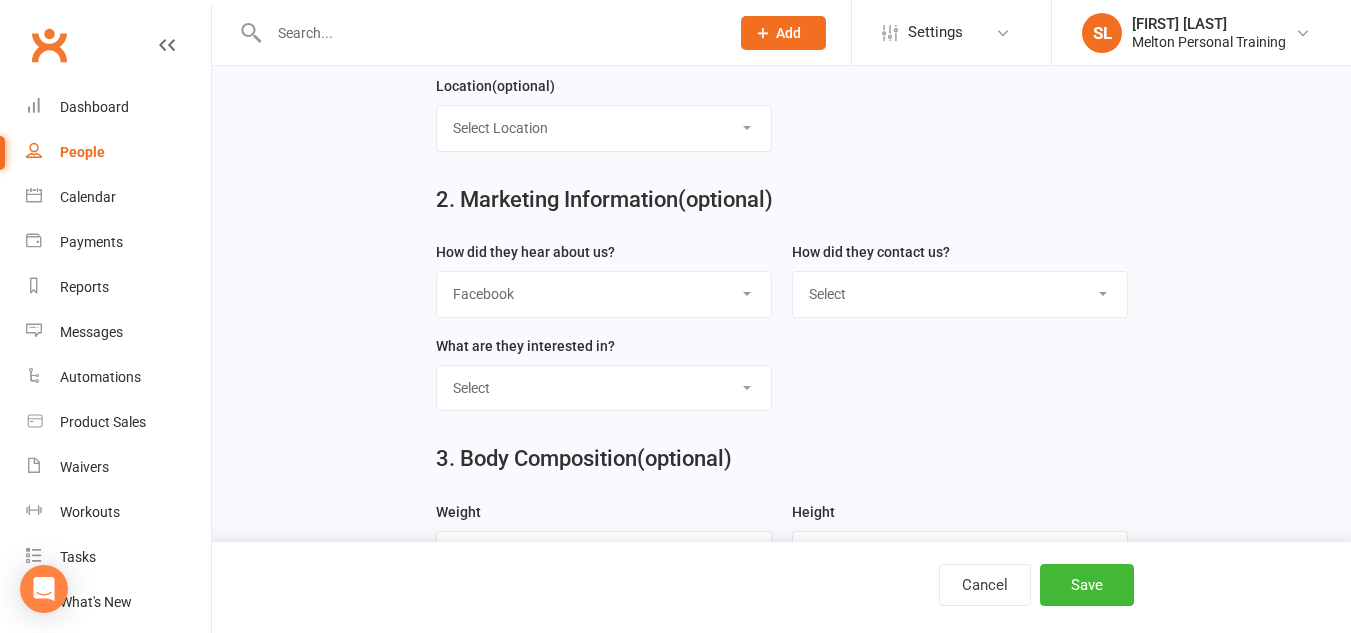 click on "Select Google Through A Friend Poster Magazine Walk by Letter Box Drop Facebook" at bounding box center [604, 294] 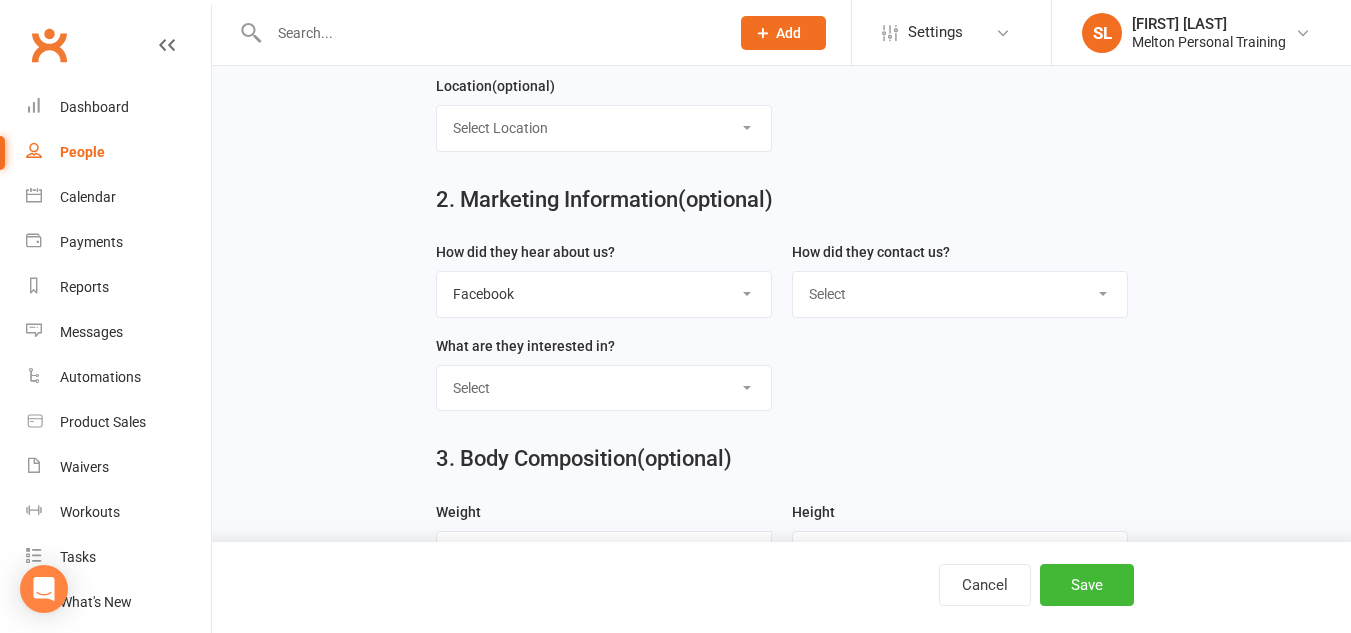 click on "Select Classes Personal Training Weight Loss Body Building De-Stressing Diet/Food Plan Increasing Fitness Competition Training" at bounding box center [604, 388] 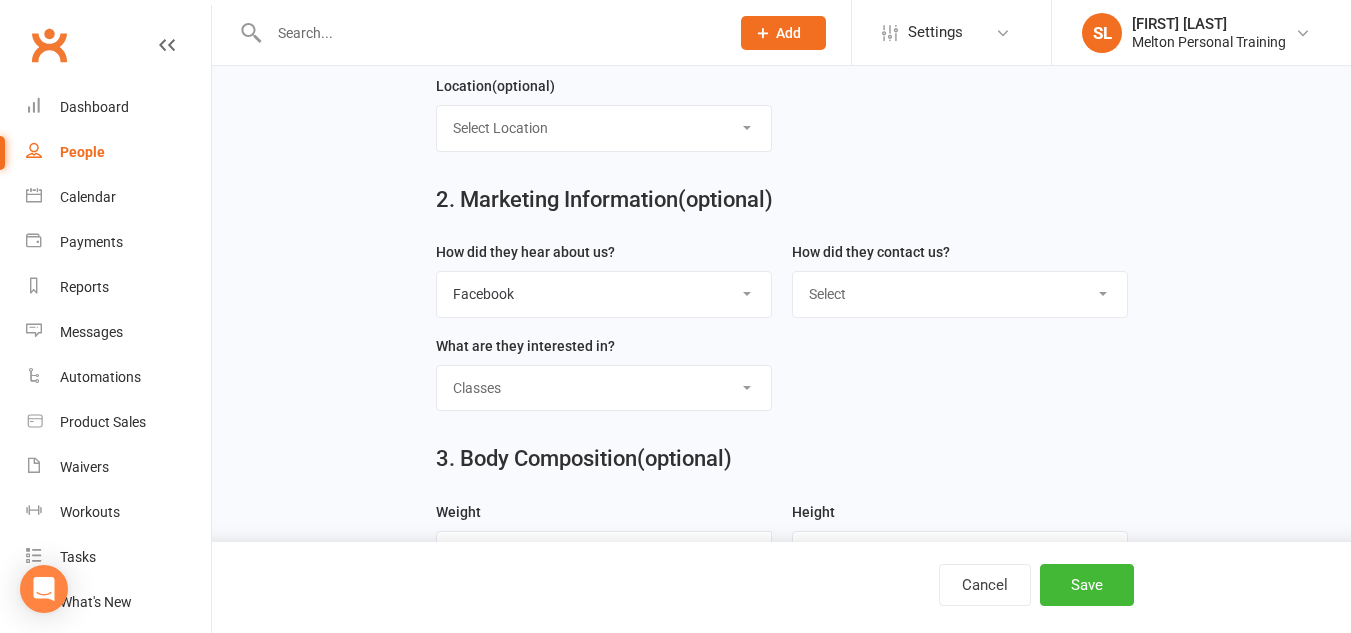 click on "Select Classes Personal Training Weight Loss Body Building De-Stressing Diet/Food Plan Increasing Fitness Competition Training" at bounding box center [604, 388] 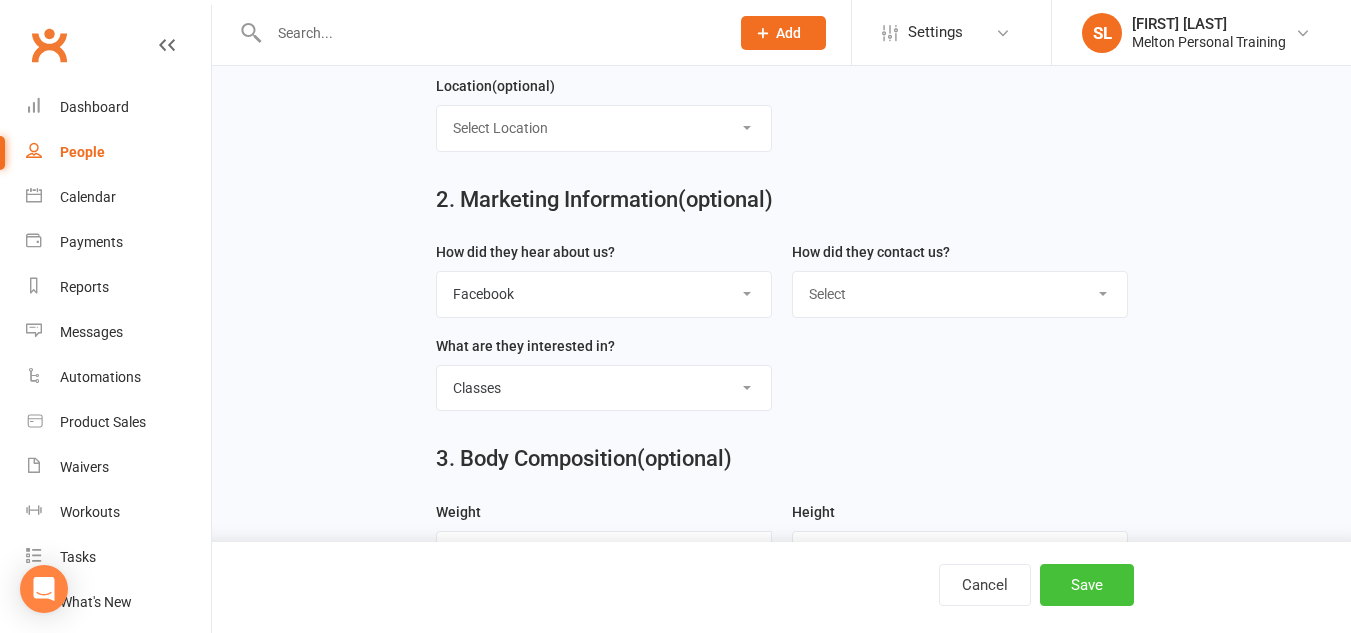 click on "Save" at bounding box center [1087, 585] 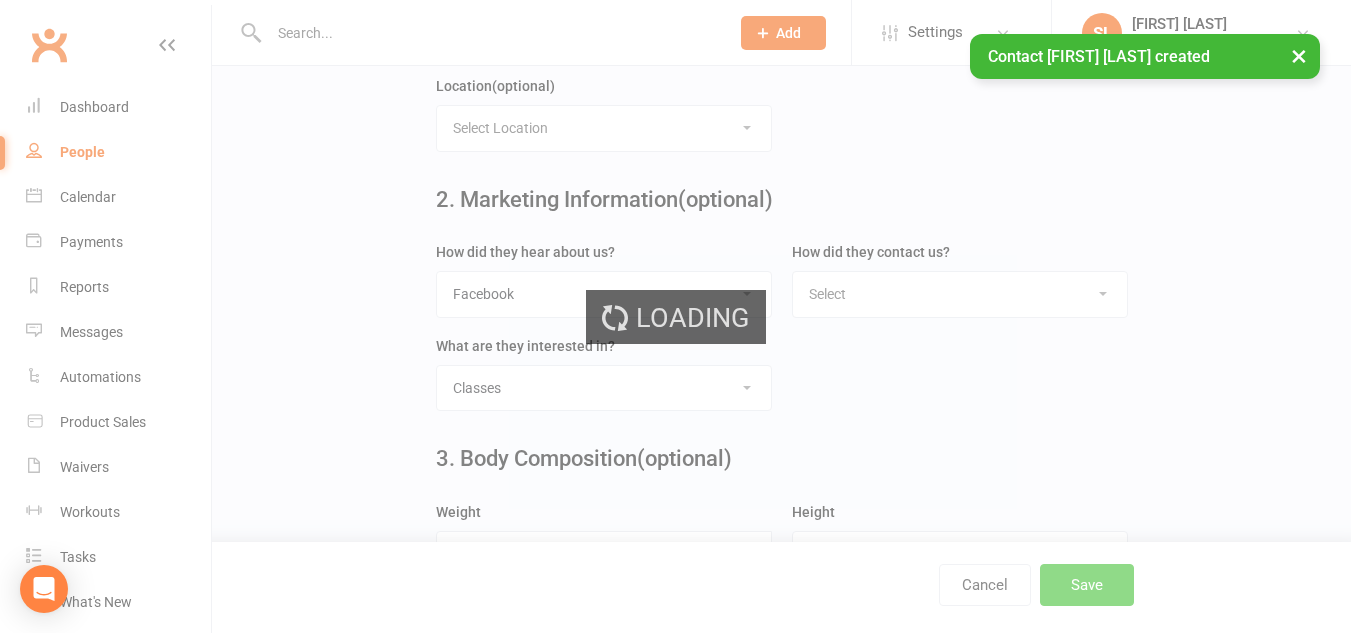 scroll, scrollTop: 0, scrollLeft: 0, axis: both 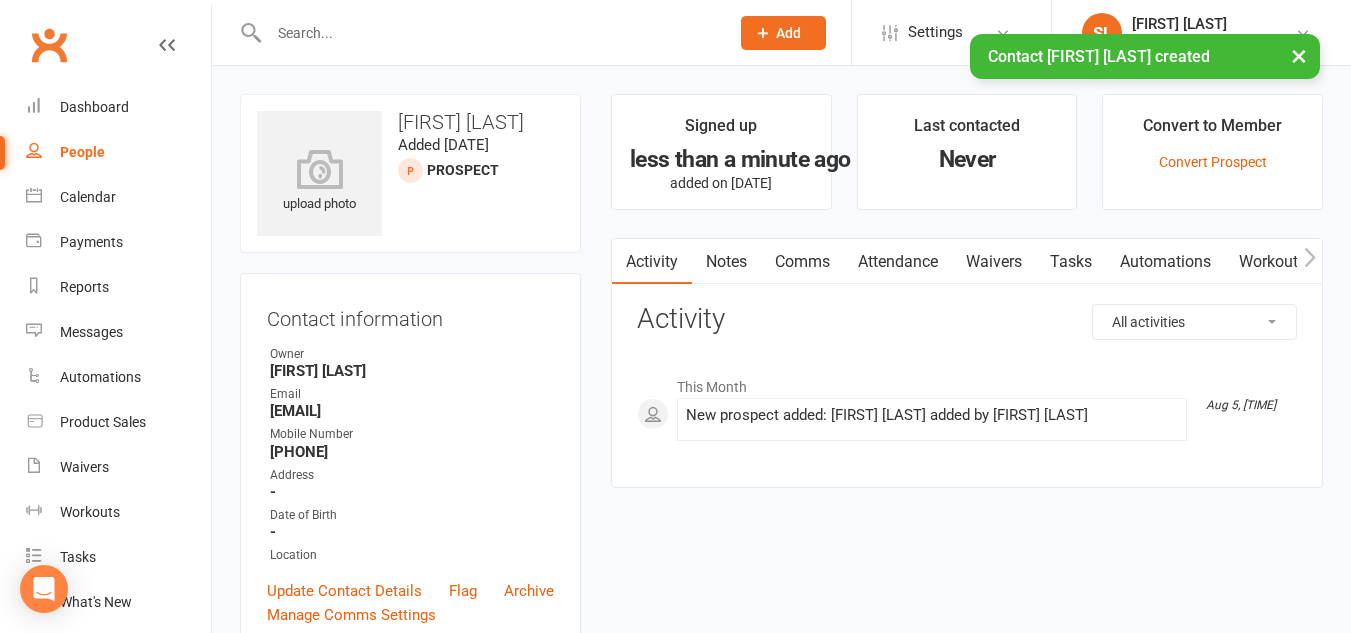click on "Add" 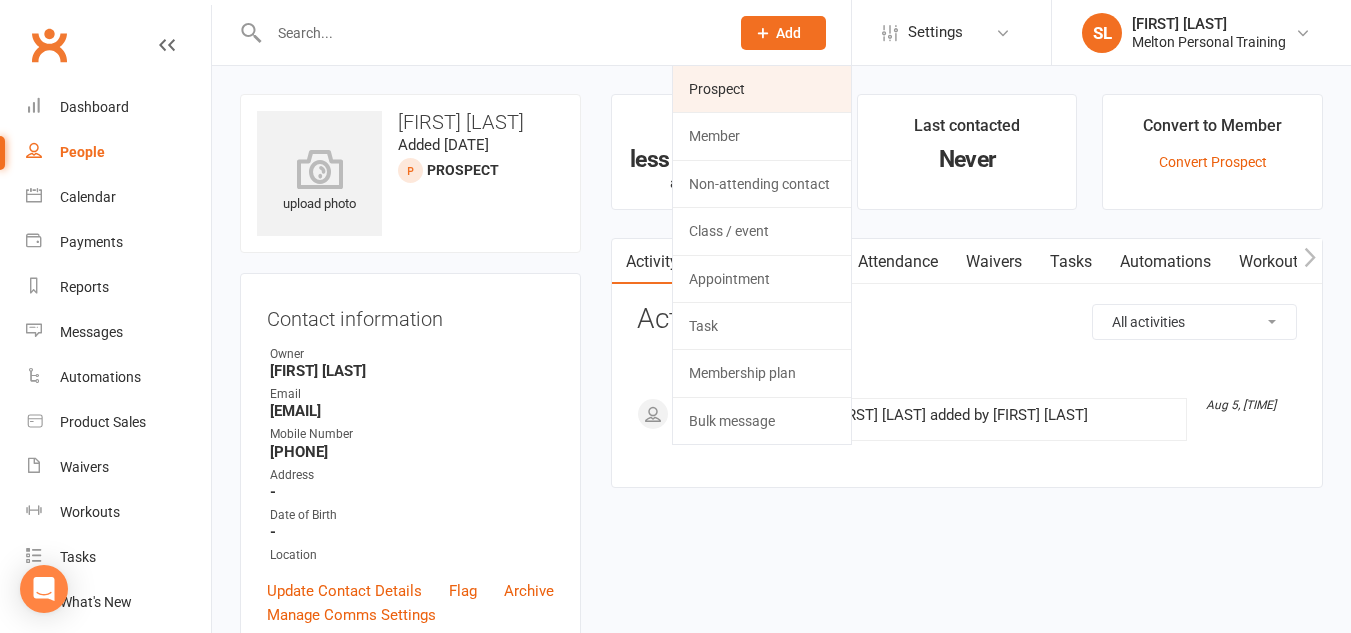 click on "Prospect" 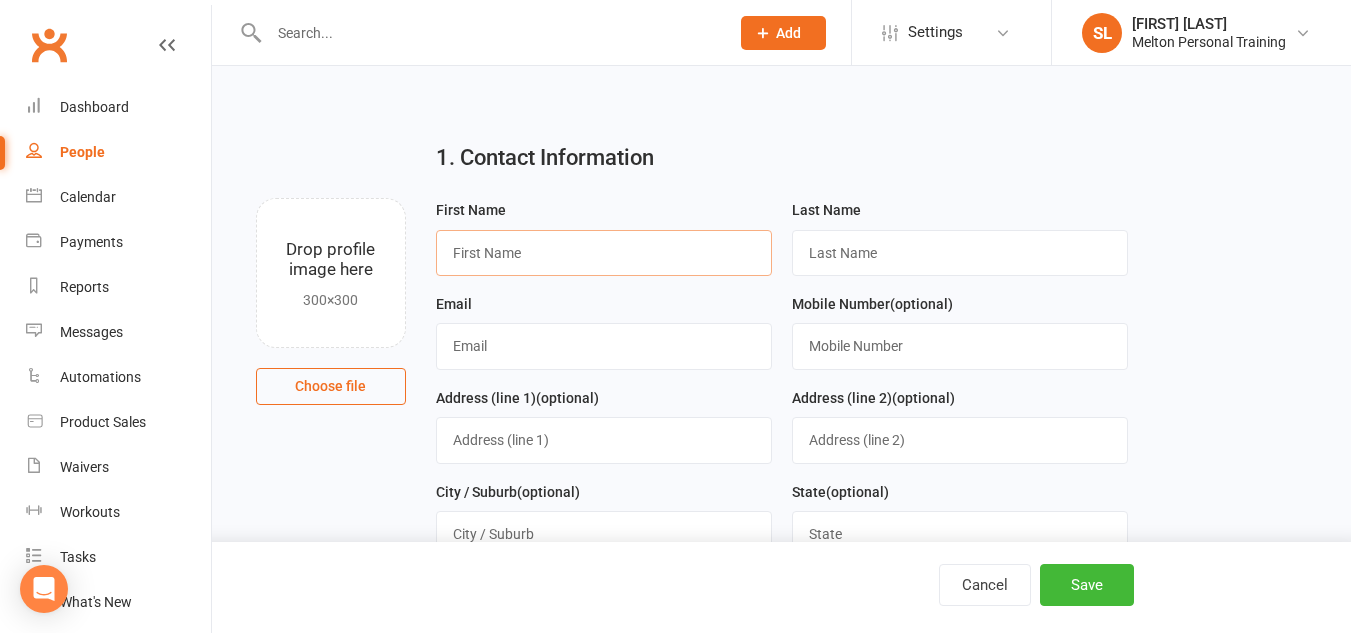 click at bounding box center [604, 253] 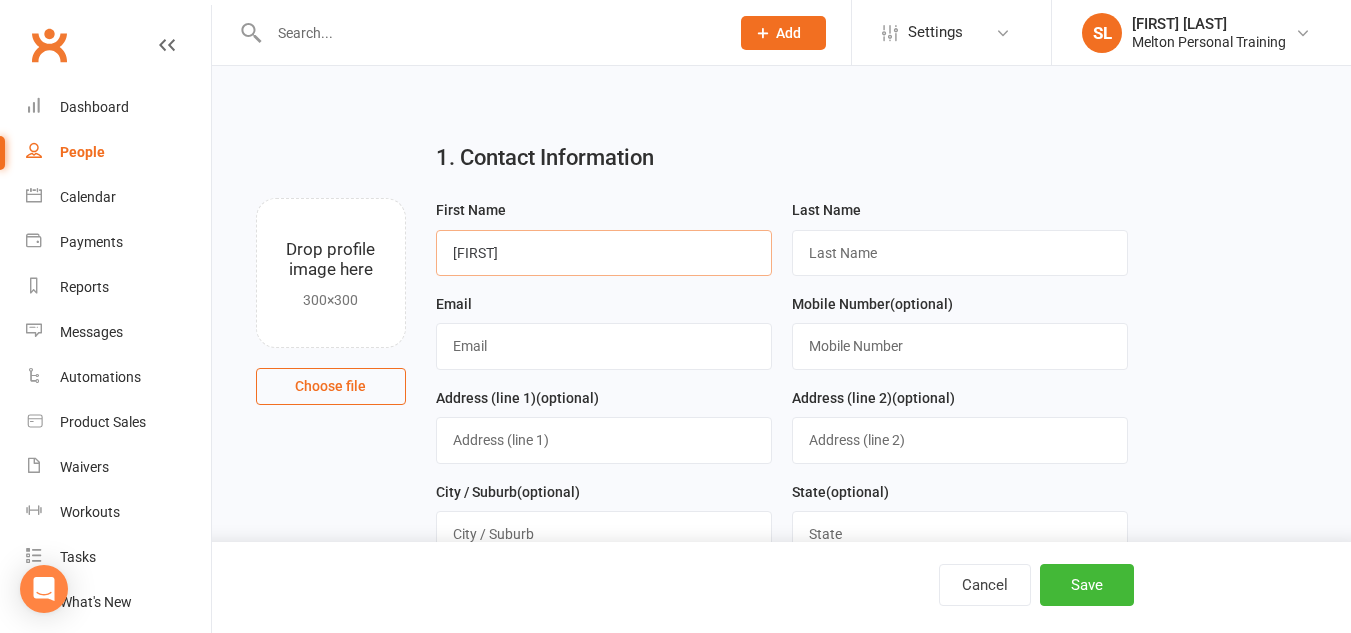 type on "[FIRST]" 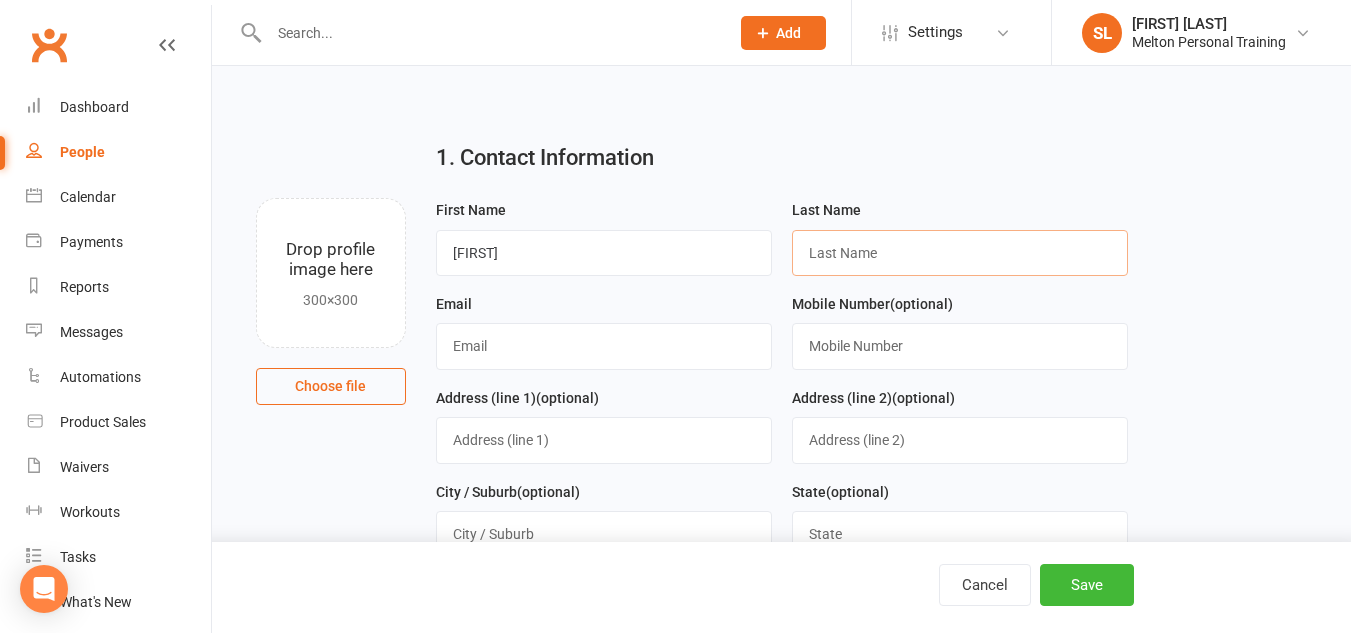 click at bounding box center [960, 253] 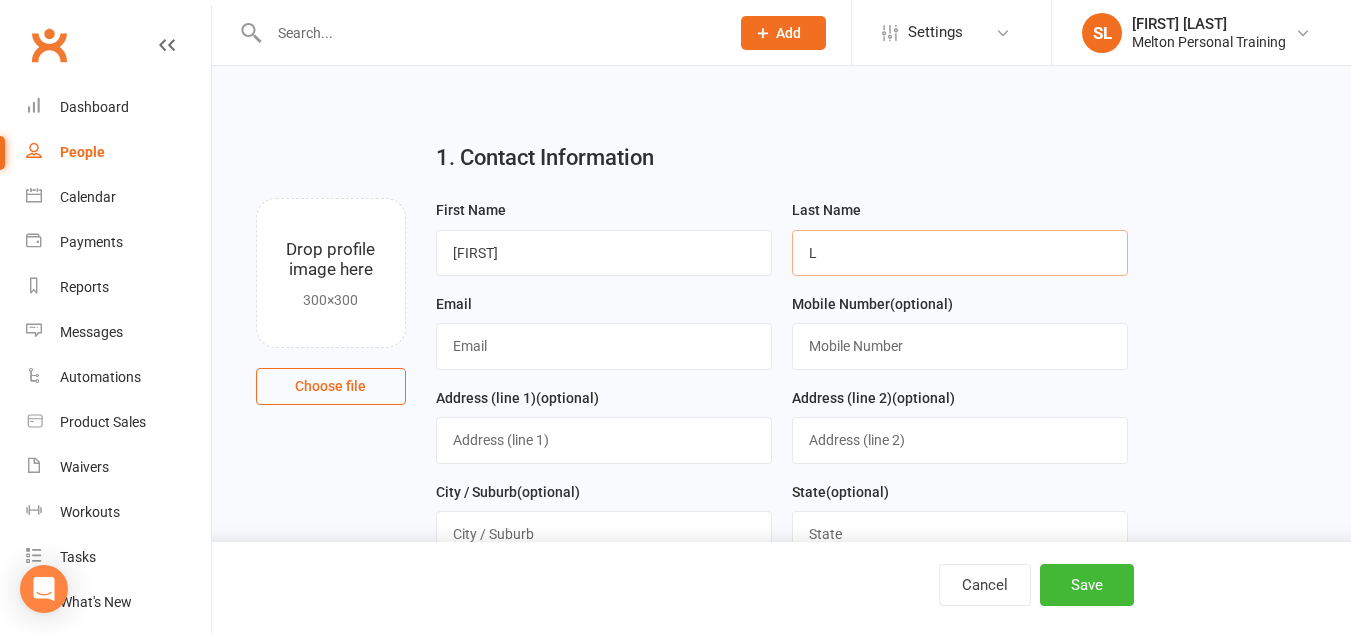 type on "L" 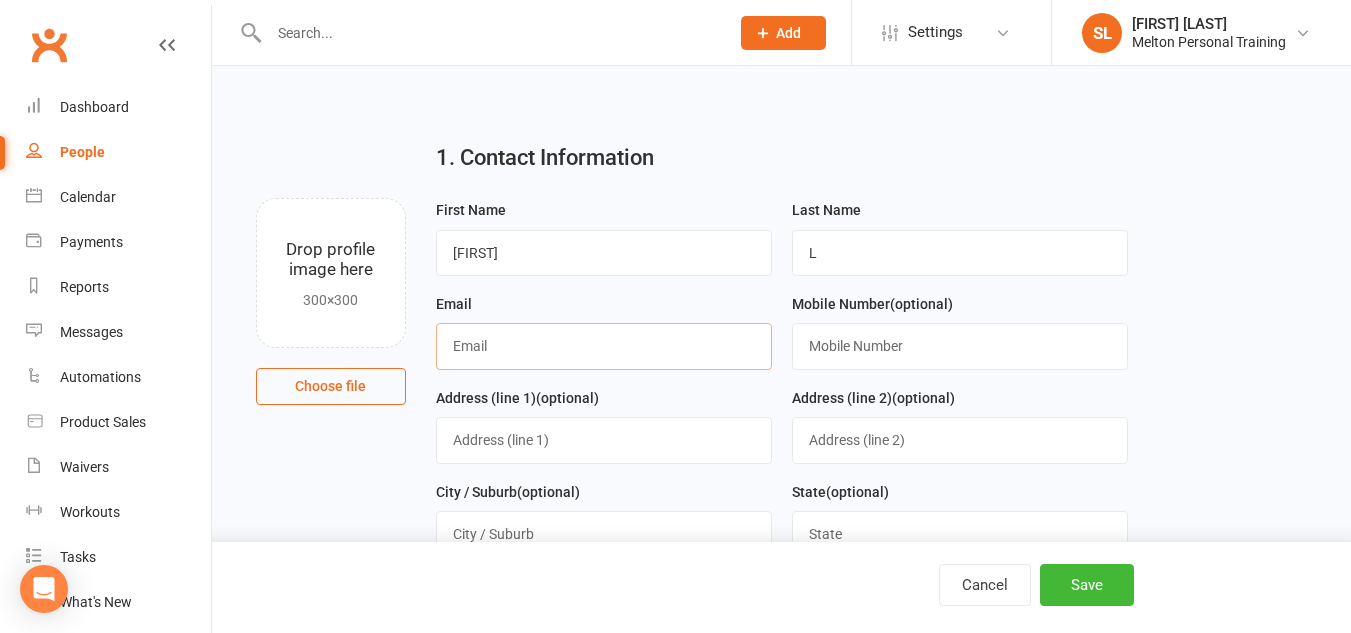 click at bounding box center (604, 346) 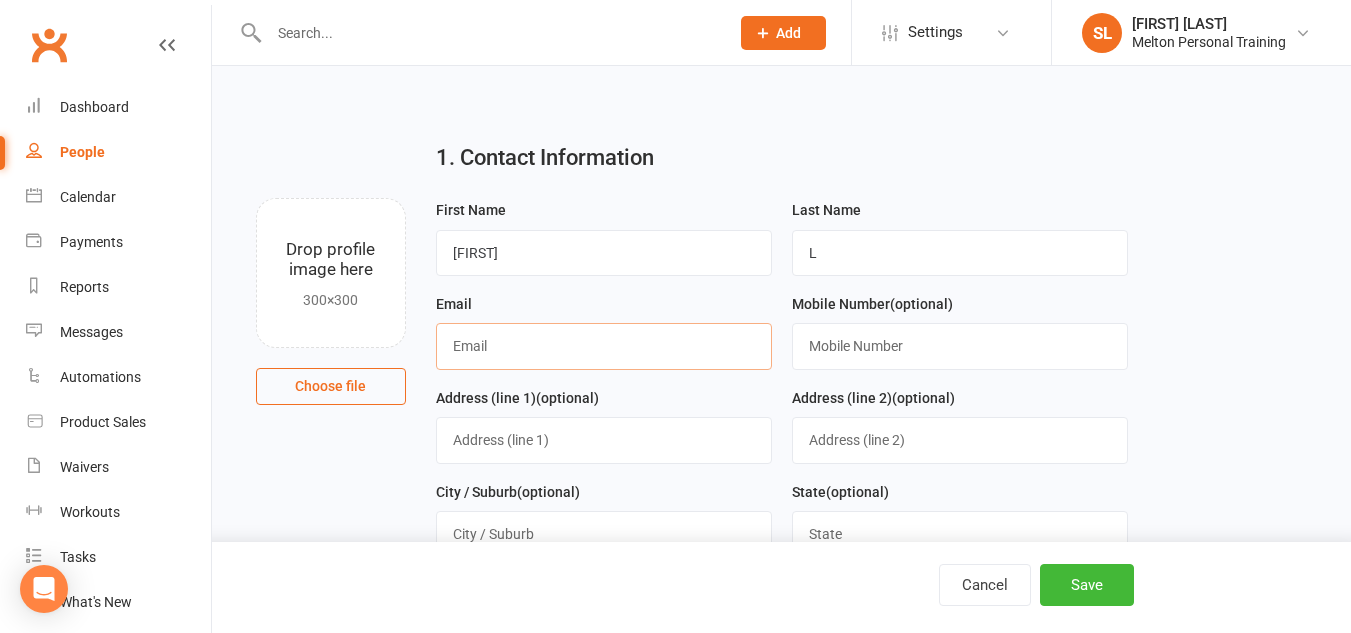 paste on "[EMAIL]" 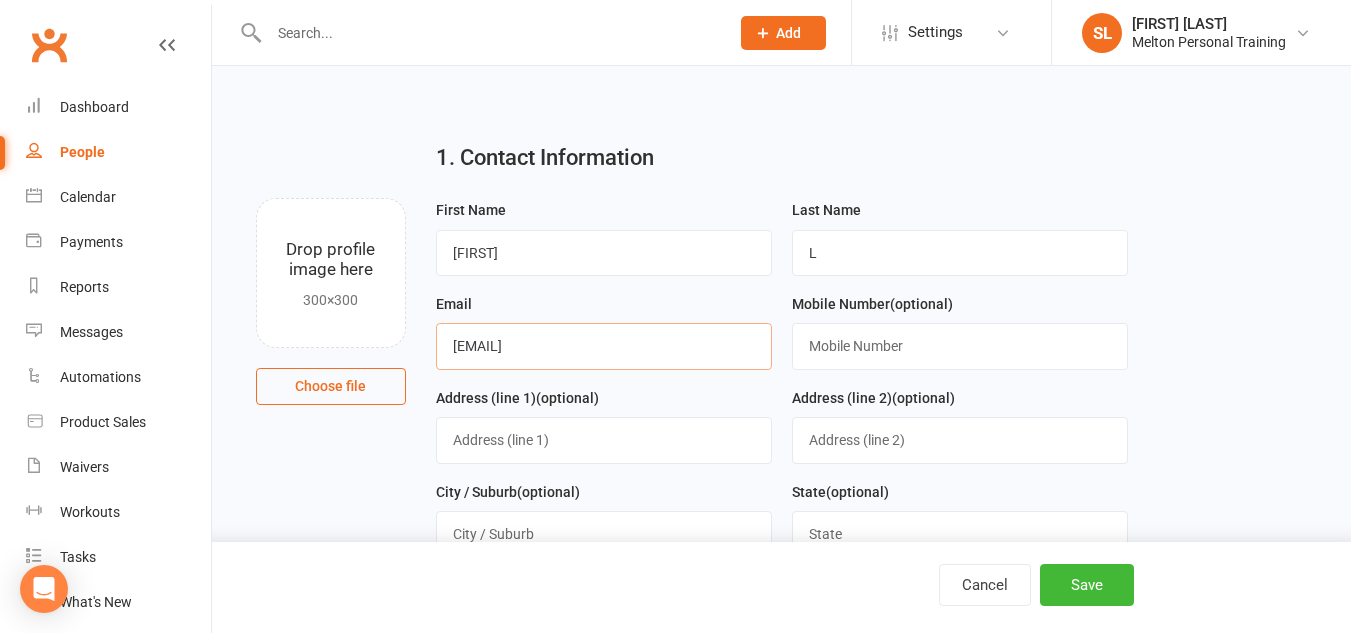 type on "[EMAIL]" 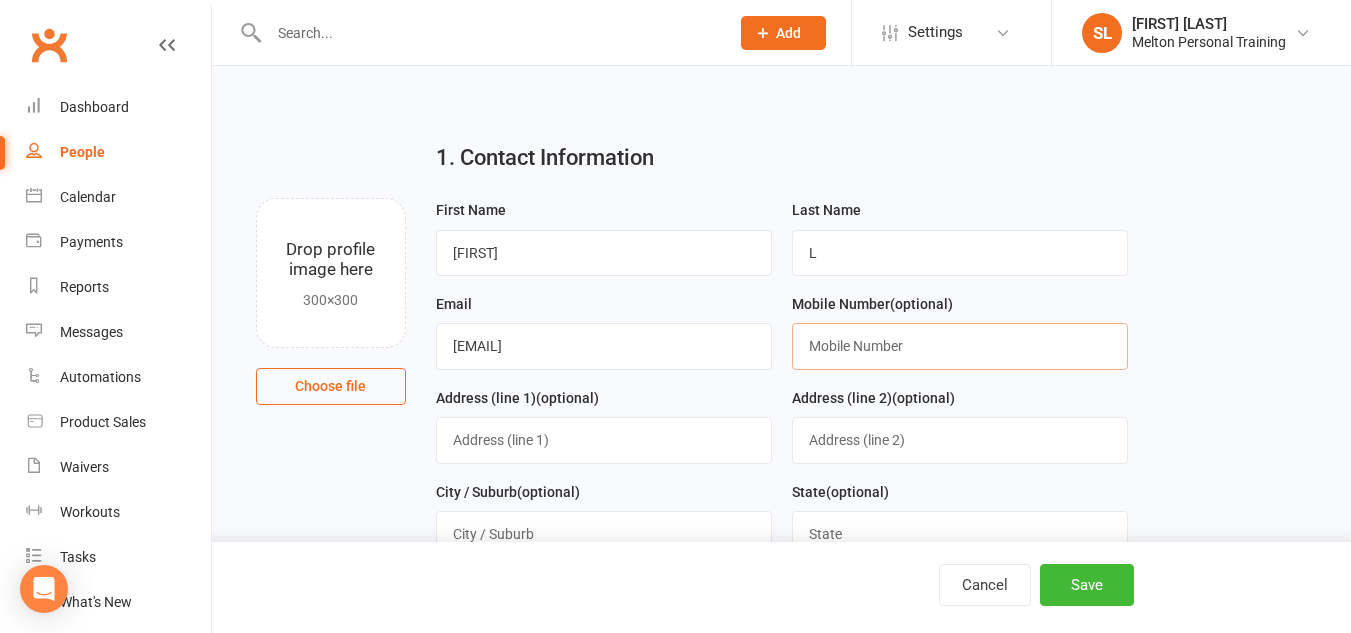 click at bounding box center (960, 346) 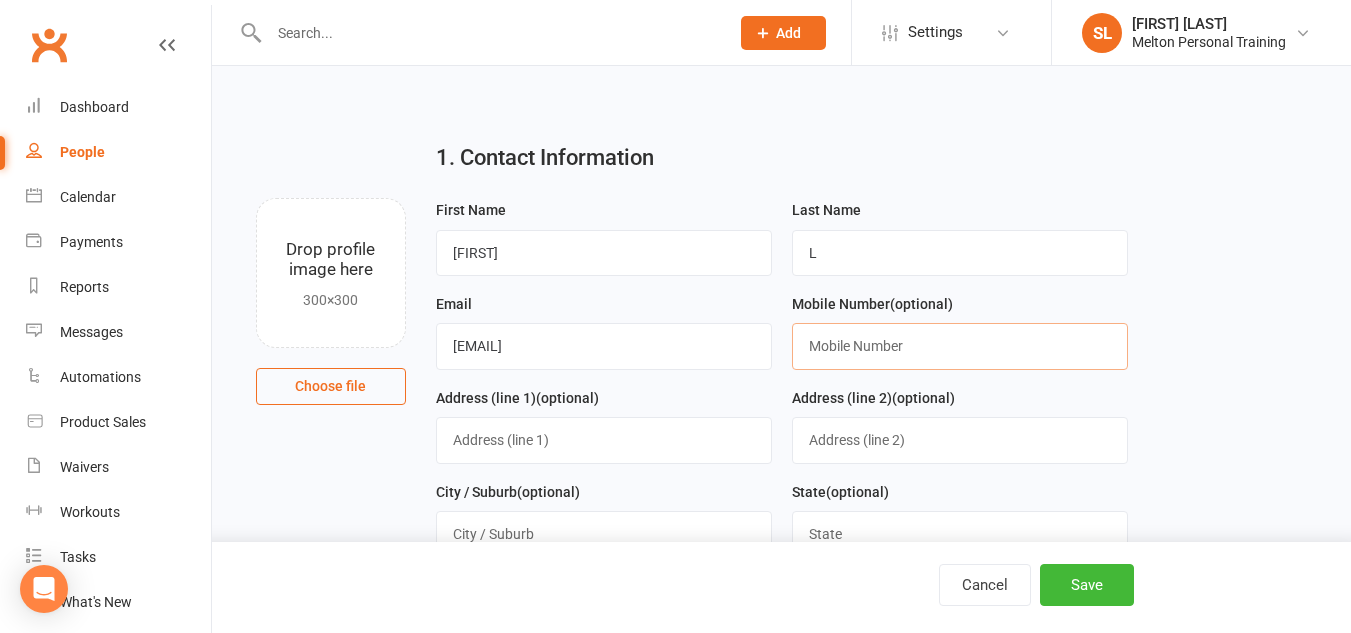paste on "[PHONE]" 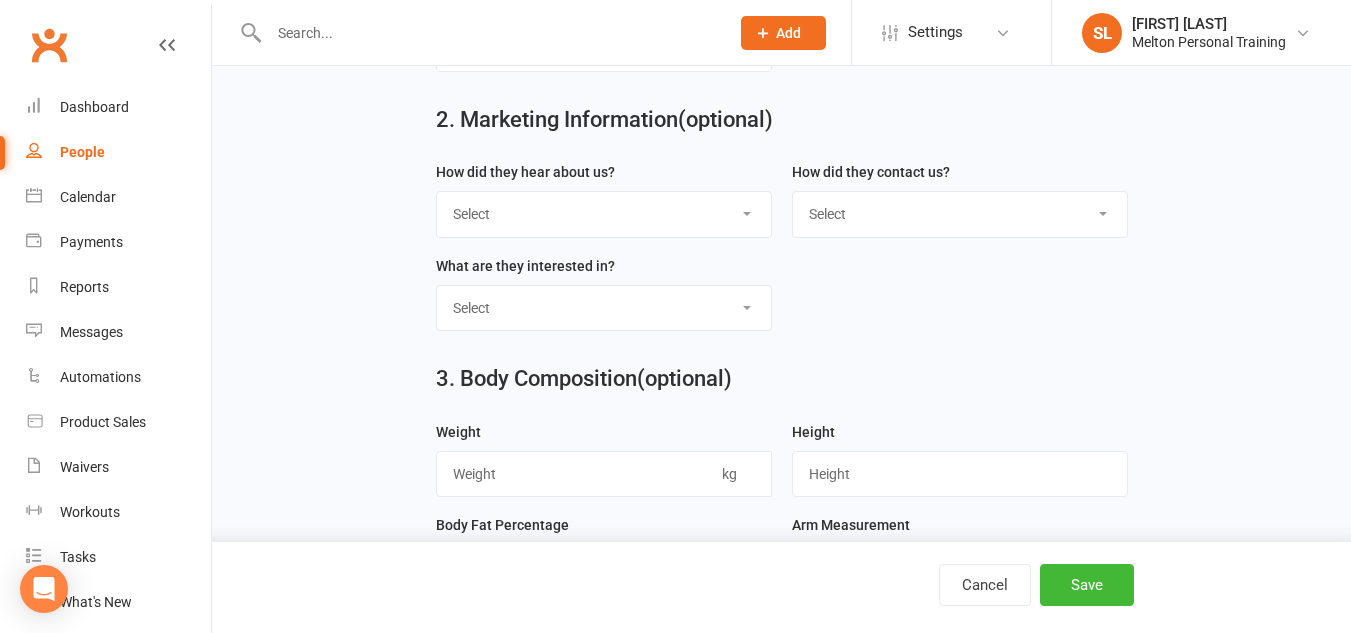 scroll, scrollTop: 769, scrollLeft: 0, axis: vertical 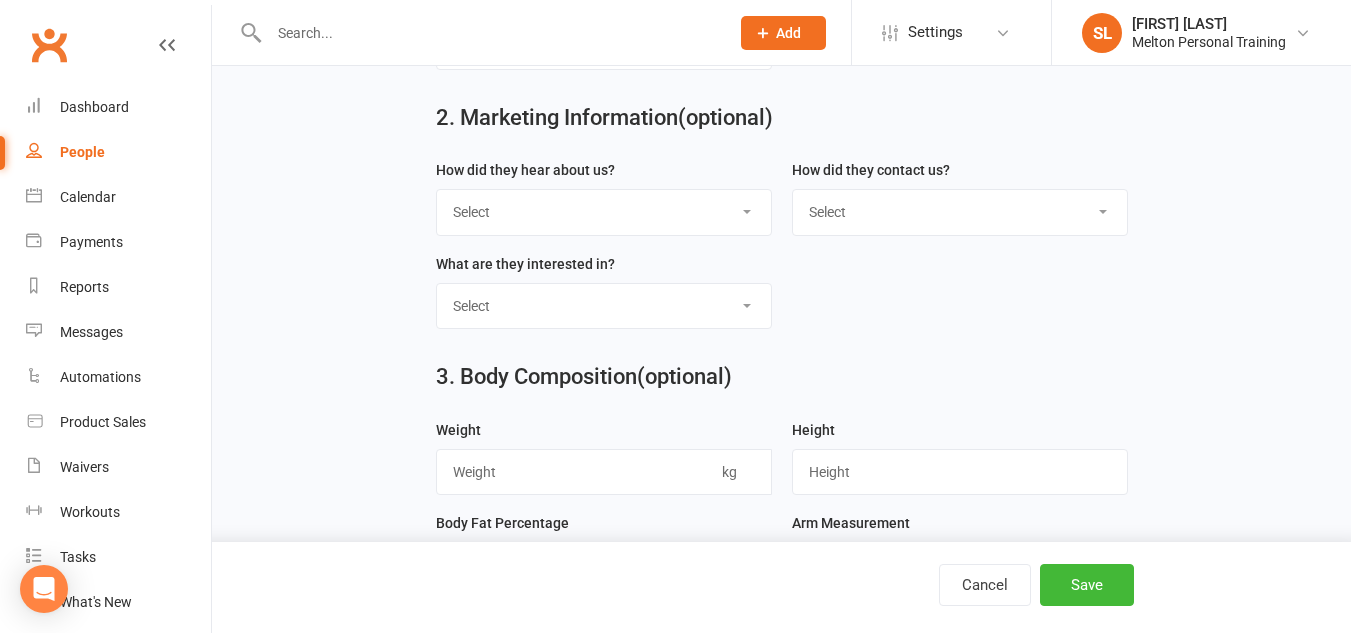 type on "[PHONE]" 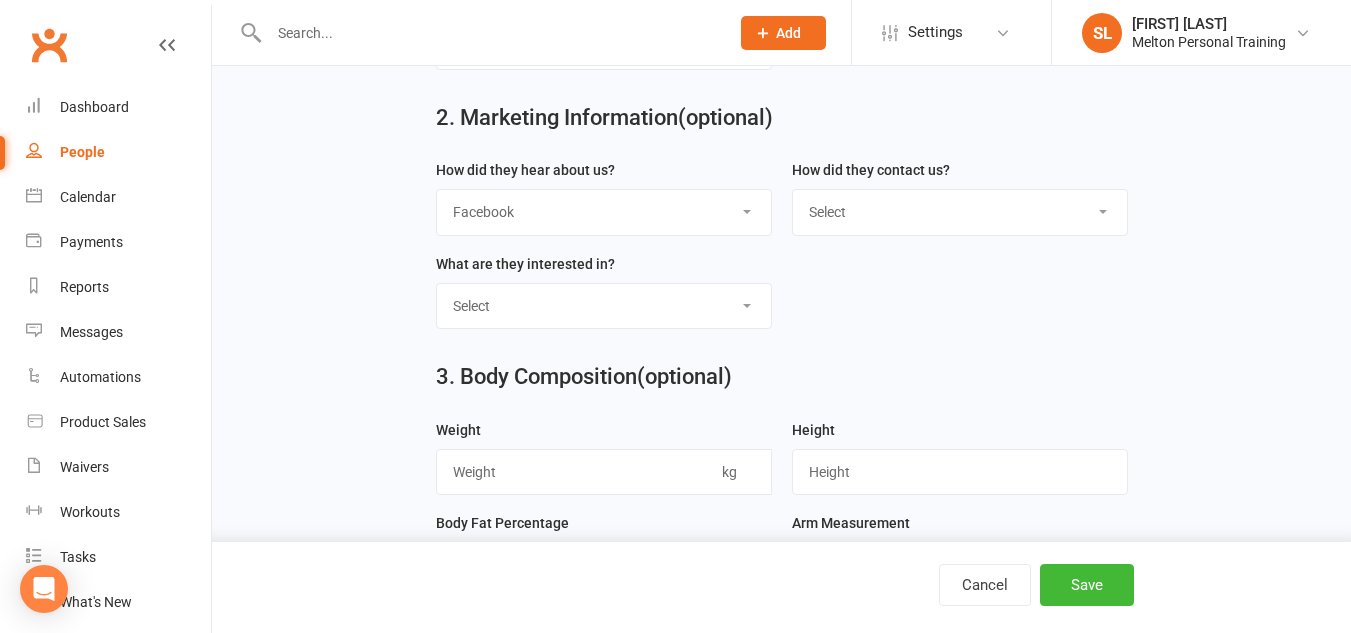 click on "Select Google Through A Friend Poster Magazine Walk by Letter Box Drop Facebook" at bounding box center [604, 212] 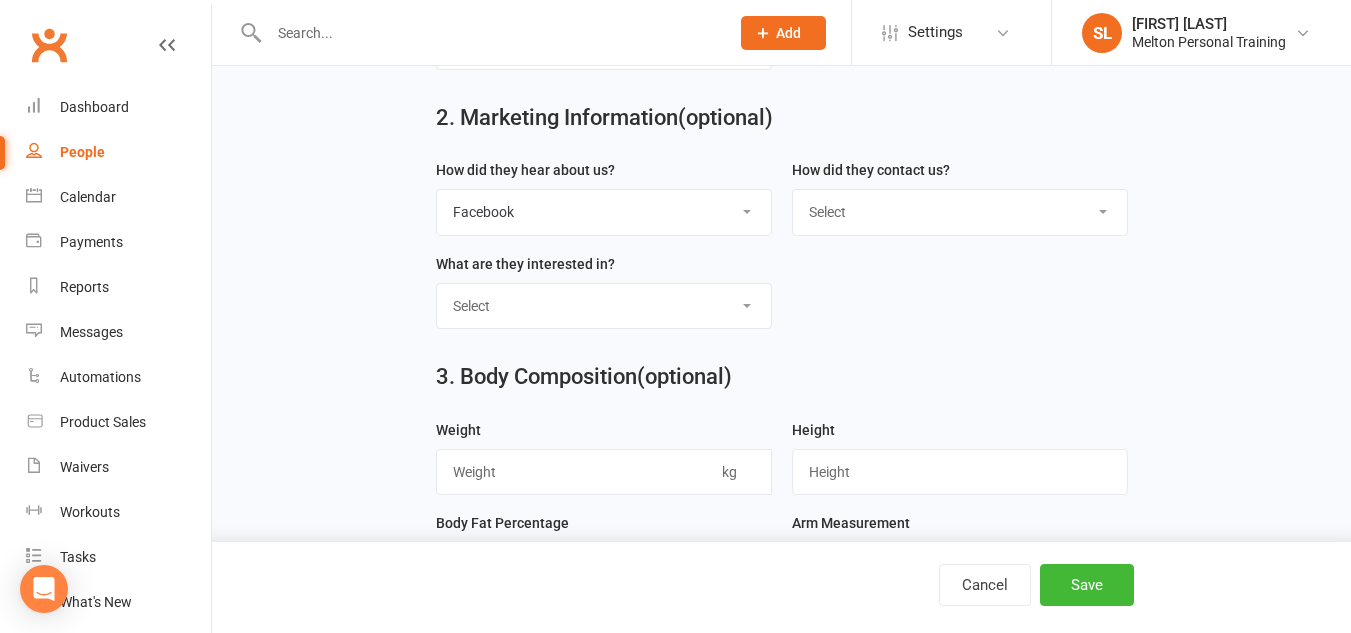 click on "Select Classes Personal Training Weight Loss Body Building De-Stressing Diet/Food Plan Increasing Fitness Competition Training" at bounding box center [604, 306] 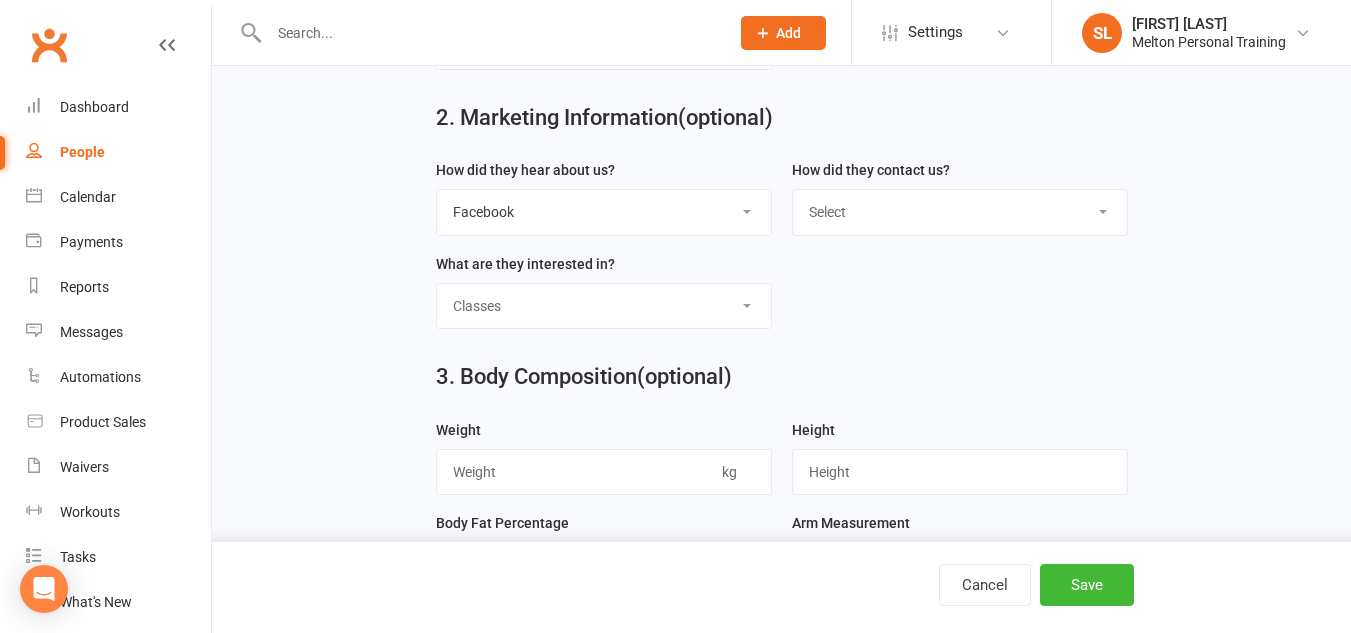 click on "Select Classes Personal Training Weight Loss Body Building De-Stressing Diet/Food Plan Increasing Fitness Competition Training" at bounding box center (604, 306) 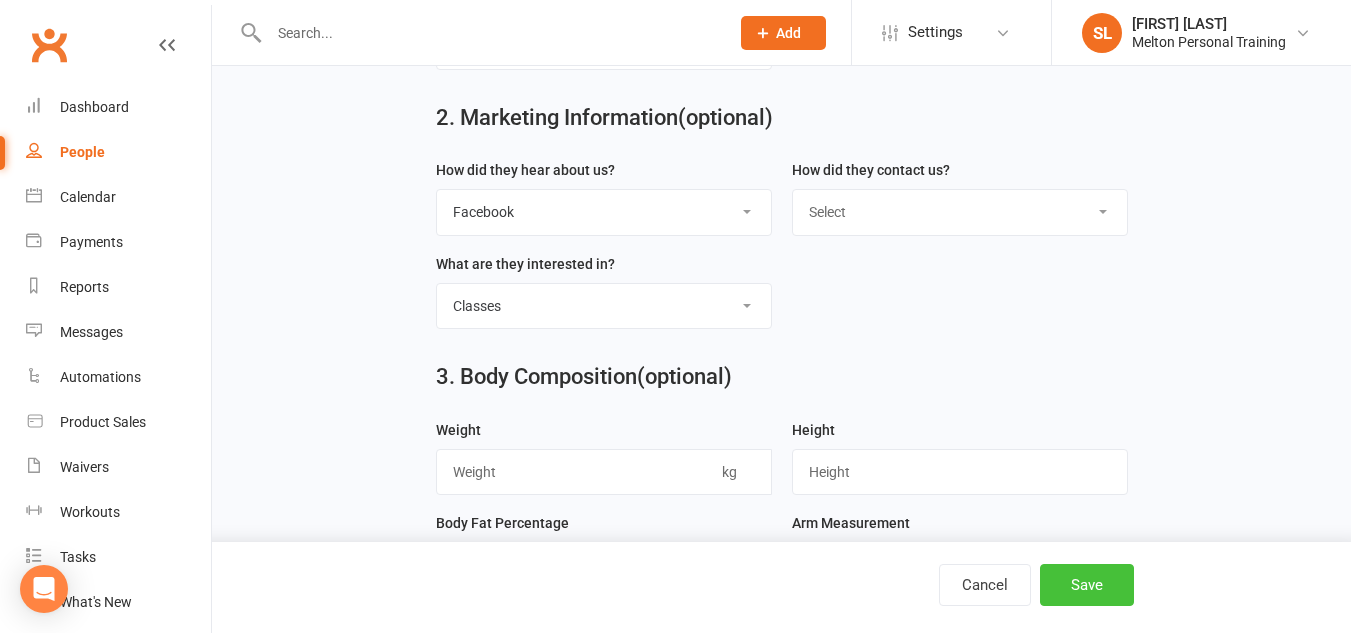 click on "Save" at bounding box center [1087, 585] 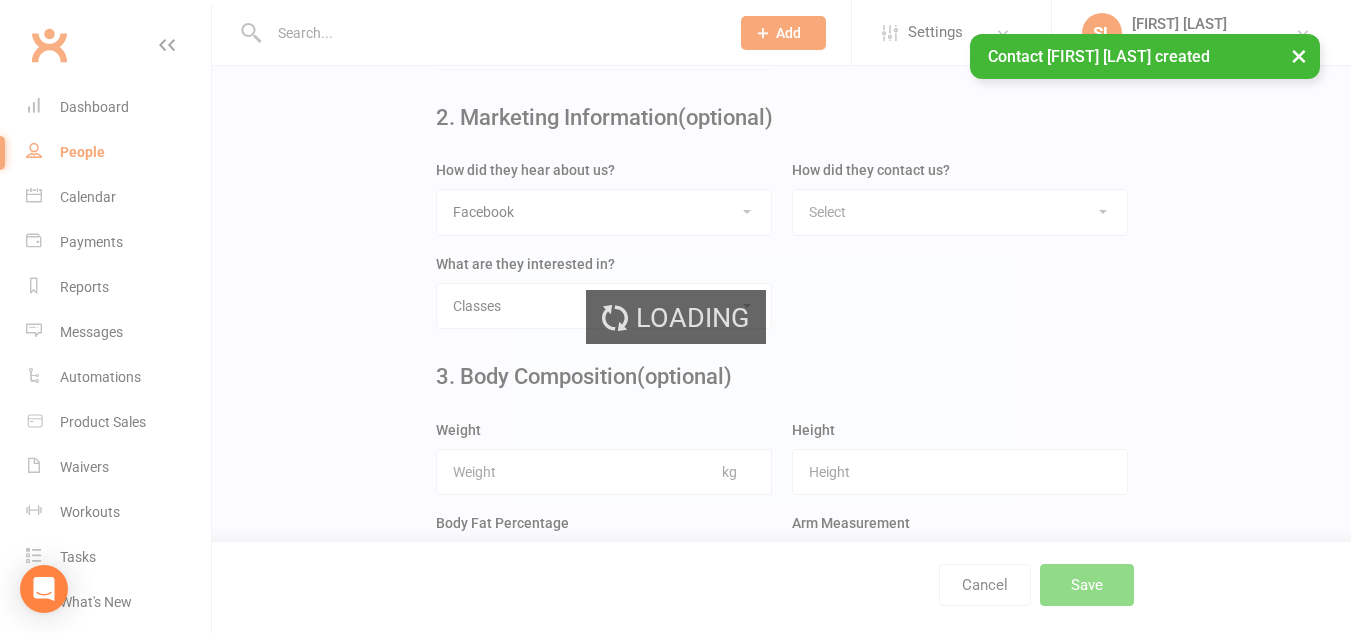 scroll, scrollTop: 0, scrollLeft: 0, axis: both 